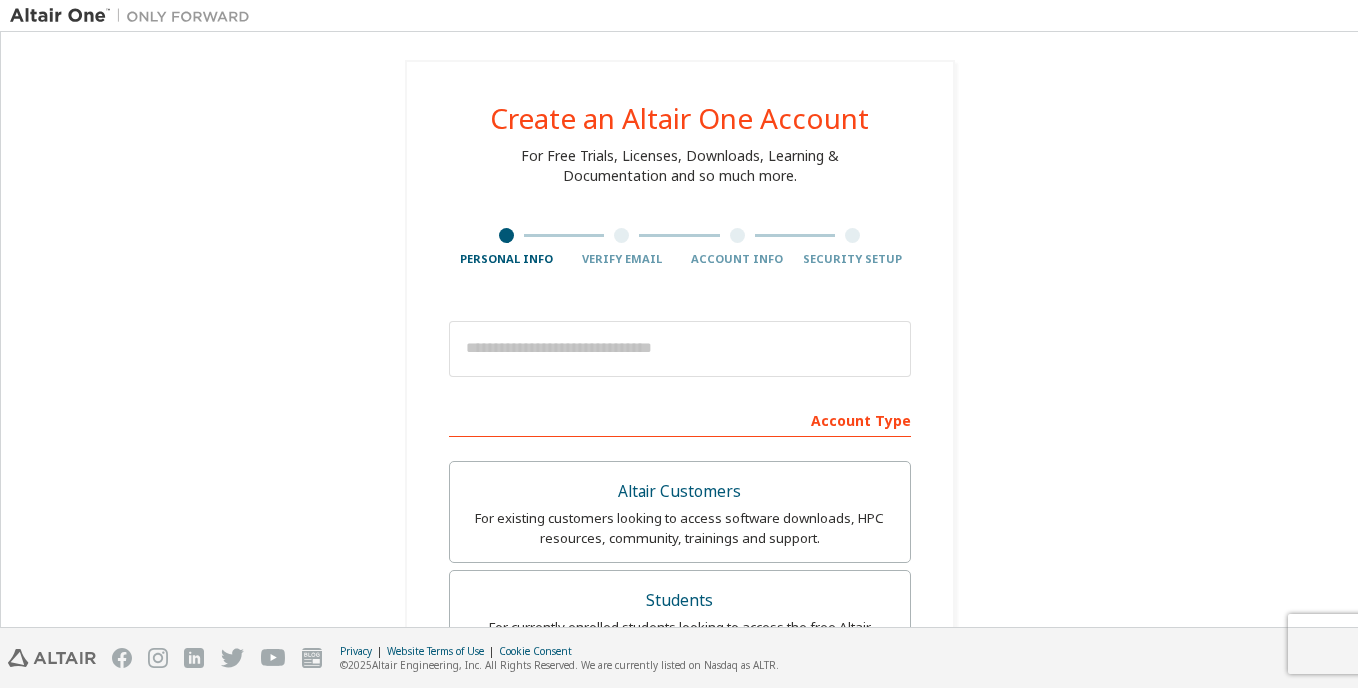 scroll, scrollTop: 0, scrollLeft: 0, axis: both 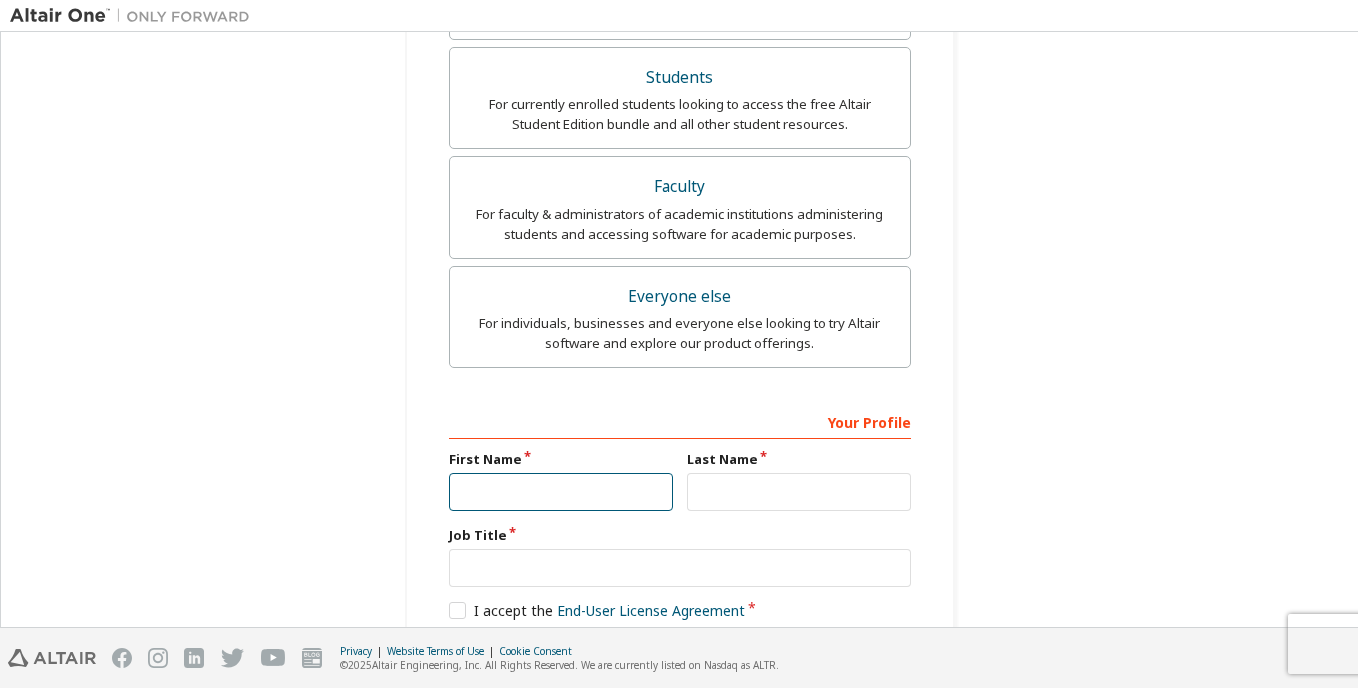 click at bounding box center (561, 492) 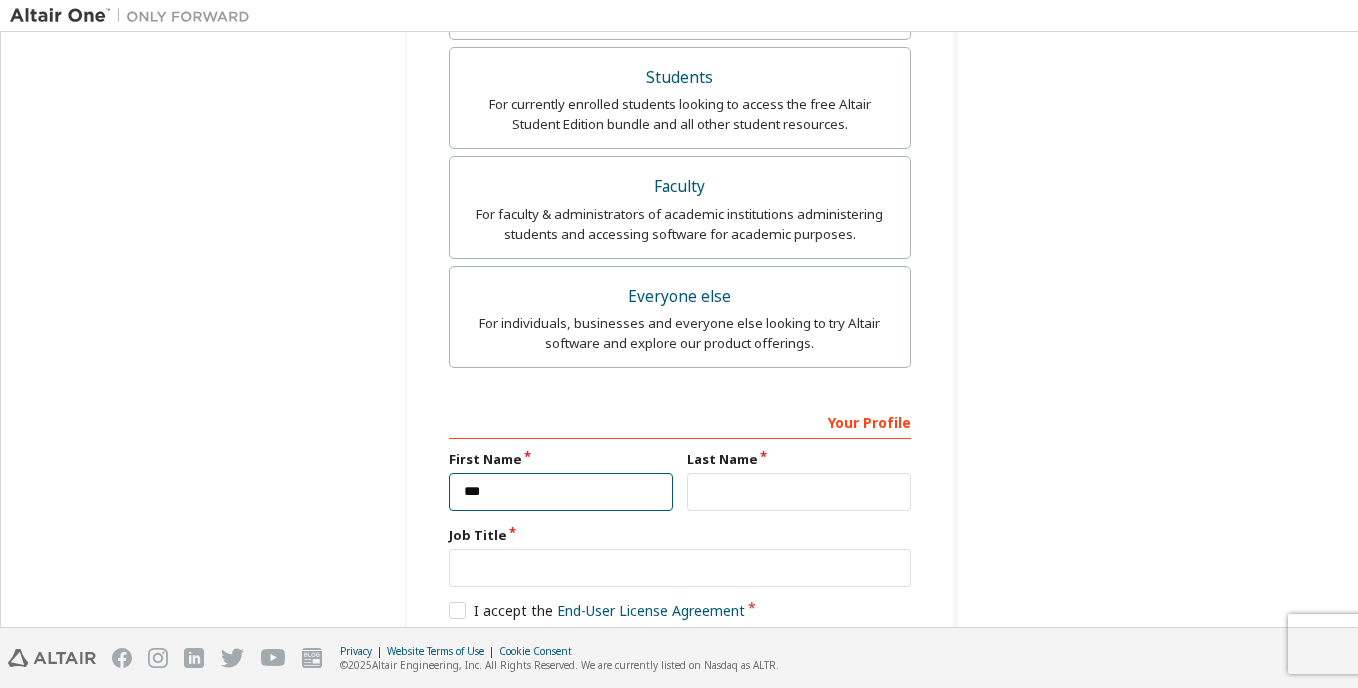 click on "***" at bounding box center (561, 492) 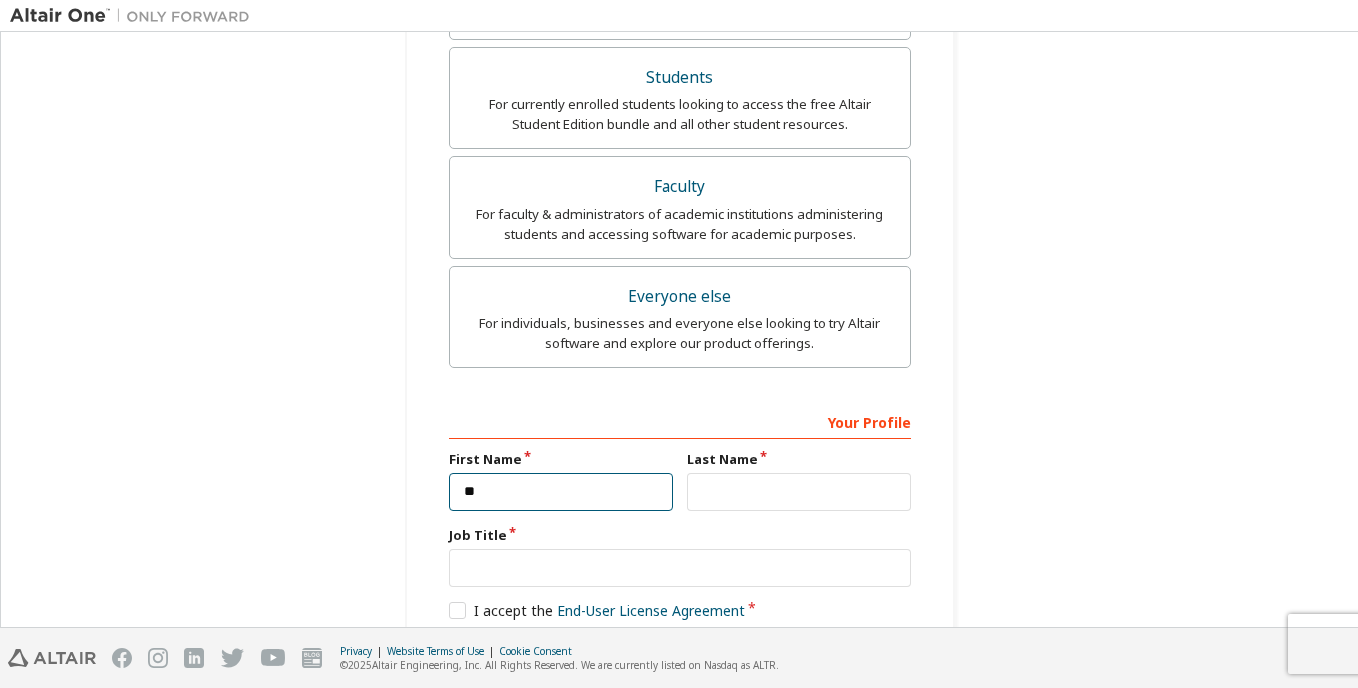 type on "*" 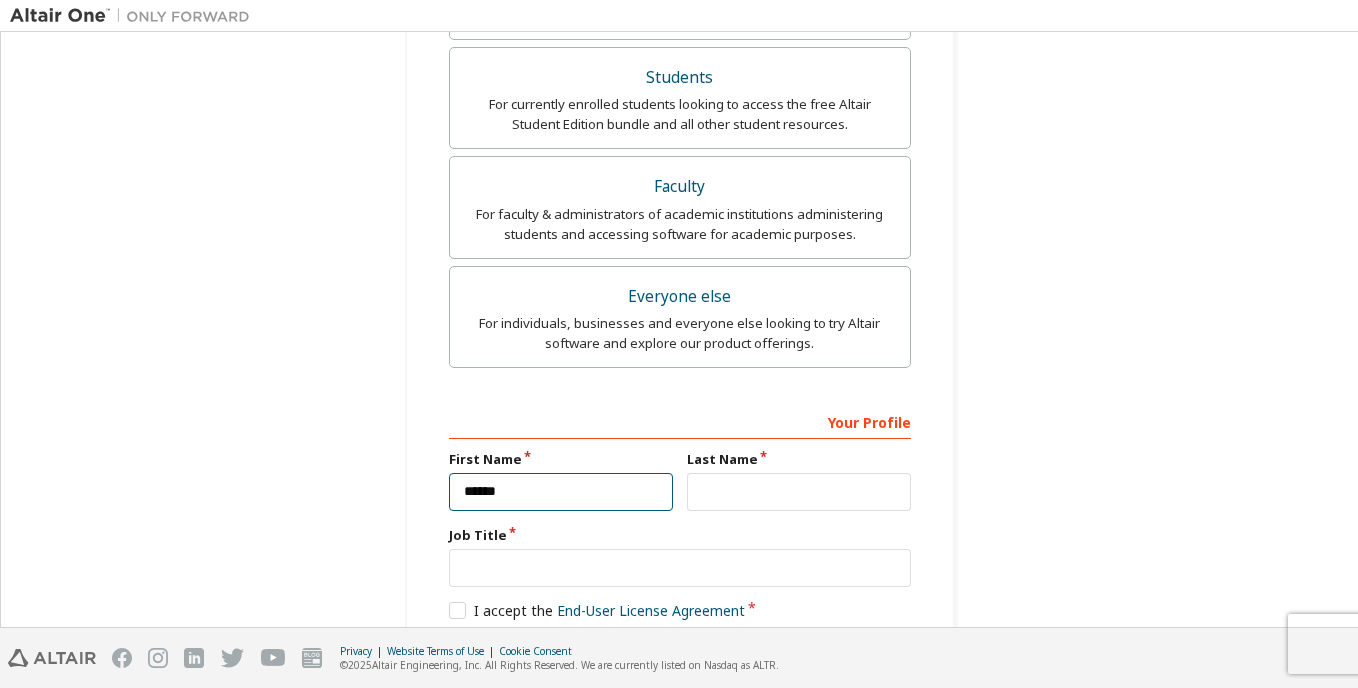 type on "******" 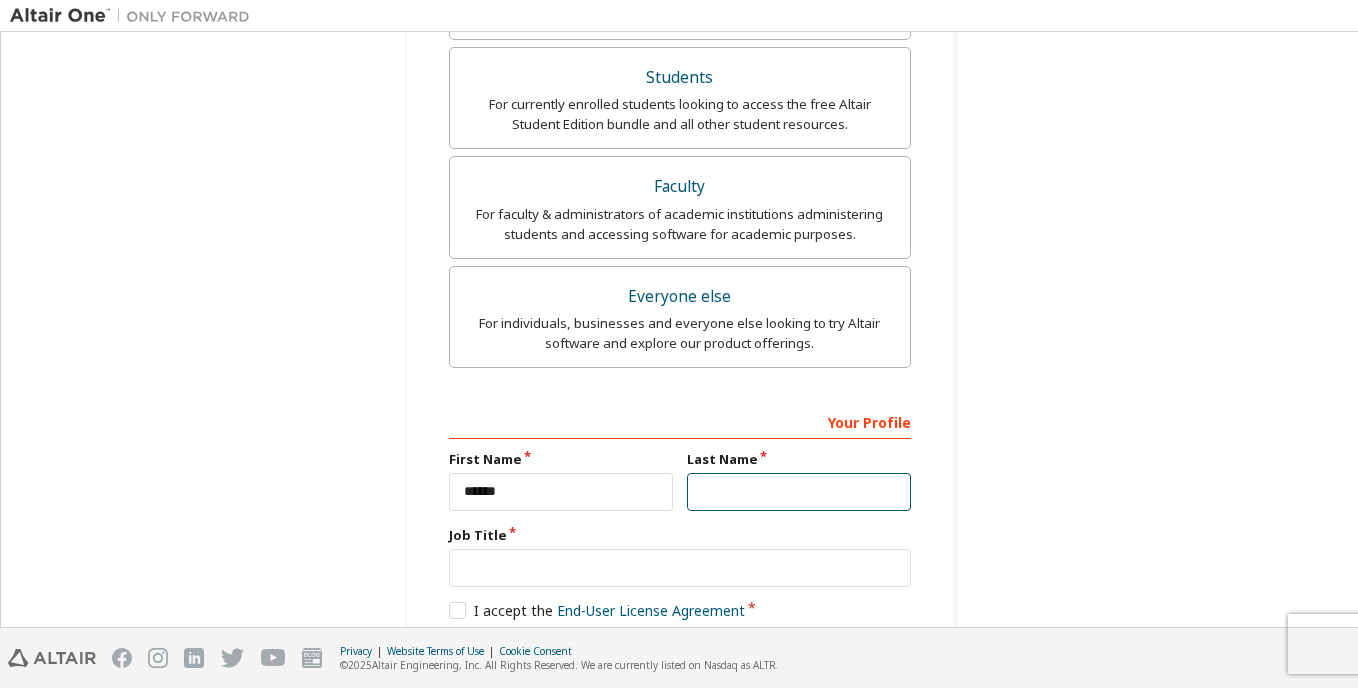 click at bounding box center [799, 492] 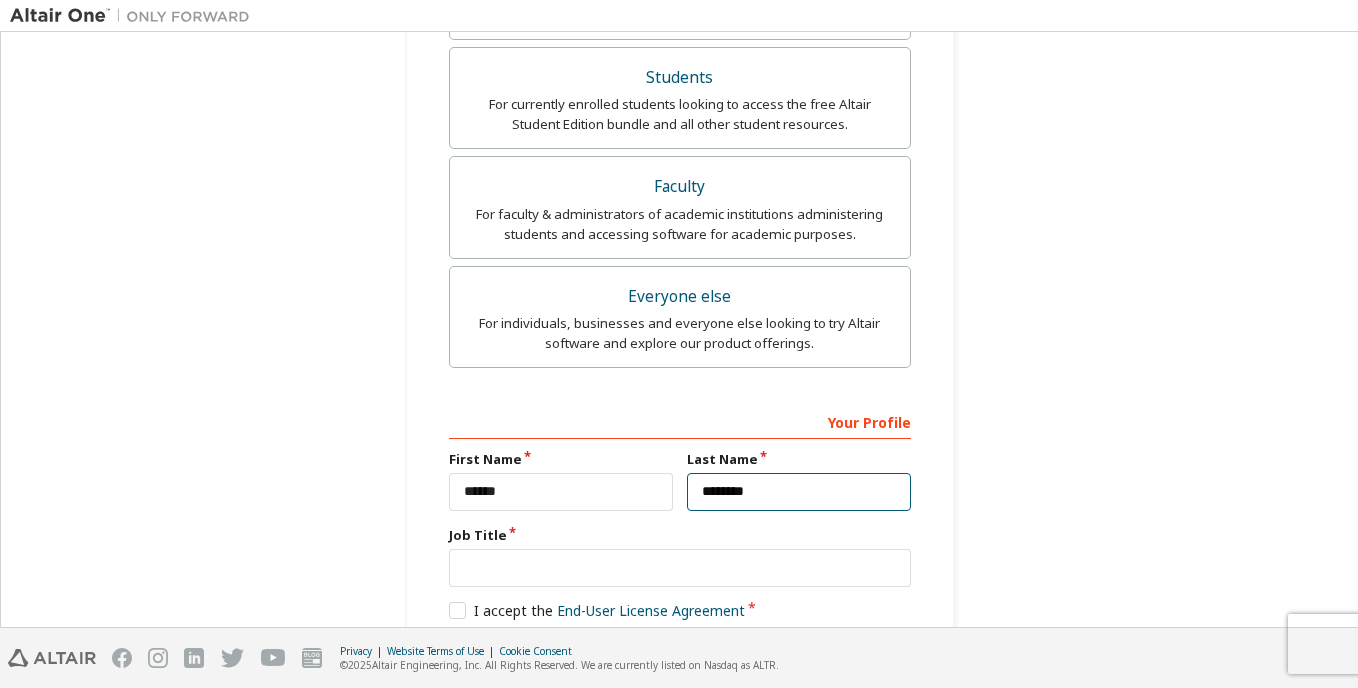 type on "********" 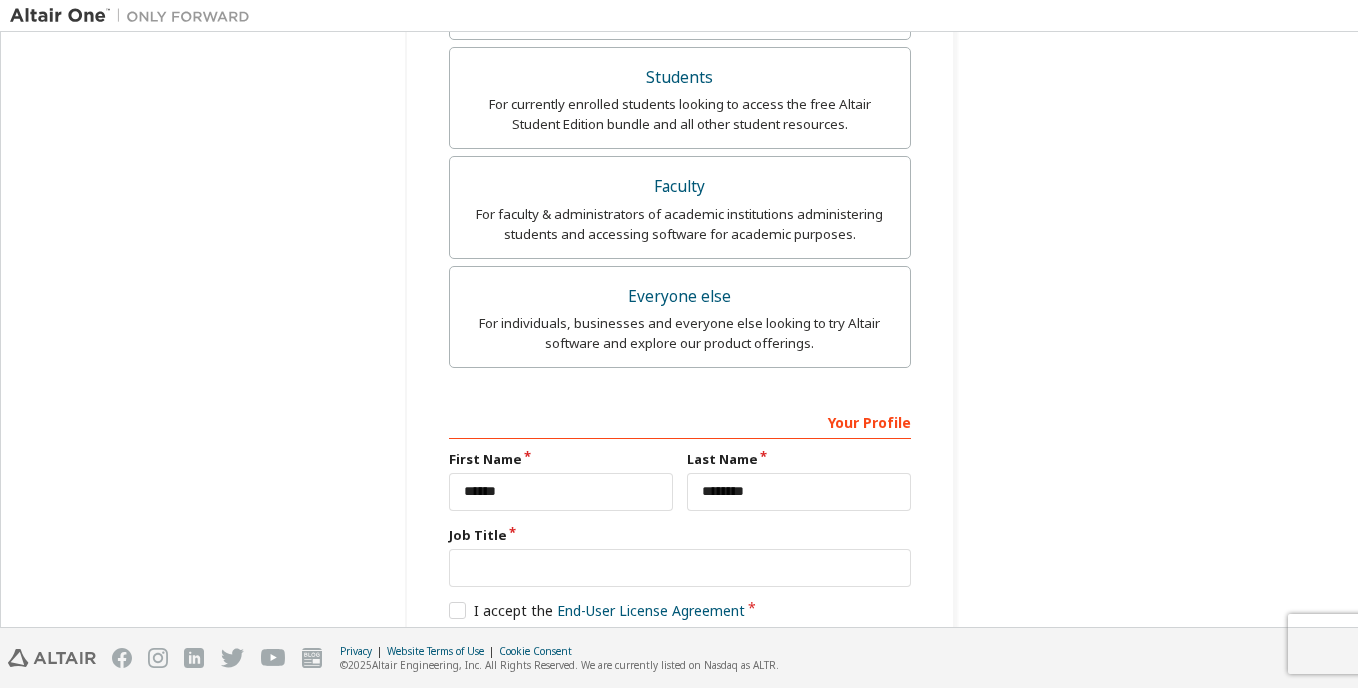click on "Create an Altair One Account For Free Trials, Licenses, Downloads, Learning &  Documentation and so much more. Personal Info Verify Email Account Info Security Setup This is a federated email. No need to register a new account. You should be able to  login  by using your company's SSO credentials. Email already exists. Please try to  login  instead. Account Type Altair Customers For existing customers looking to access software downloads, HPC resources, community, trainings and support. Students For currently enrolled students looking to access the free Altair Student Edition bundle and all other student resources. Faculty For faculty & administrators of academic institutions administering students and accessing software for academic purposes. Everyone else For individuals, businesses and everyone else looking to try Altair software and explore our product offerings. Your Profile First Name ****** Last Name ******** Job Title I accept the    End-User License Agreement Next" at bounding box center (679, 126) 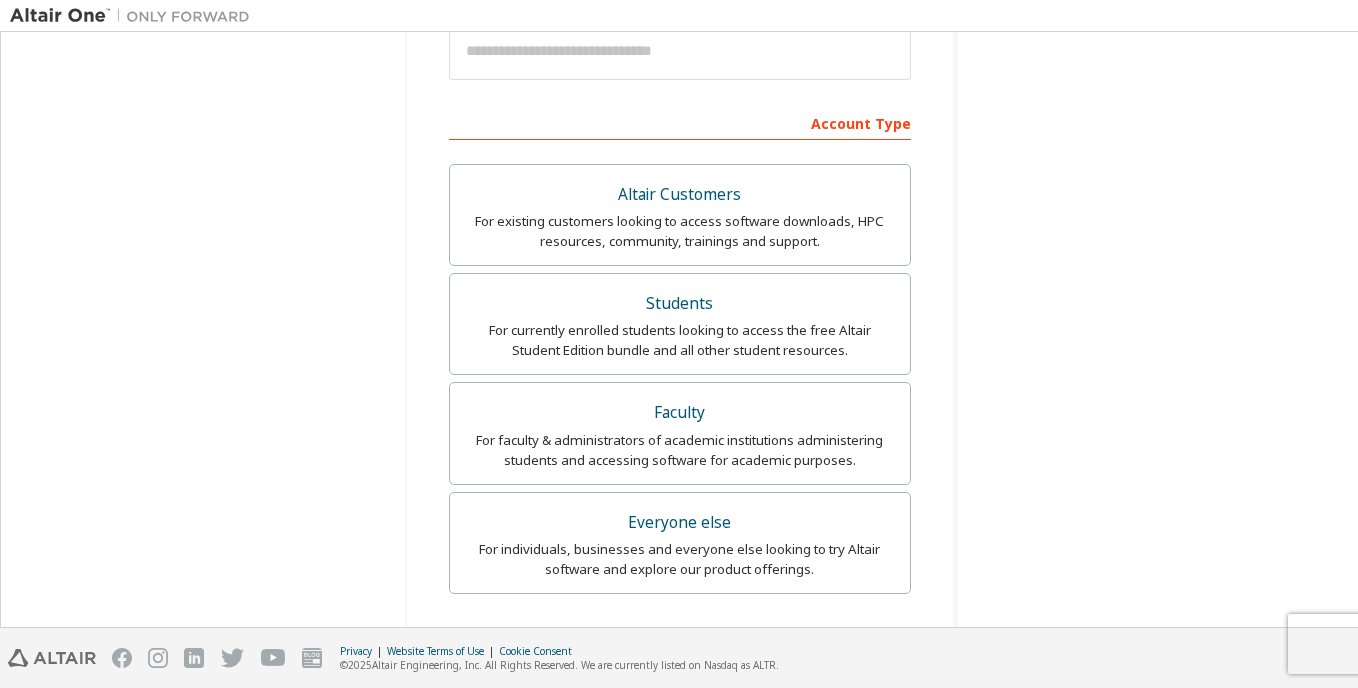 scroll, scrollTop: 297, scrollLeft: 0, axis: vertical 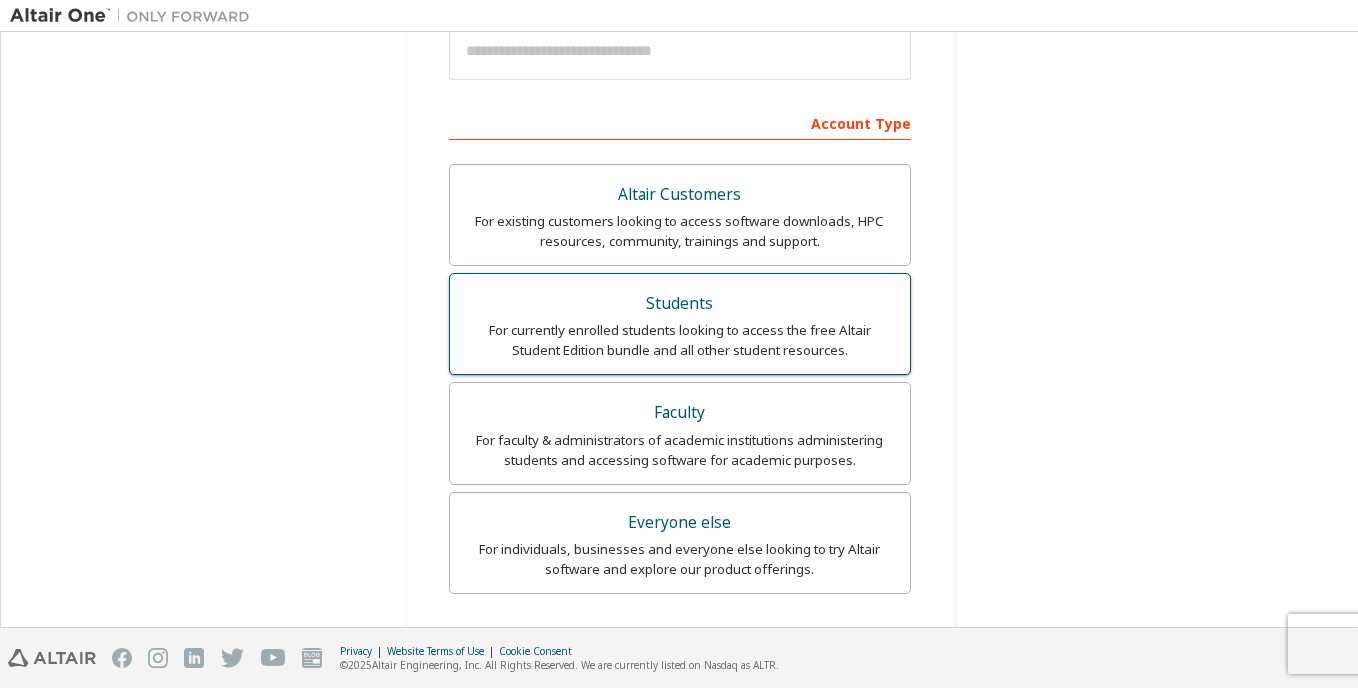 click on "For currently enrolled students looking to access the free Altair Student Edition bundle and all other student resources." at bounding box center [680, 340] 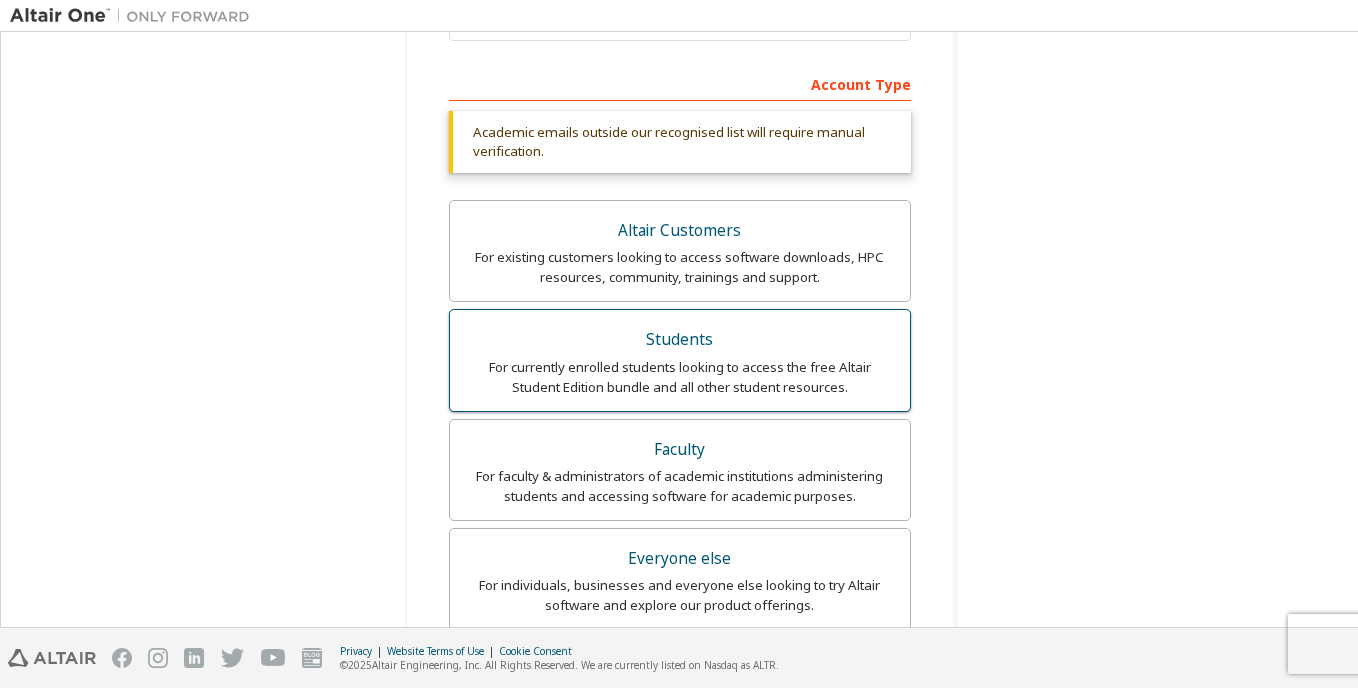 scroll, scrollTop: 337, scrollLeft: 0, axis: vertical 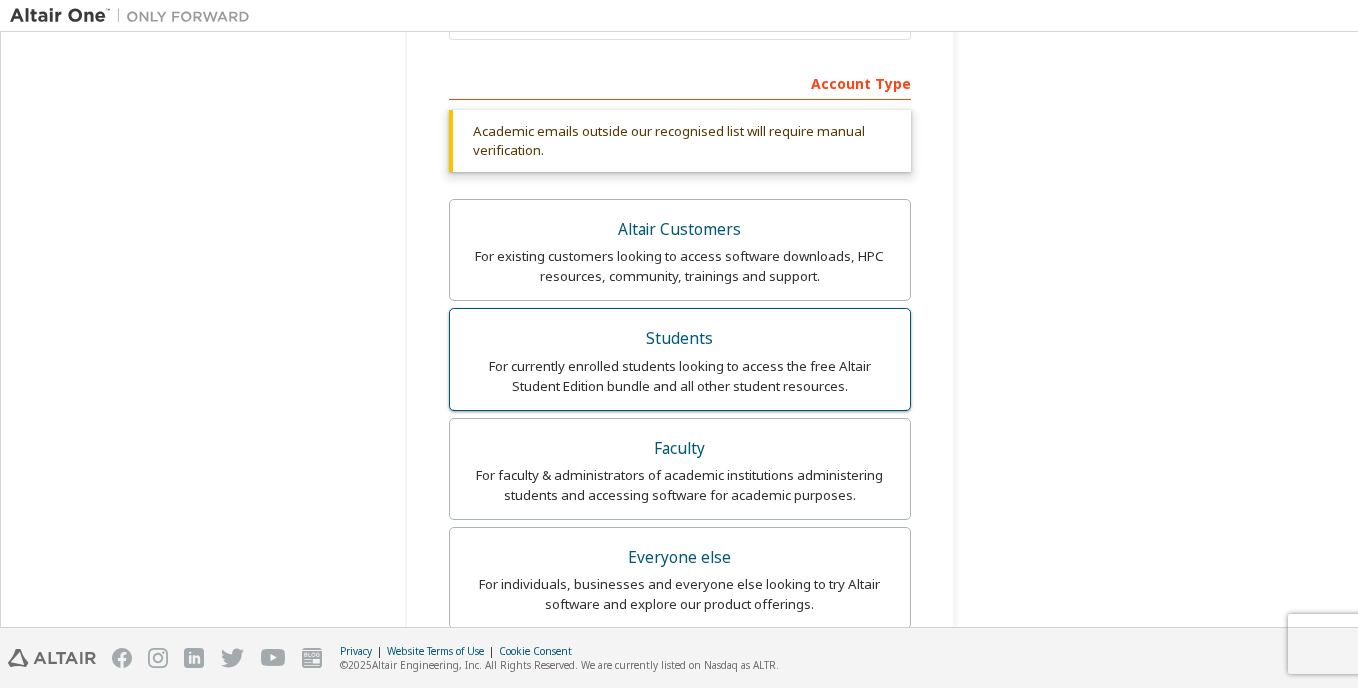 click on "Students For currently enrolled students looking to access the free Altair Student Edition bundle and all other student resources." at bounding box center (680, 359) 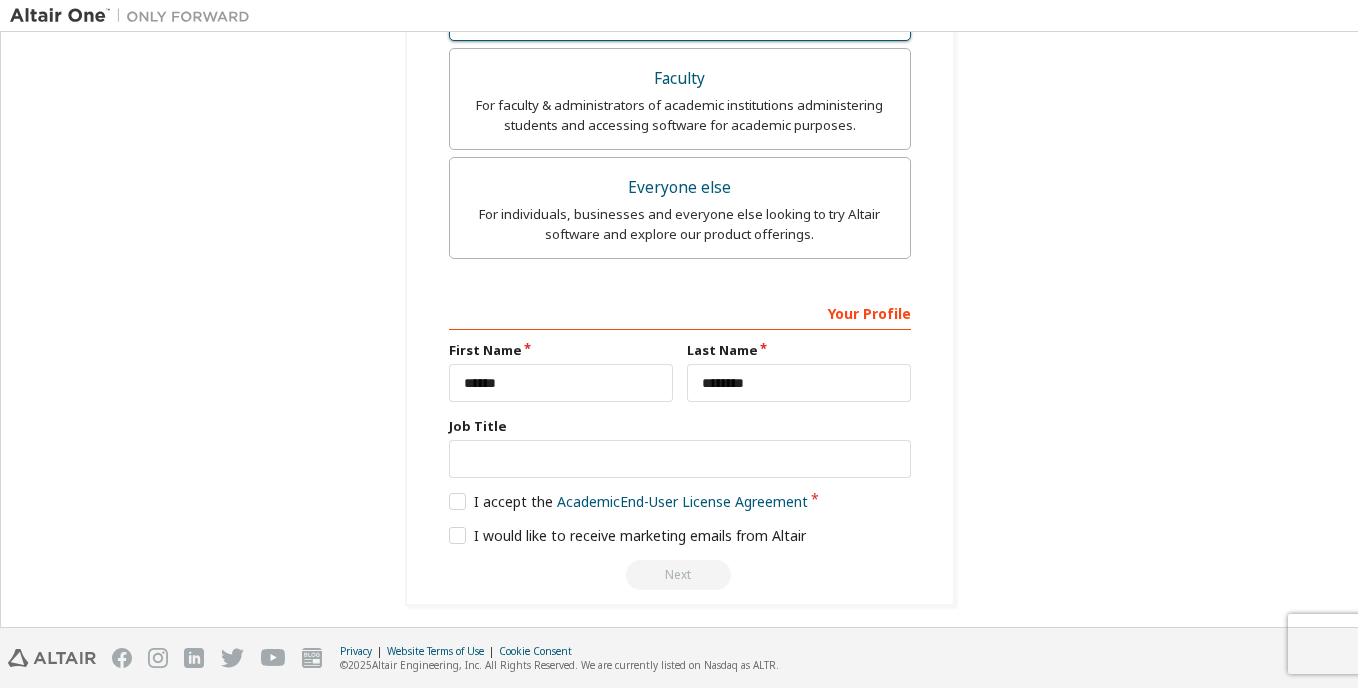 scroll, scrollTop: 714, scrollLeft: 0, axis: vertical 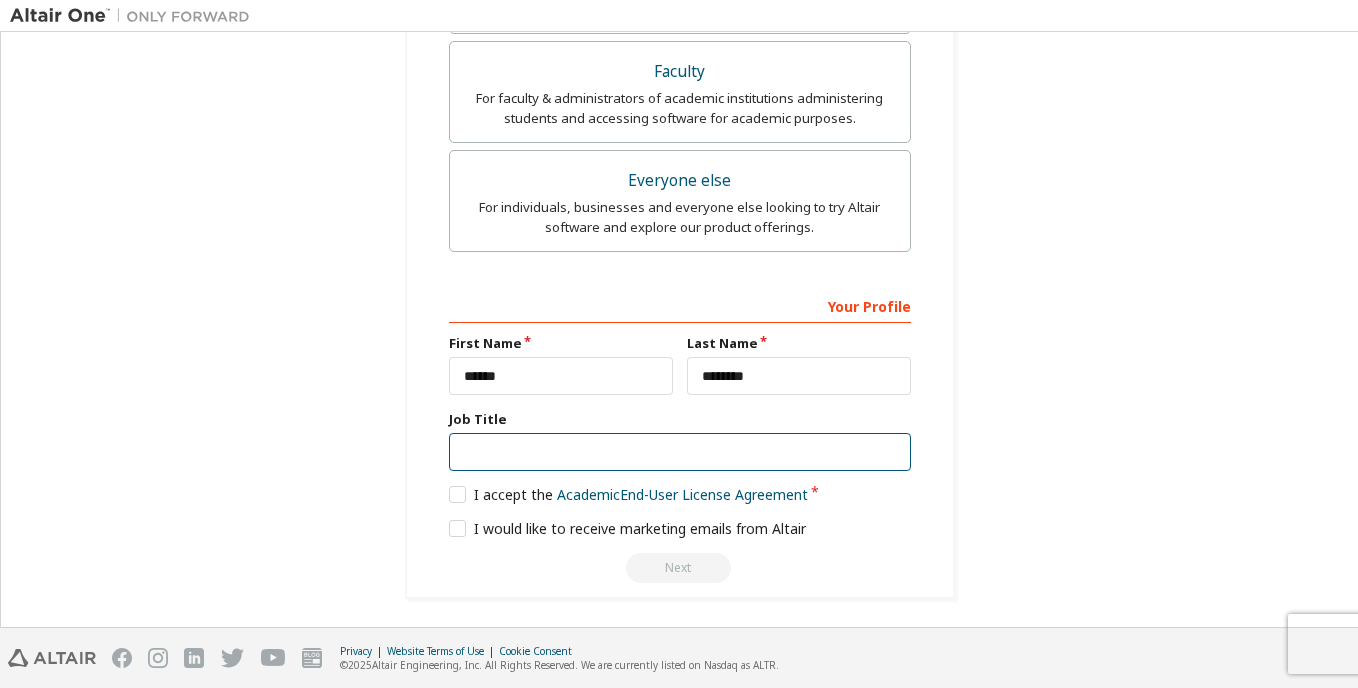click at bounding box center (680, 452) 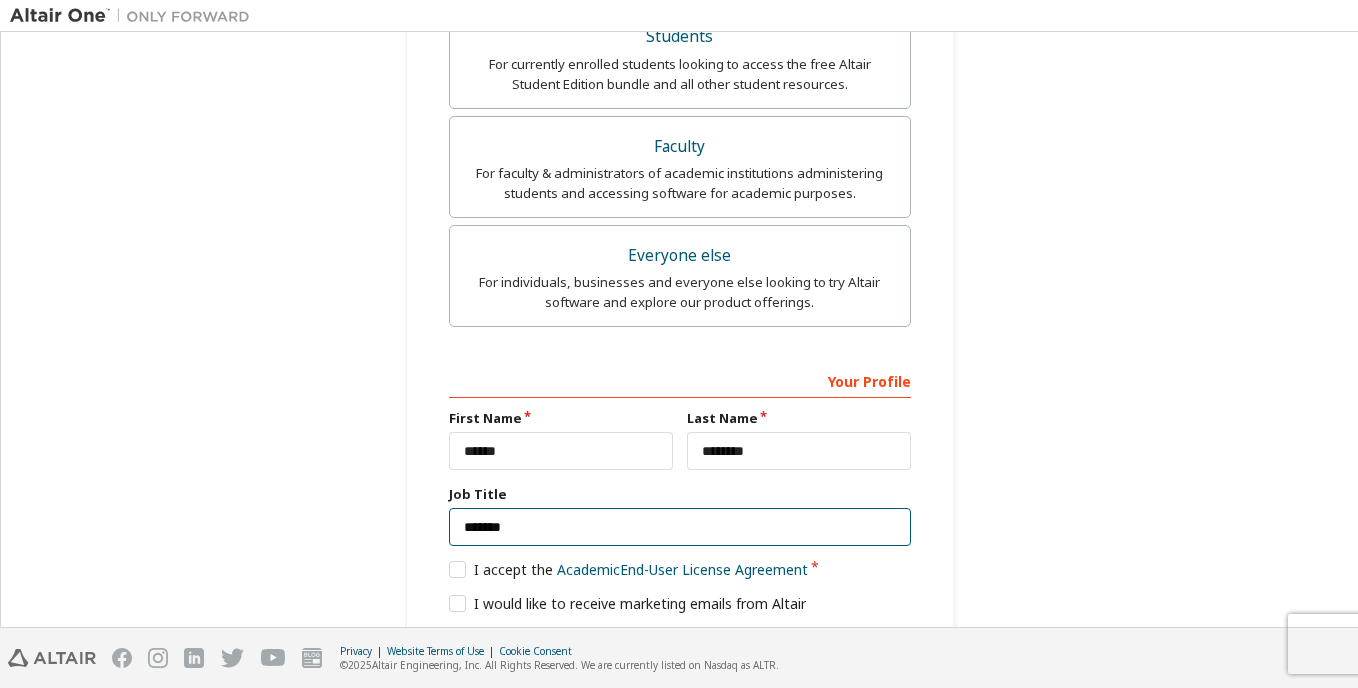 scroll, scrollTop: 712, scrollLeft: 0, axis: vertical 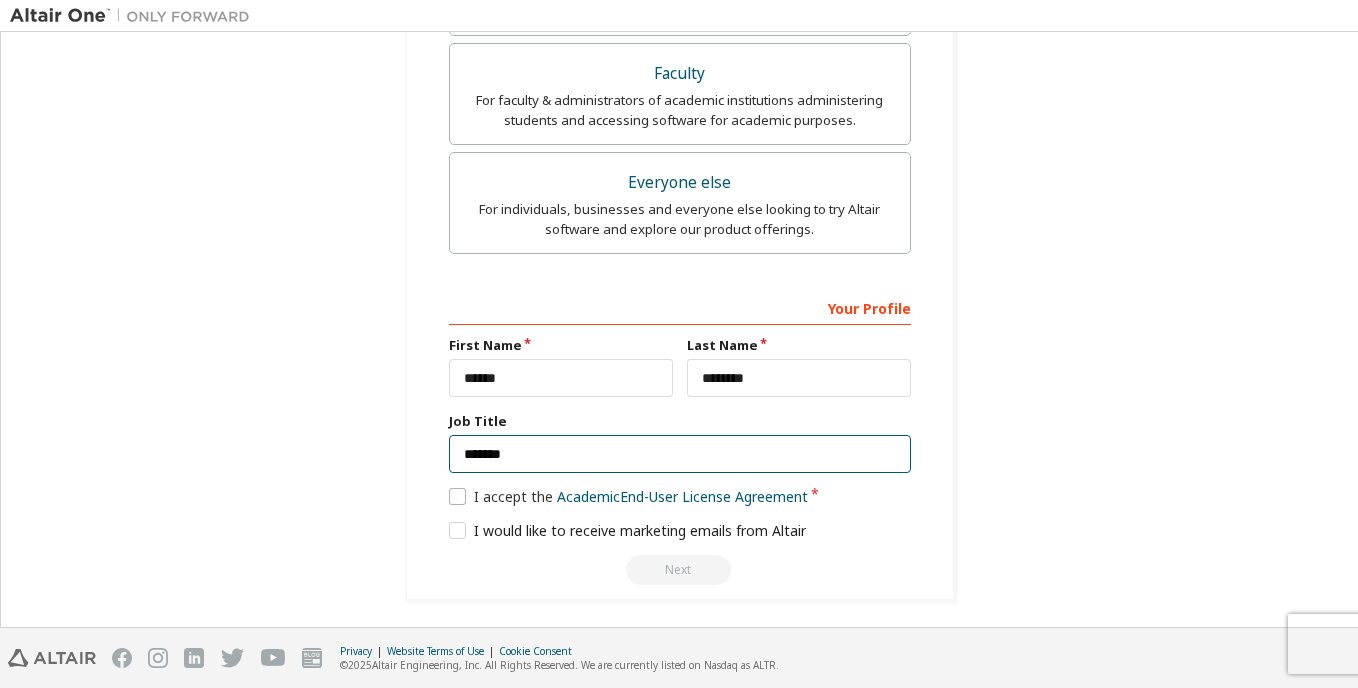 type on "*******" 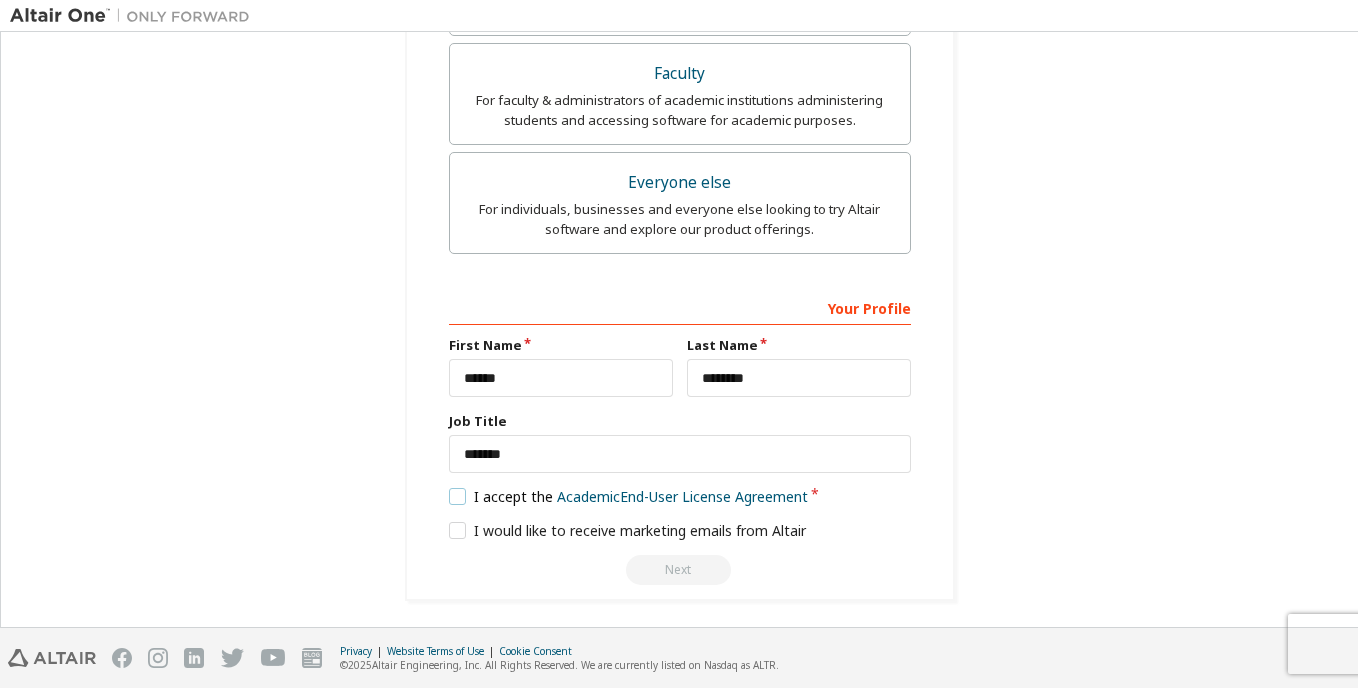 click on "I accept the   Academic   End-User License Agreement" at bounding box center (629, 496) 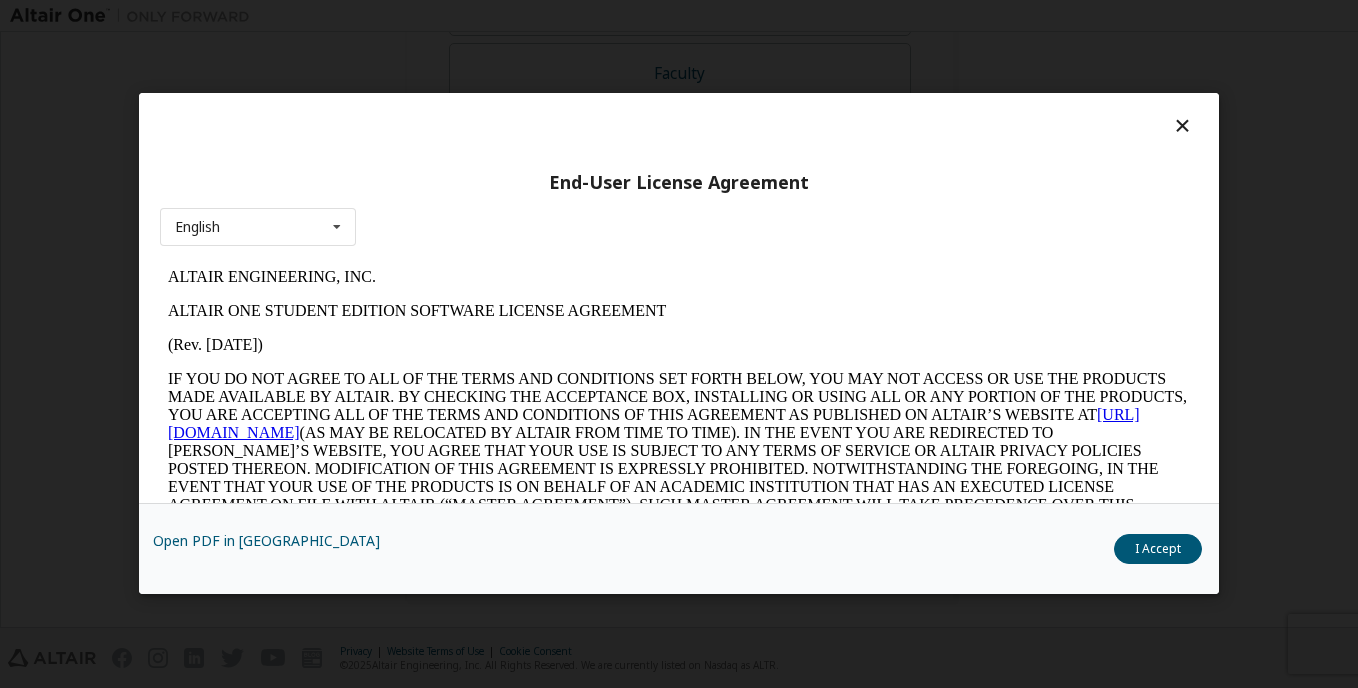 scroll, scrollTop: 0, scrollLeft: 0, axis: both 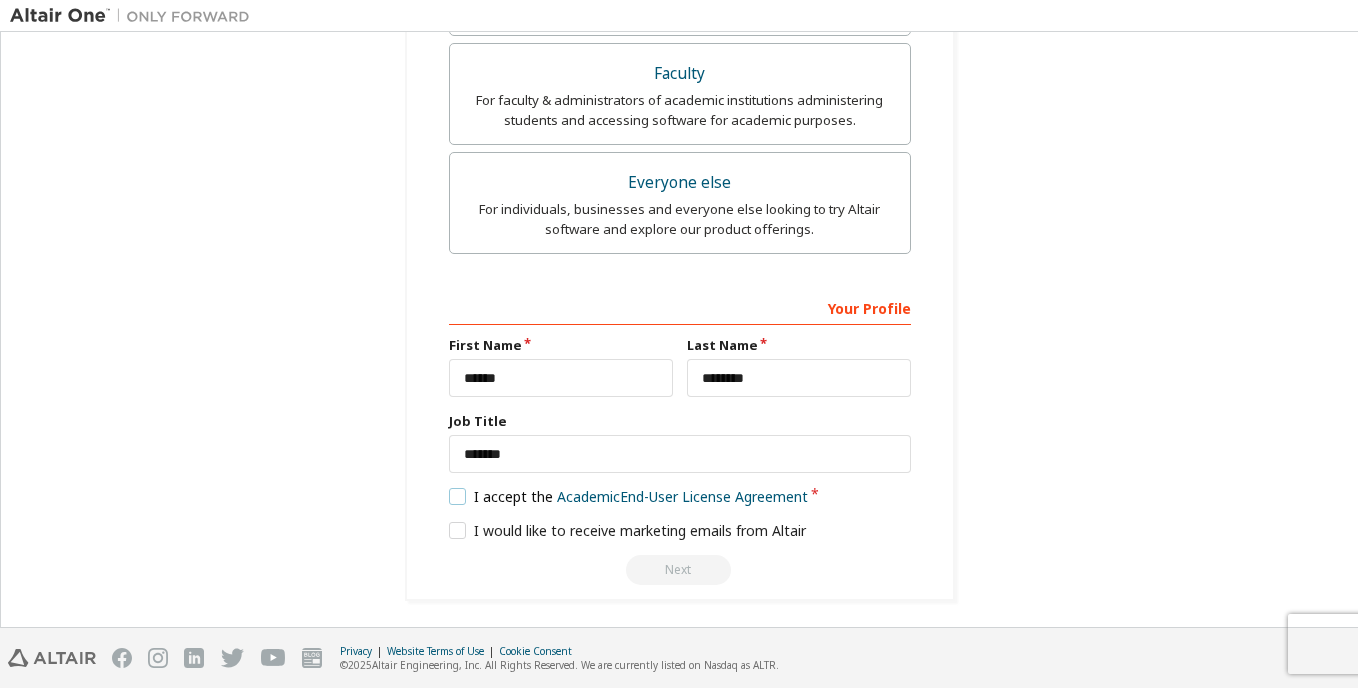 click on "I accept the   Academic   End-User License Agreement" at bounding box center [629, 496] 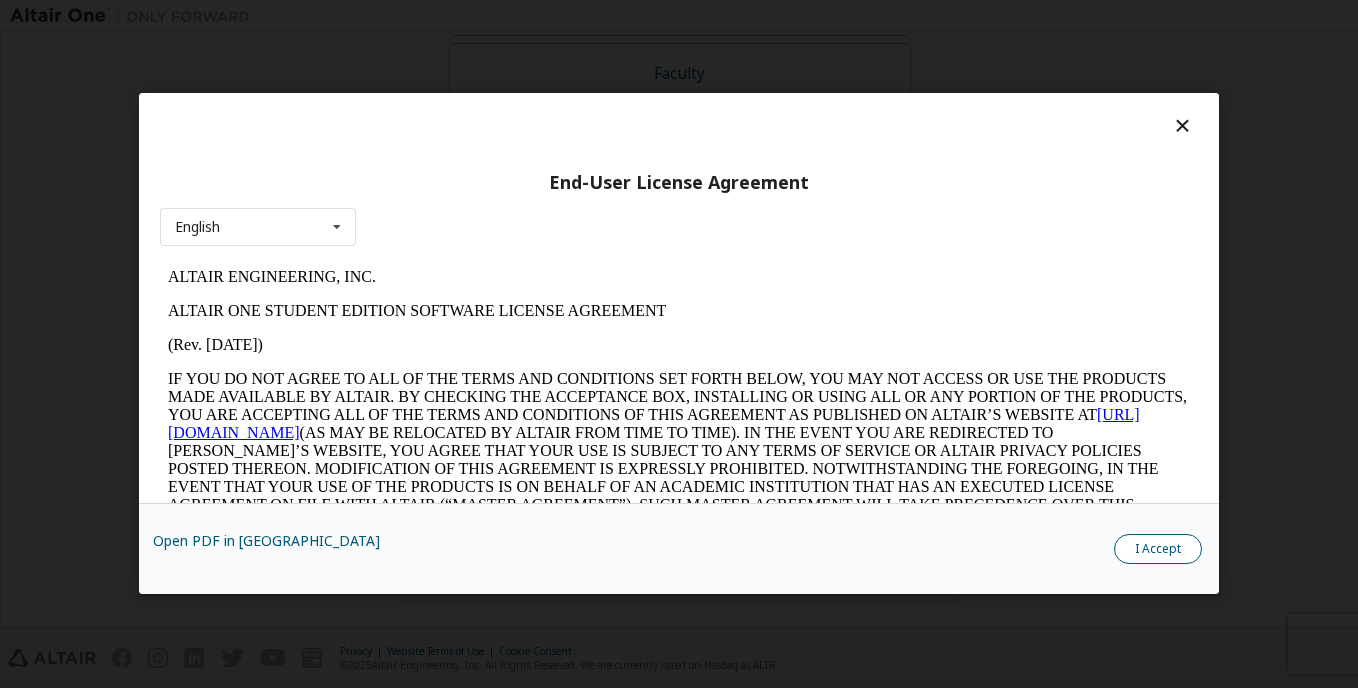 scroll, scrollTop: 0, scrollLeft: 0, axis: both 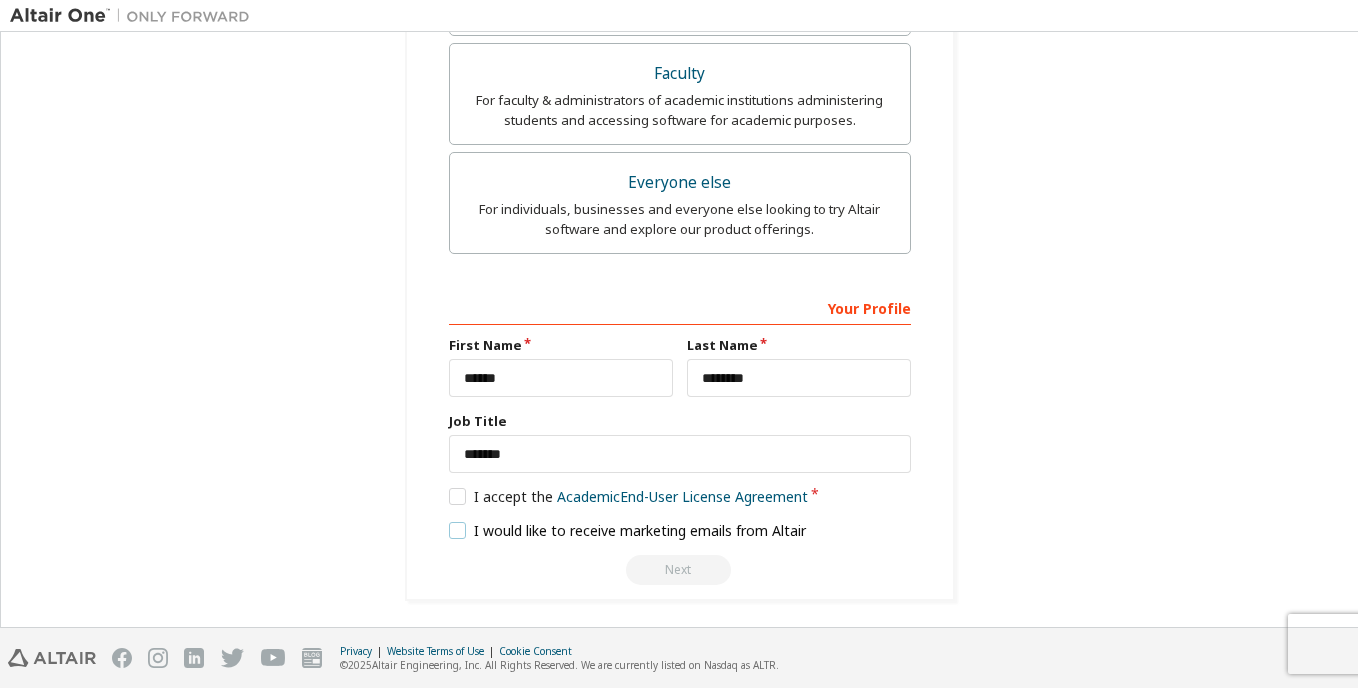 click on "I would like to receive marketing emails from Altair" at bounding box center (628, 530) 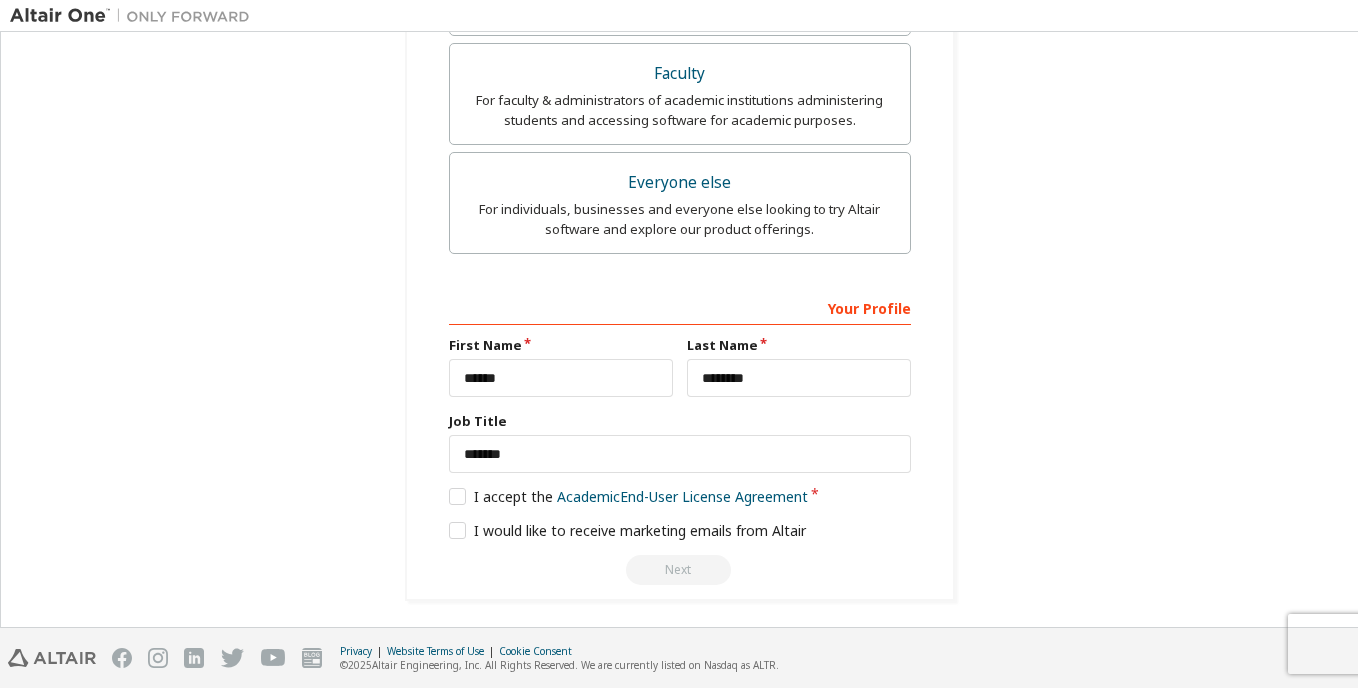 click on "Next" at bounding box center [680, 570] 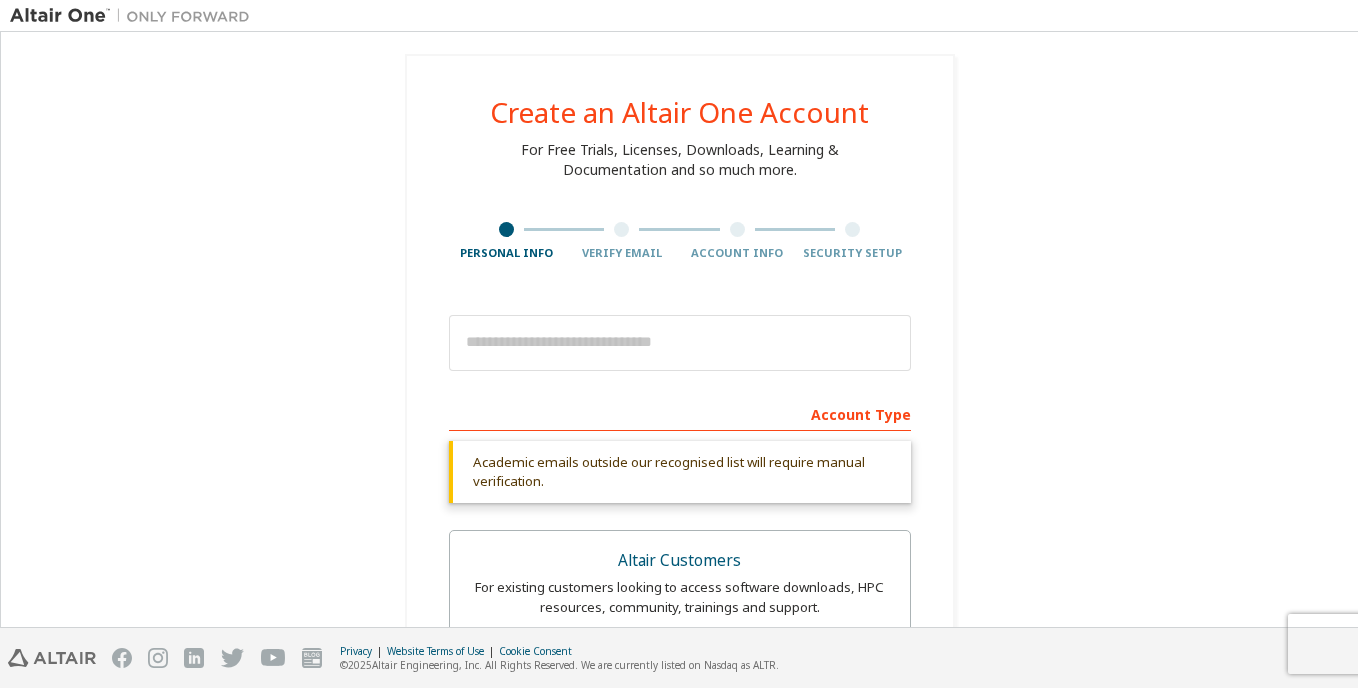 scroll, scrollTop: 0, scrollLeft: 0, axis: both 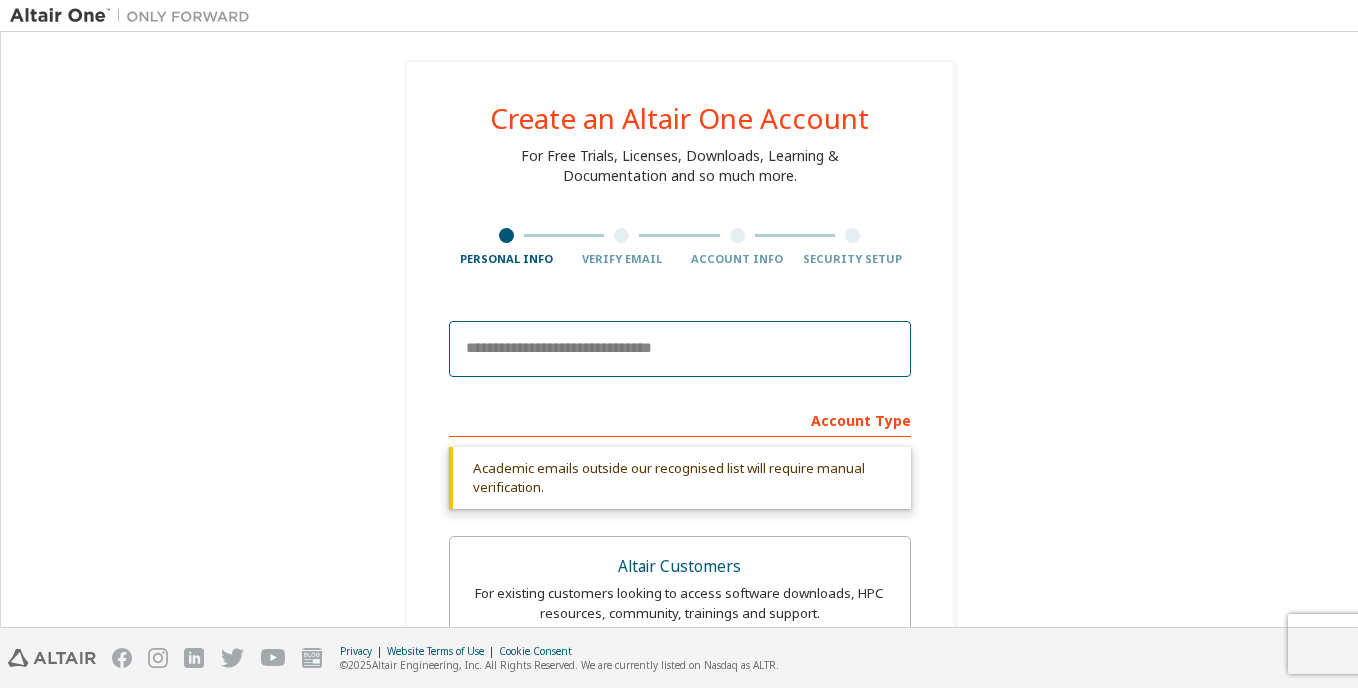click at bounding box center [680, 349] 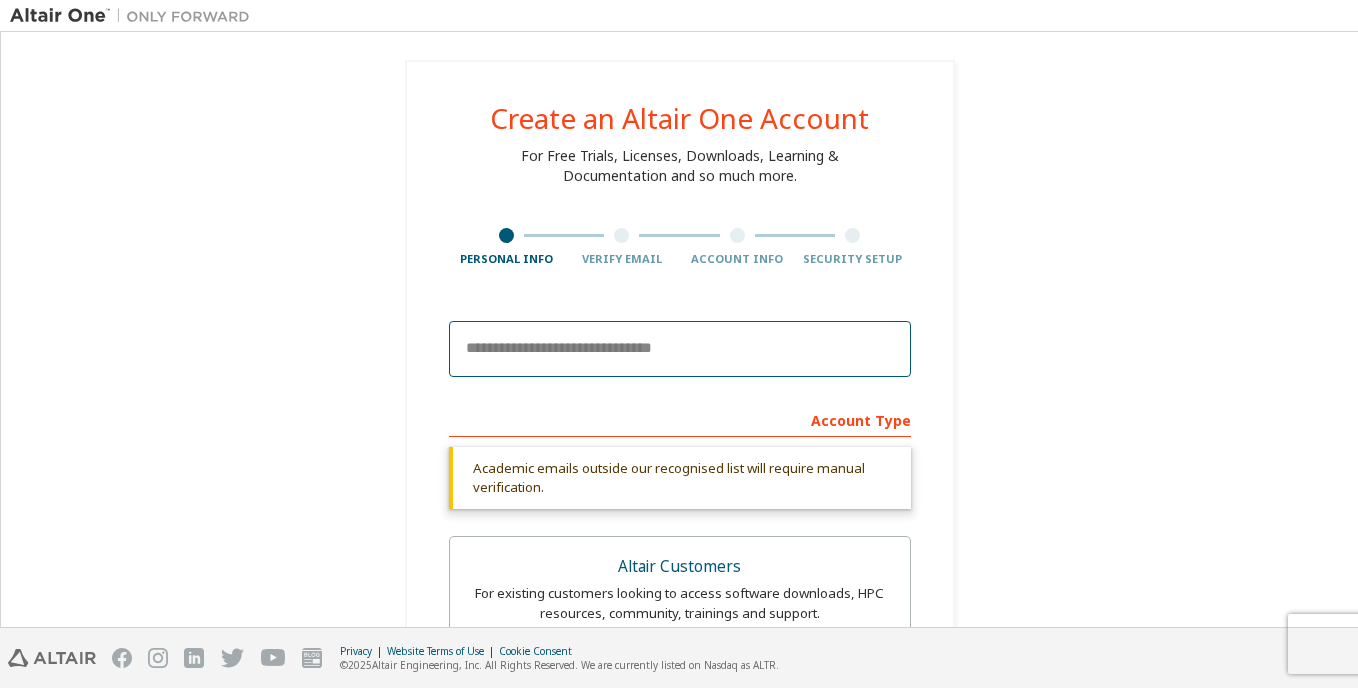 click at bounding box center [680, 349] 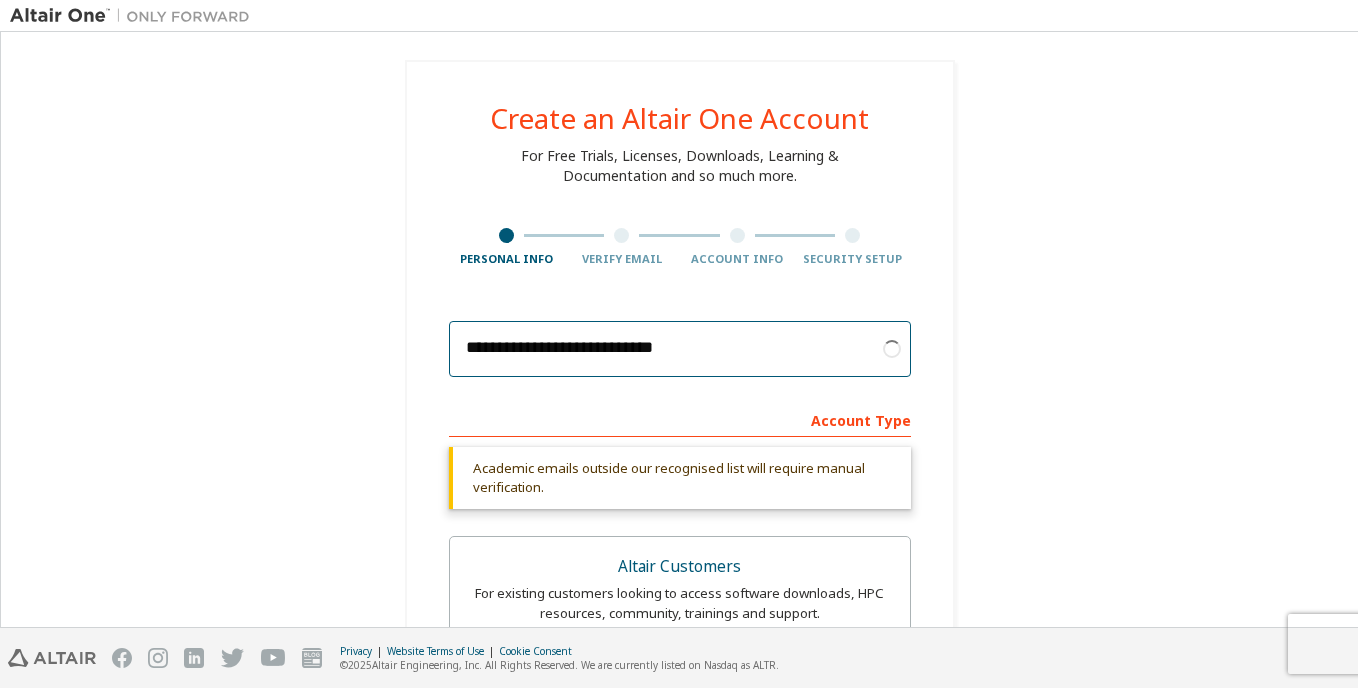 click on "**********" at bounding box center [680, 349] 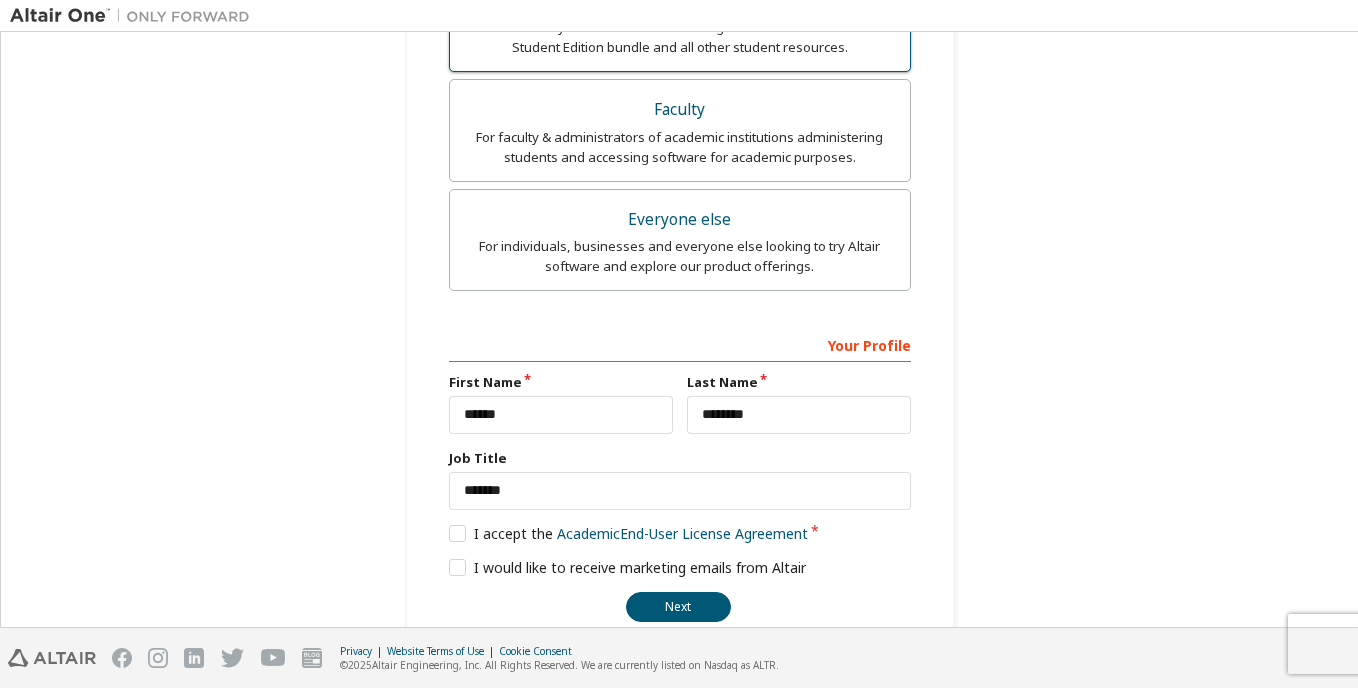 scroll, scrollTop: 639, scrollLeft: 0, axis: vertical 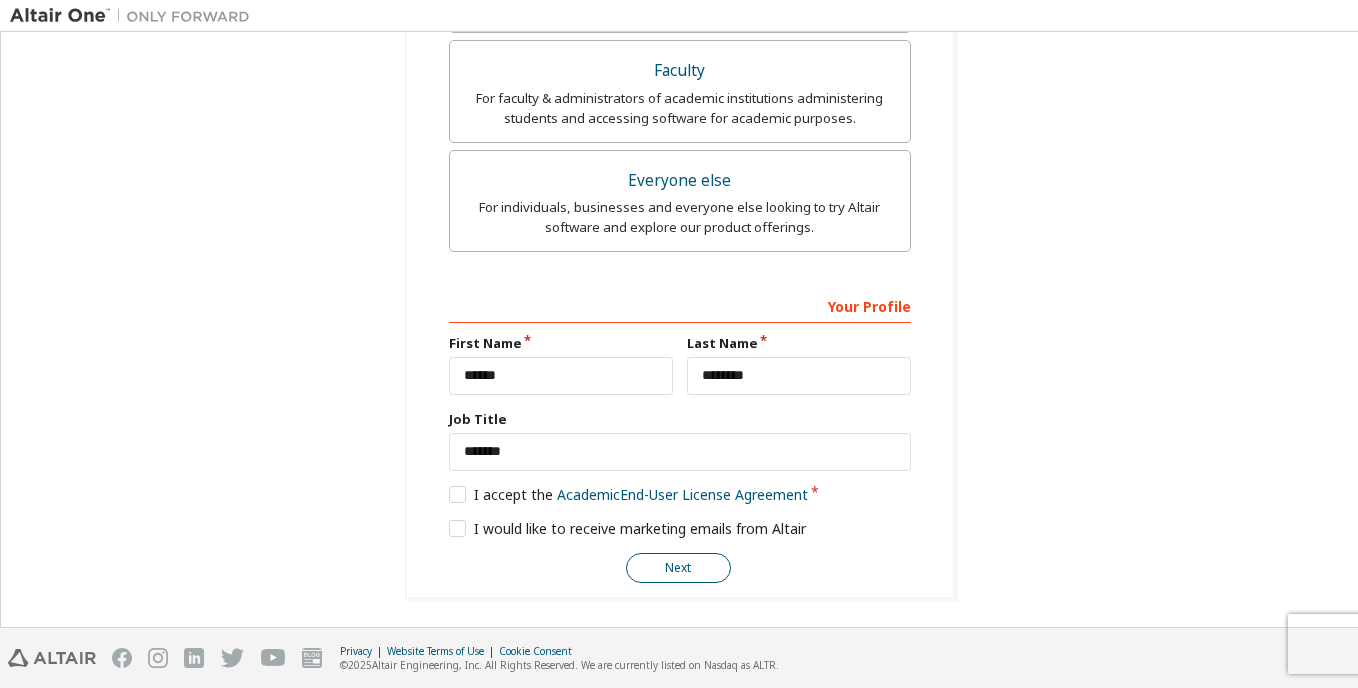 type on "**********" 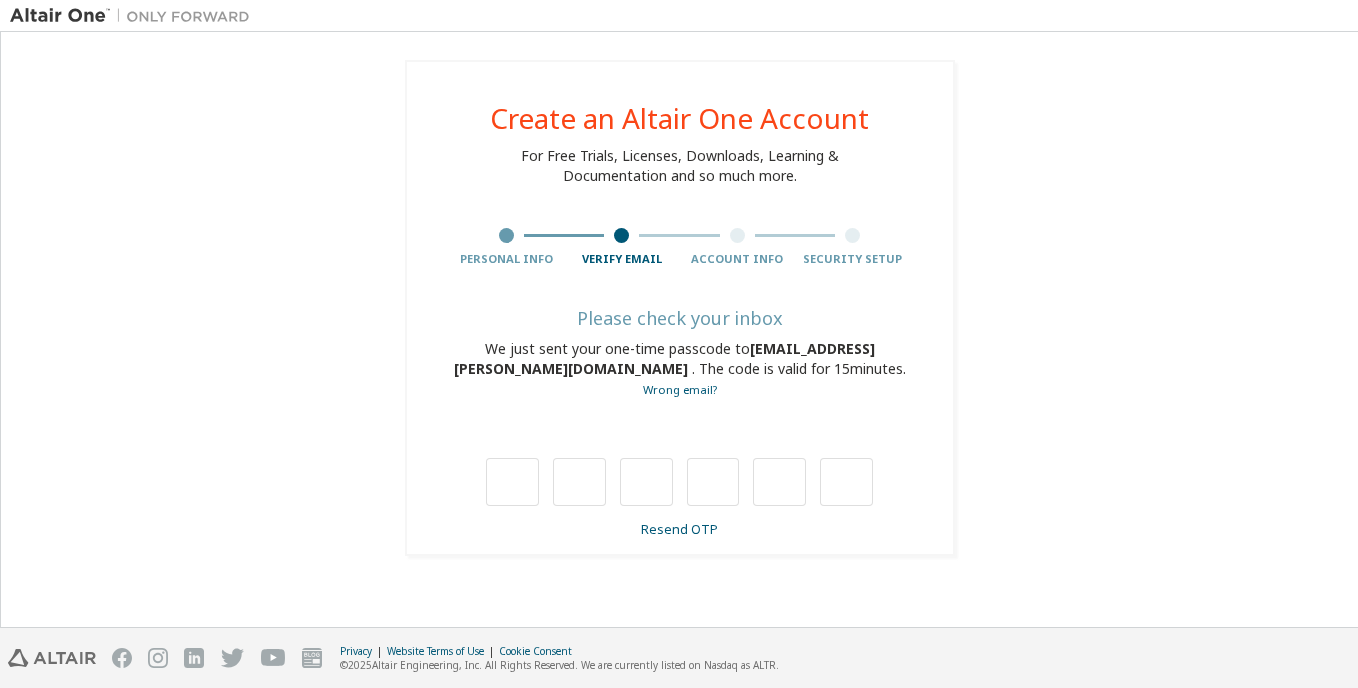 scroll, scrollTop: 0, scrollLeft: 0, axis: both 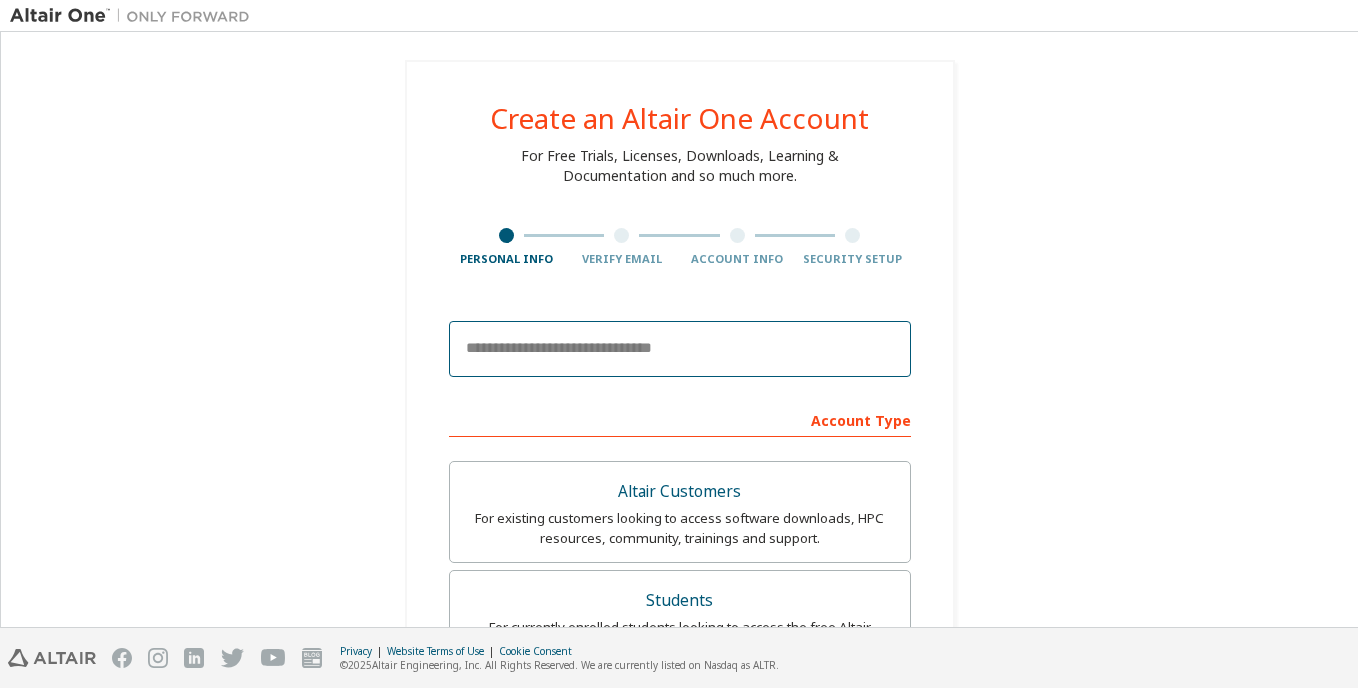 click at bounding box center (680, 349) 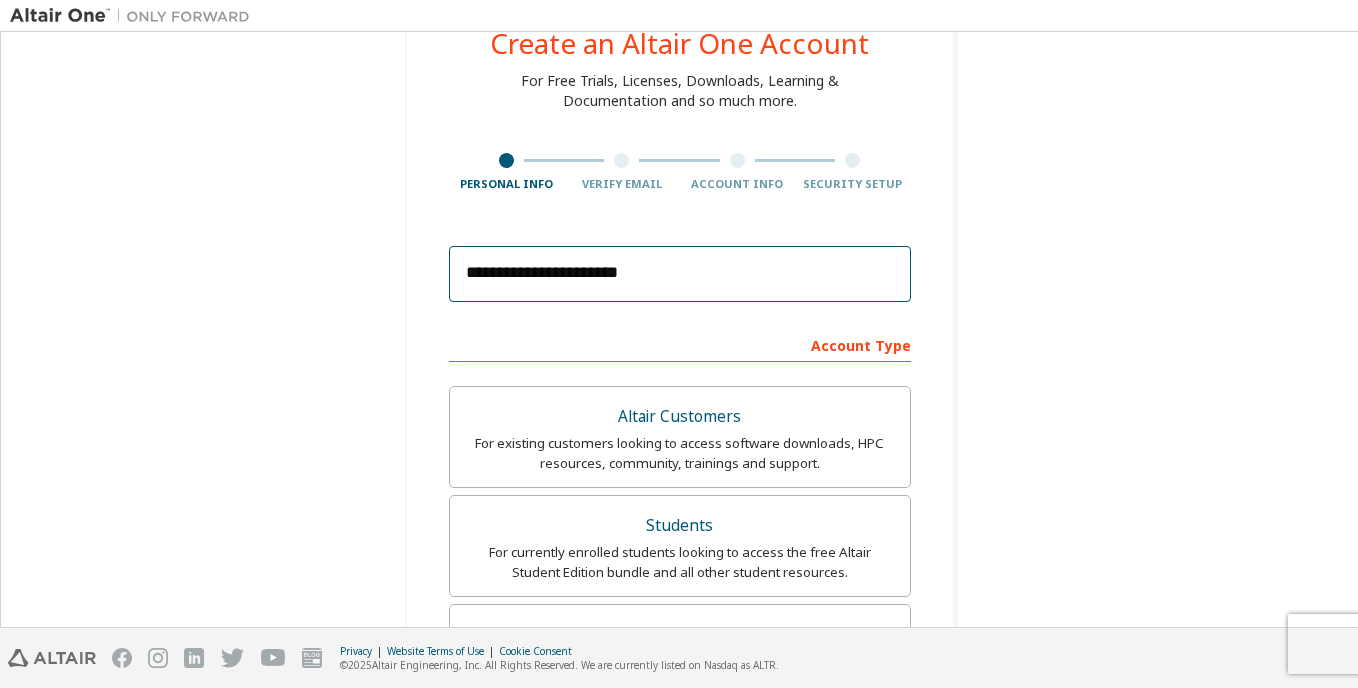 scroll, scrollTop: 76, scrollLeft: 0, axis: vertical 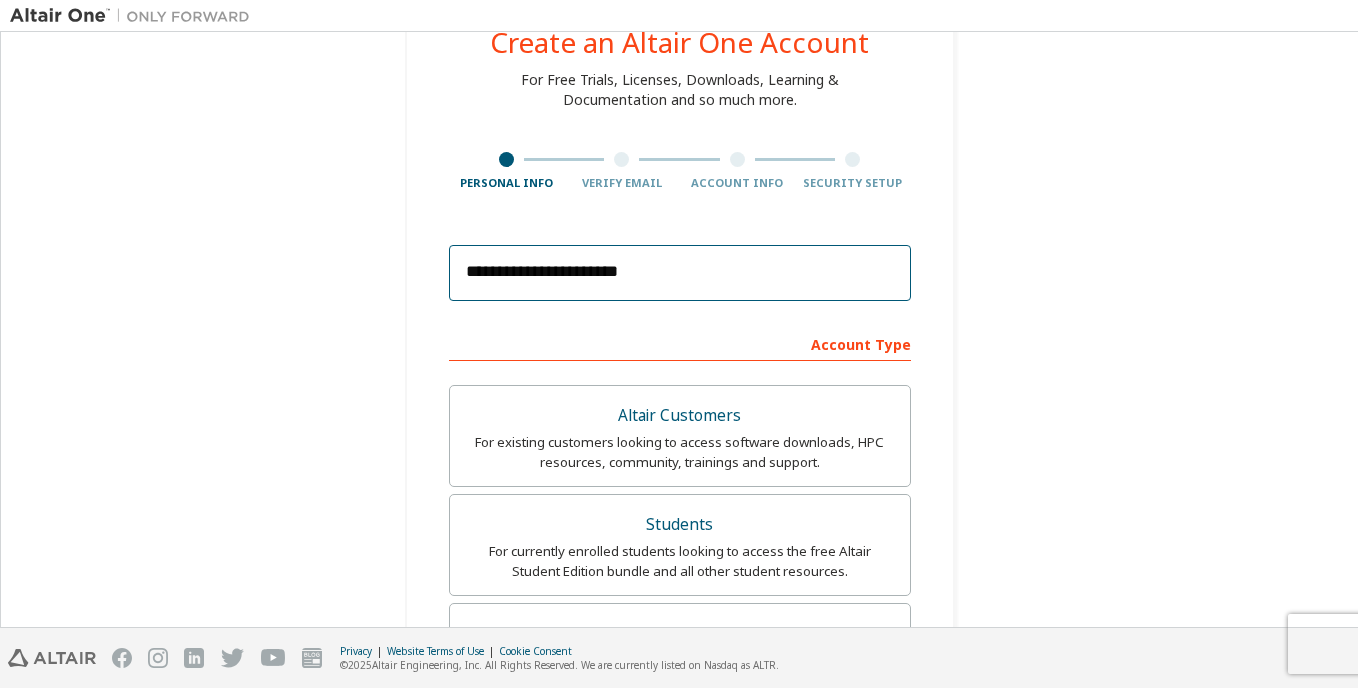 click on "**********" at bounding box center [680, 273] 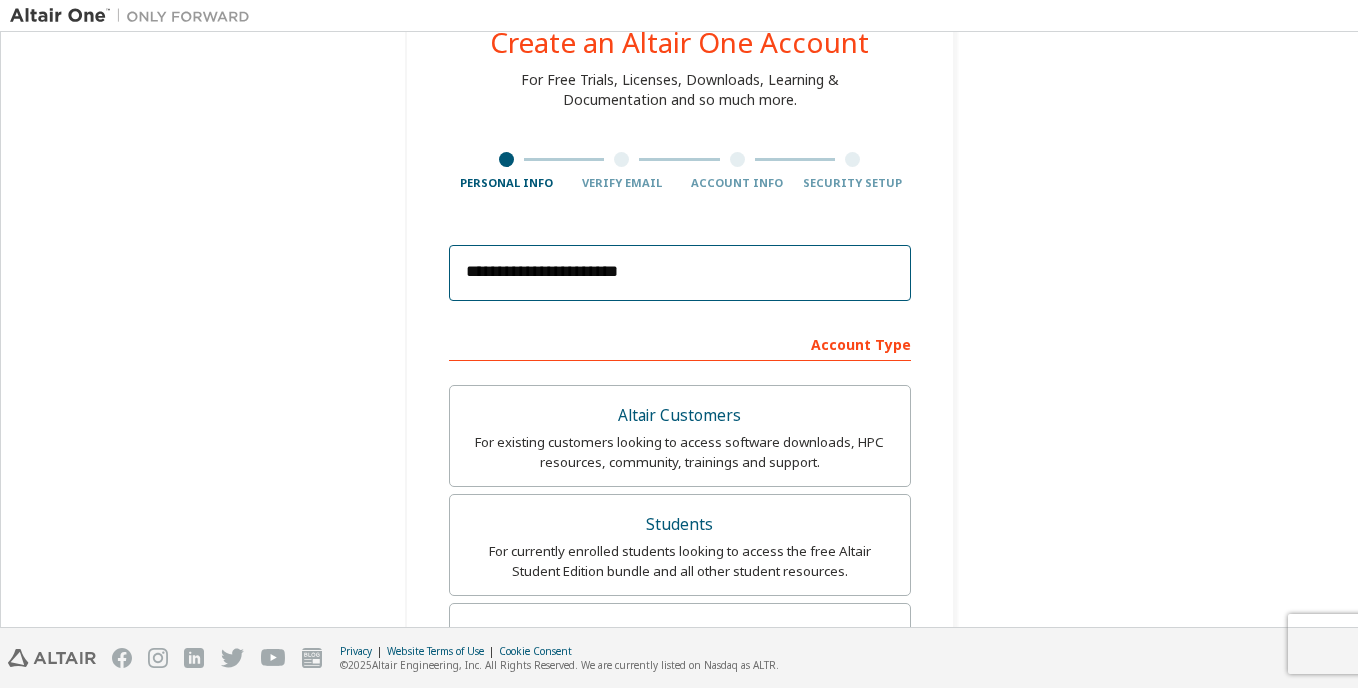 click on "**********" at bounding box center [680, 273] 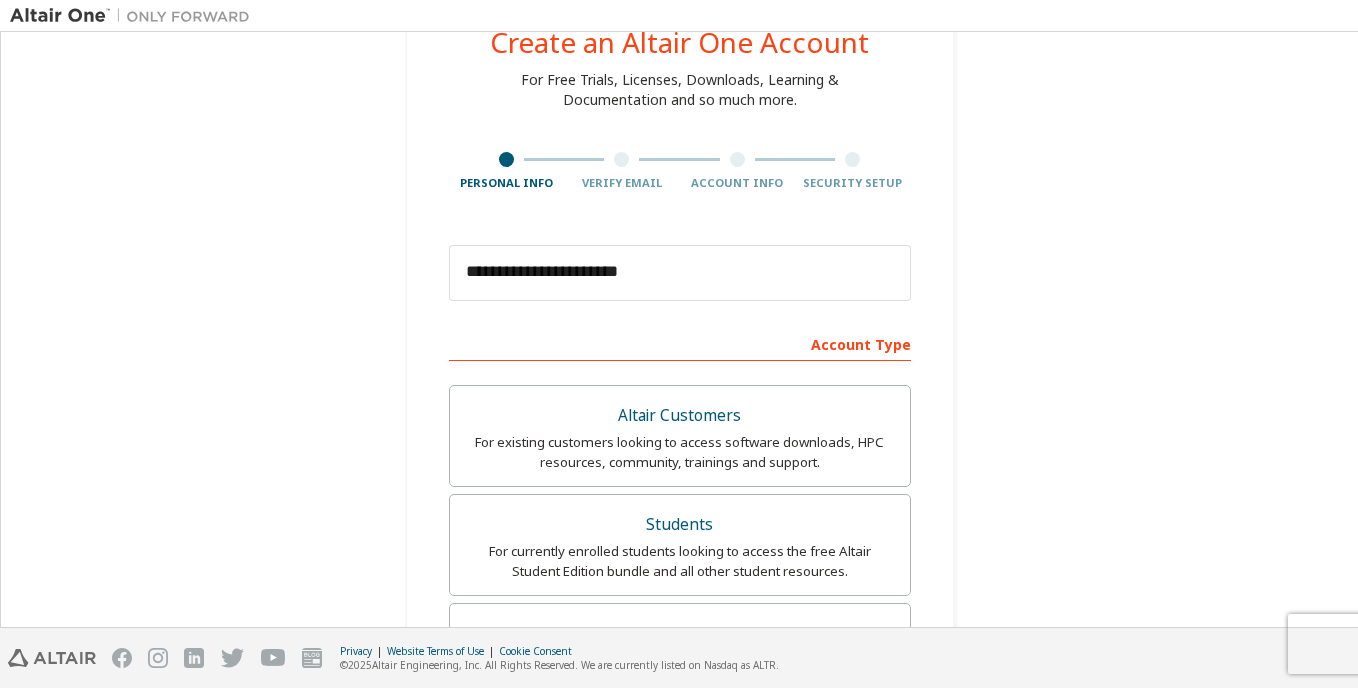click on "**********" at bounding box center [679, 573] 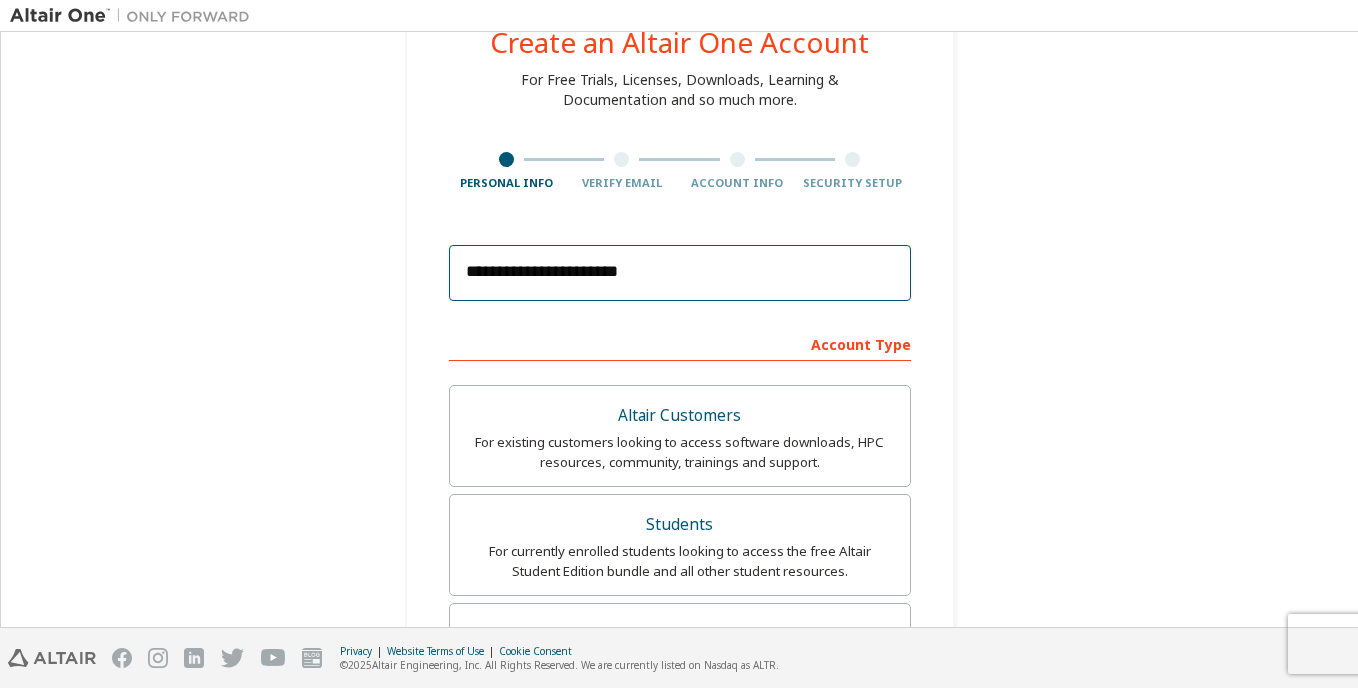 click on "**********" at bounding box center [680, 273] 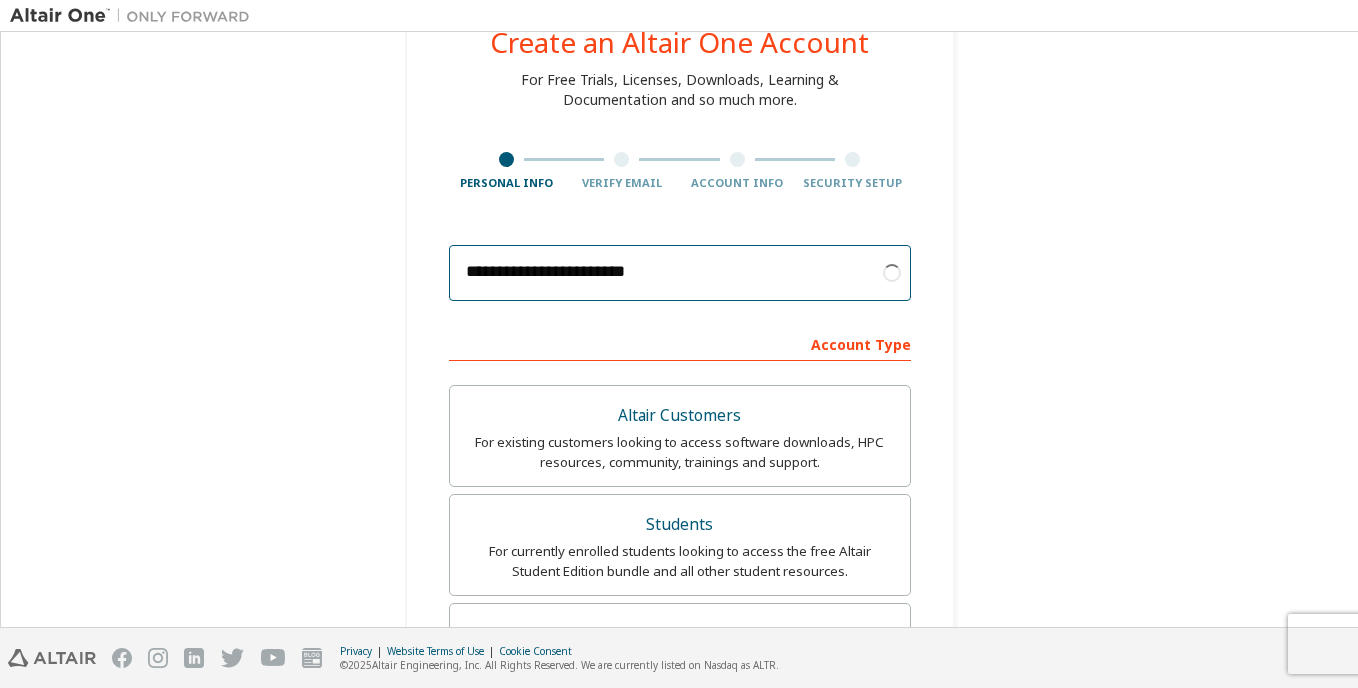 type on "**********" 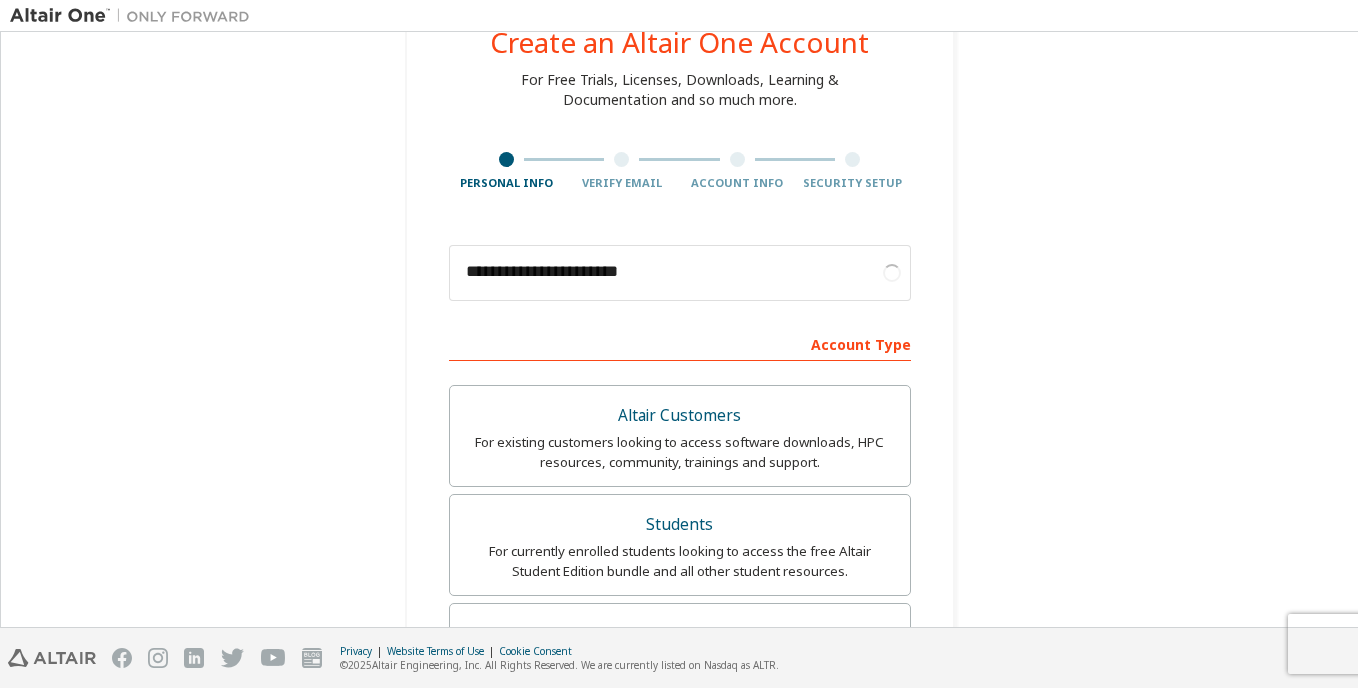 click on "**********" at bounding box center [679, 573] 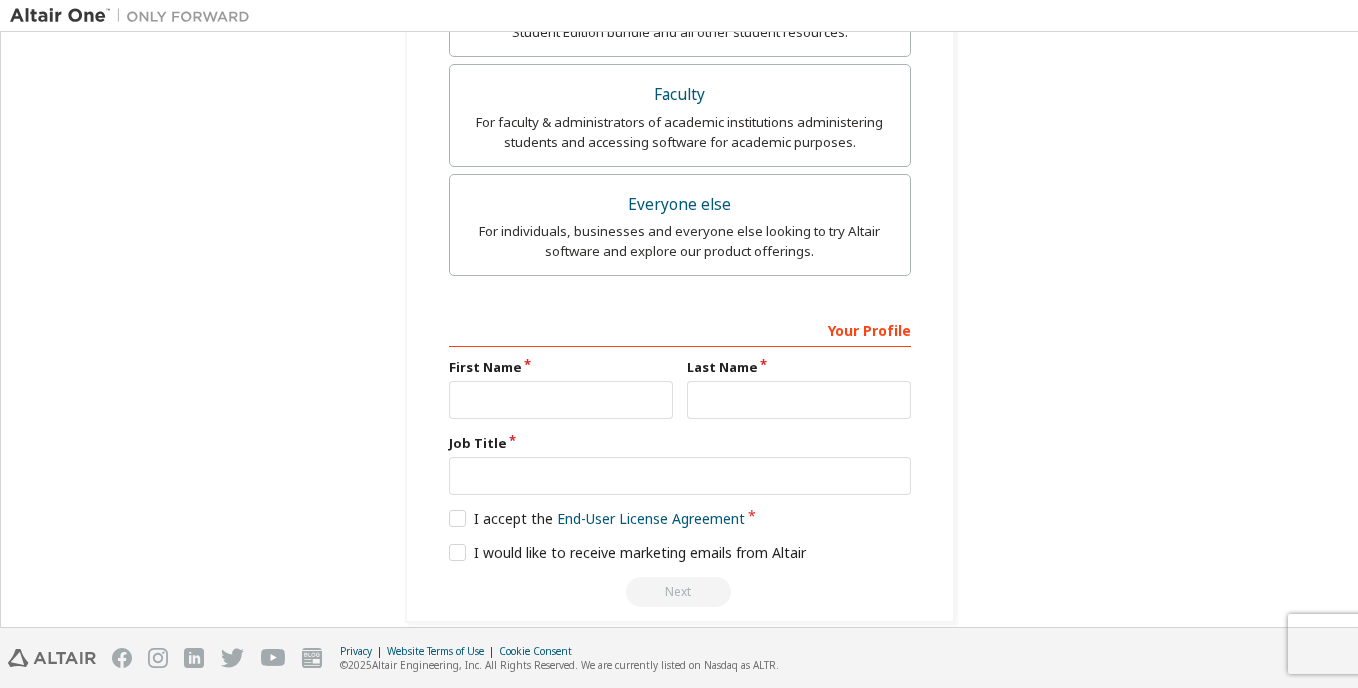 scroll, scrollTop: 616, scrollLeft: 0, axis: vertical 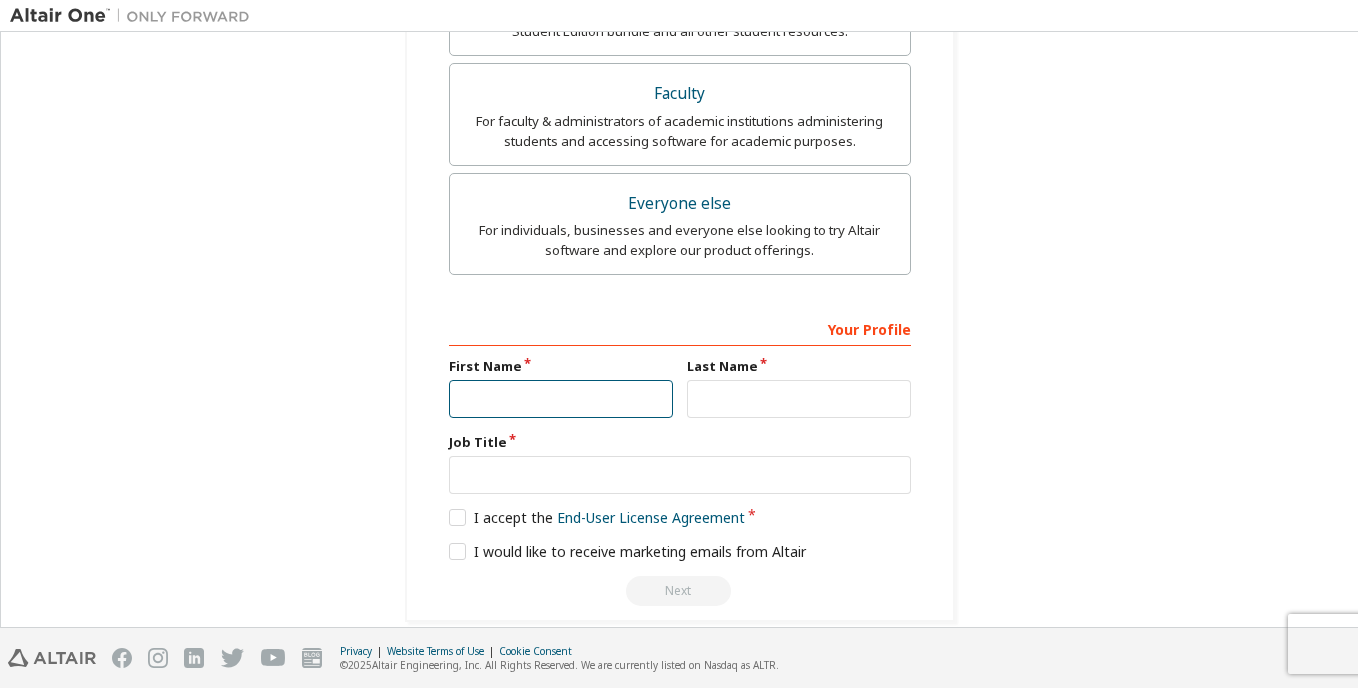 click at bounding box center (561, 399) 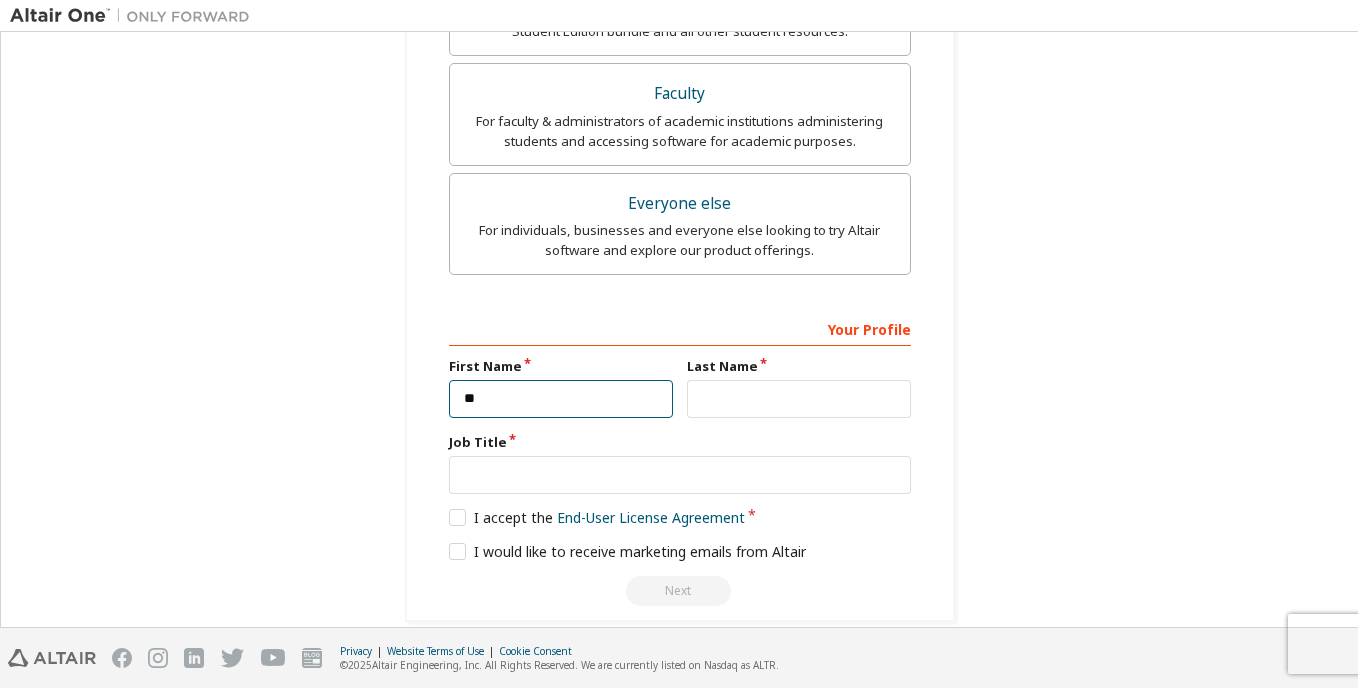 type on "*" 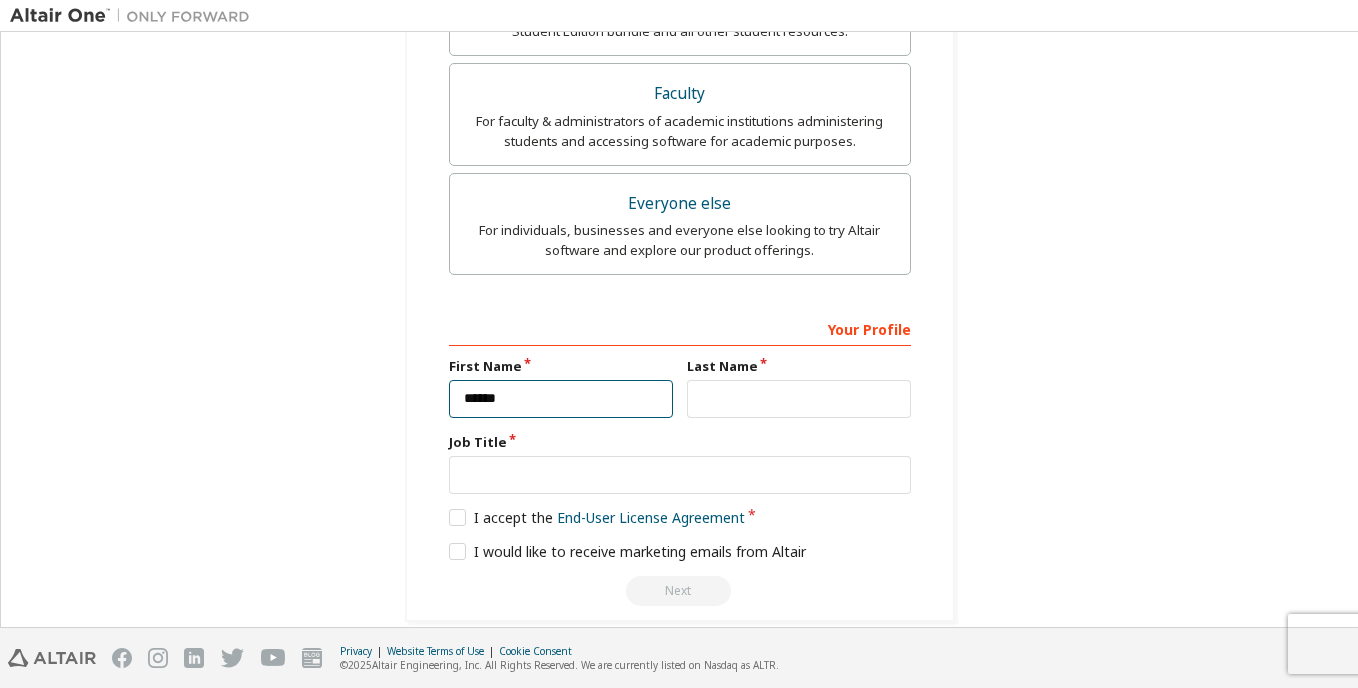 type on "******" 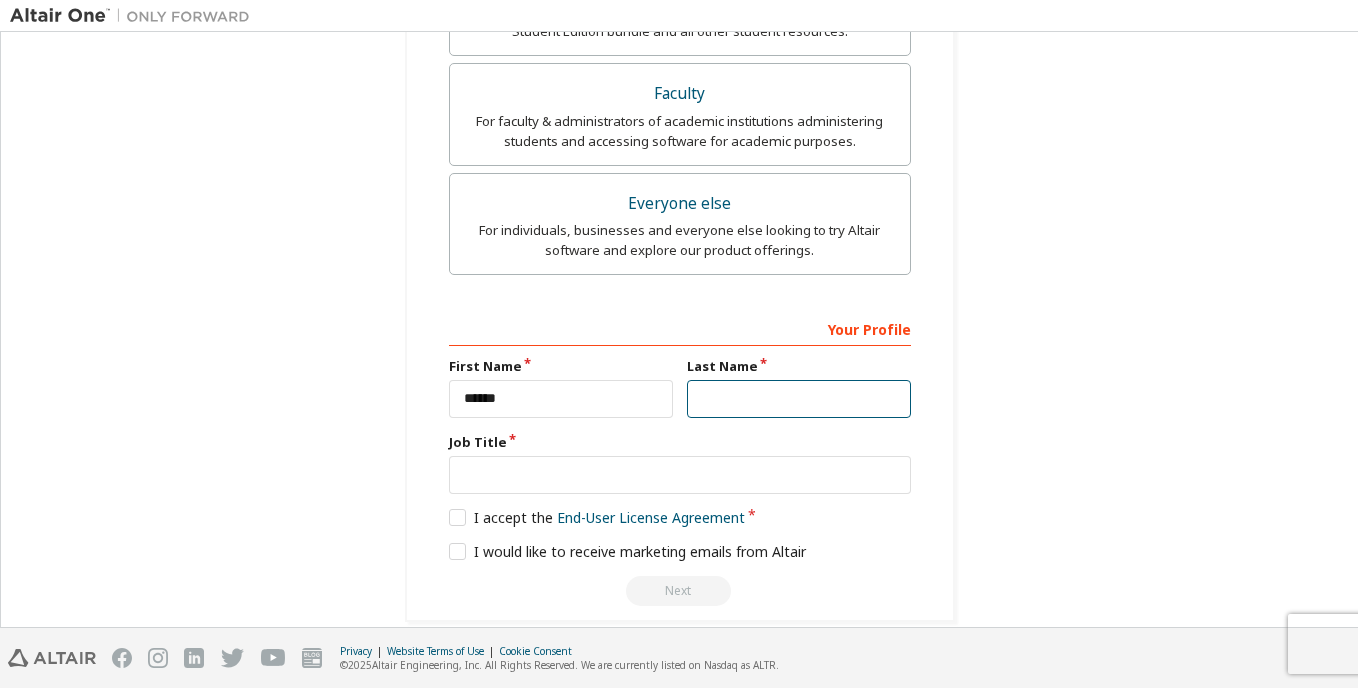 click at bounding box center (799, 399) 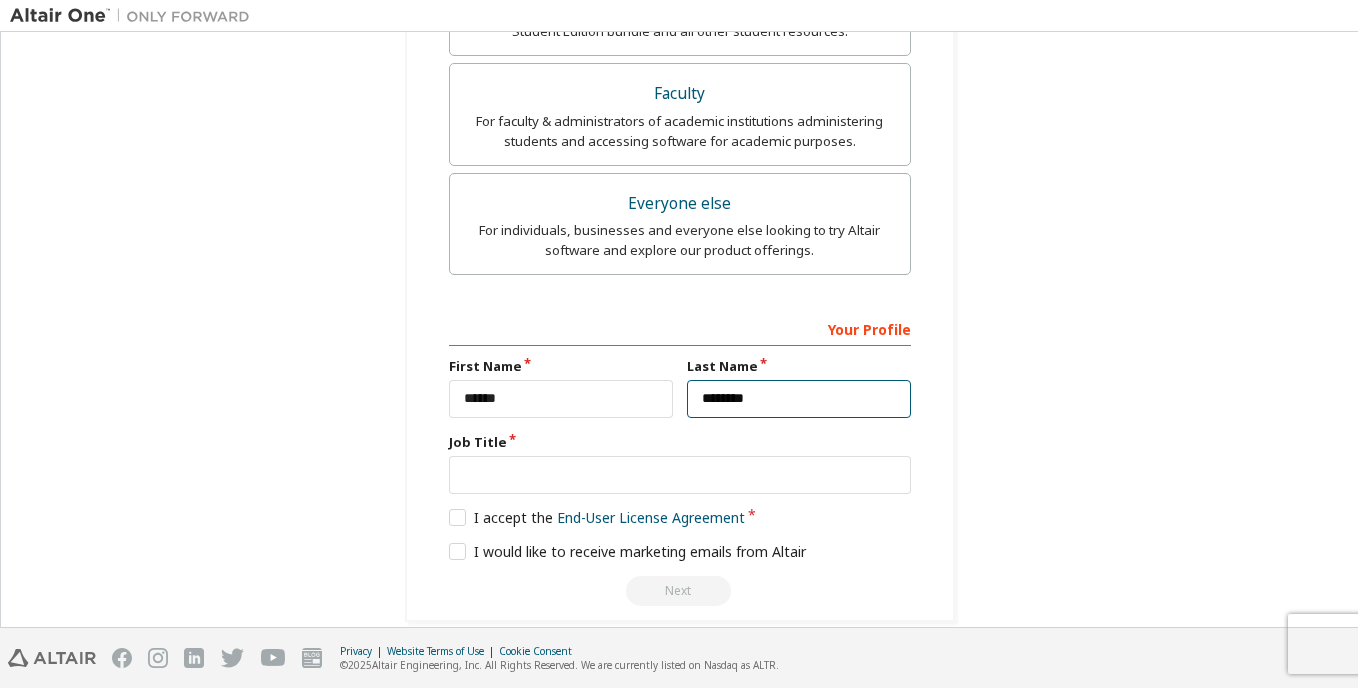 scroll, scrollTop: 639, scrollLeft: 0, axis: vertical 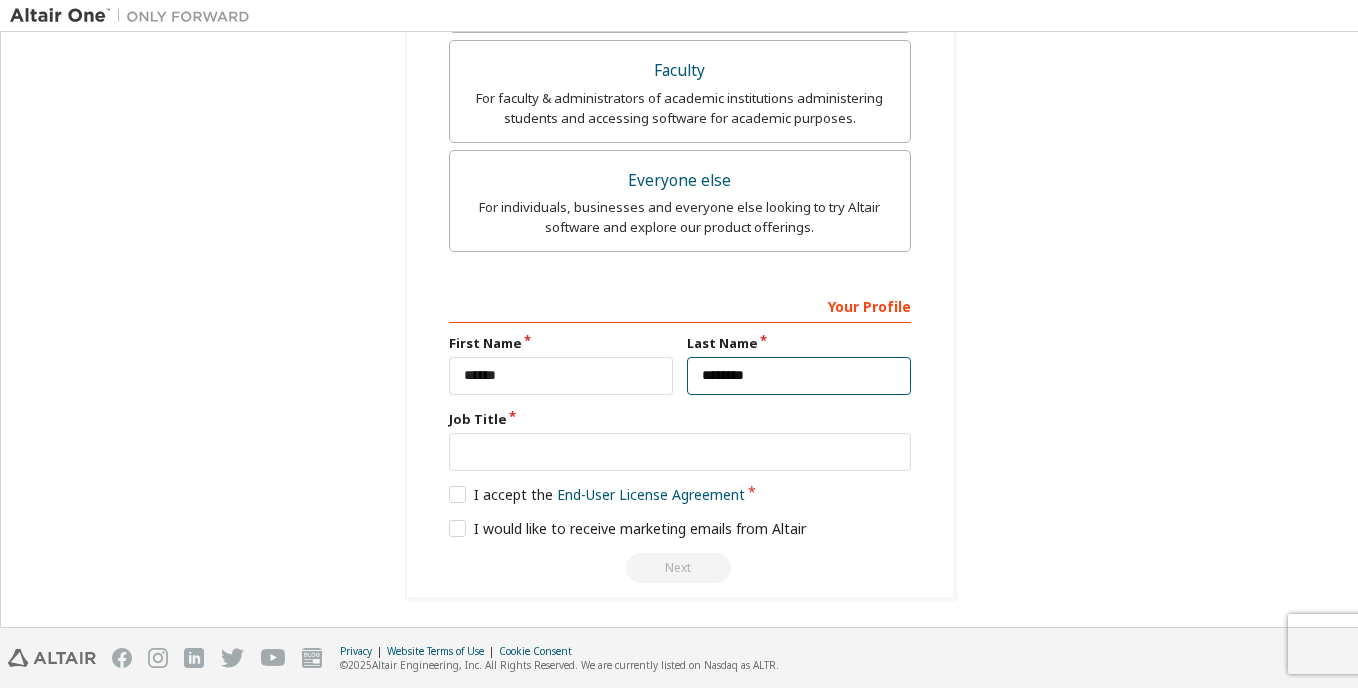 type on "********" 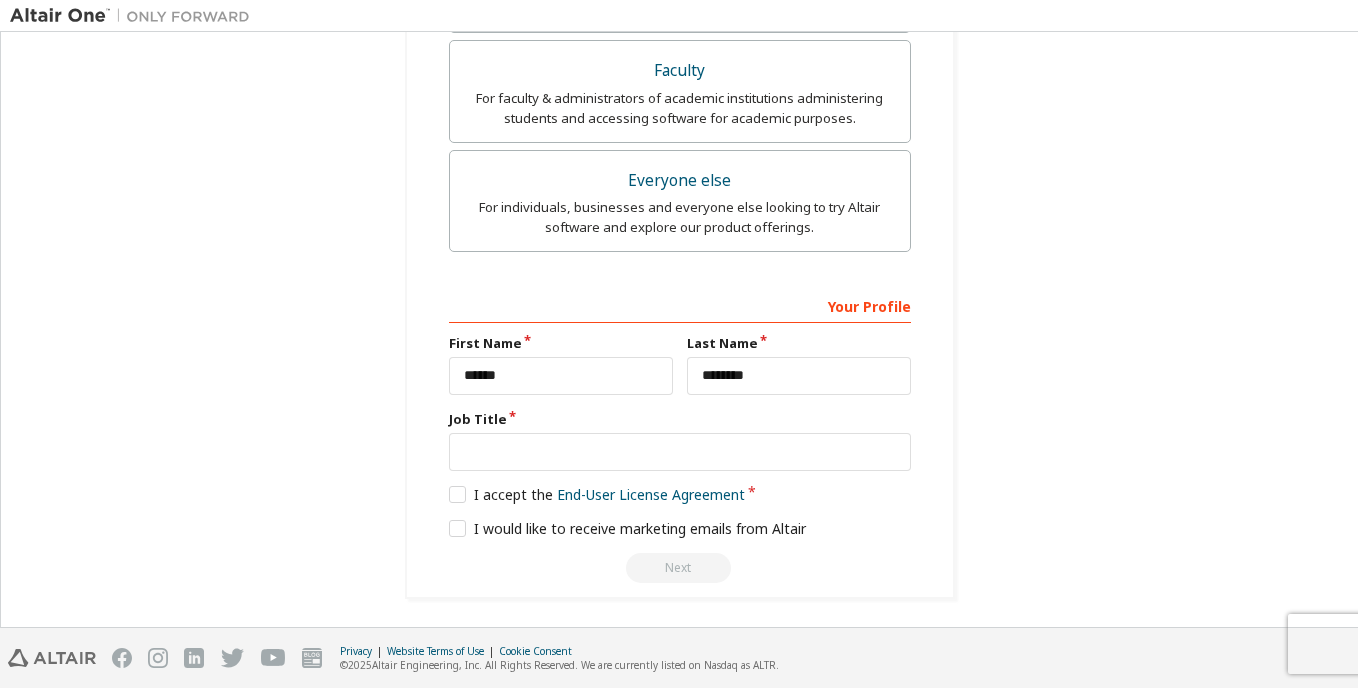 click on "Your Profile First Name ****** Last Name ******** Job Title Please provide State/Province to help us route sales and support resources to you more efficiently. I accept the    End-User License Agreement I would like to receive marketing emails from Altair Next" at bounding box center (680, 435) 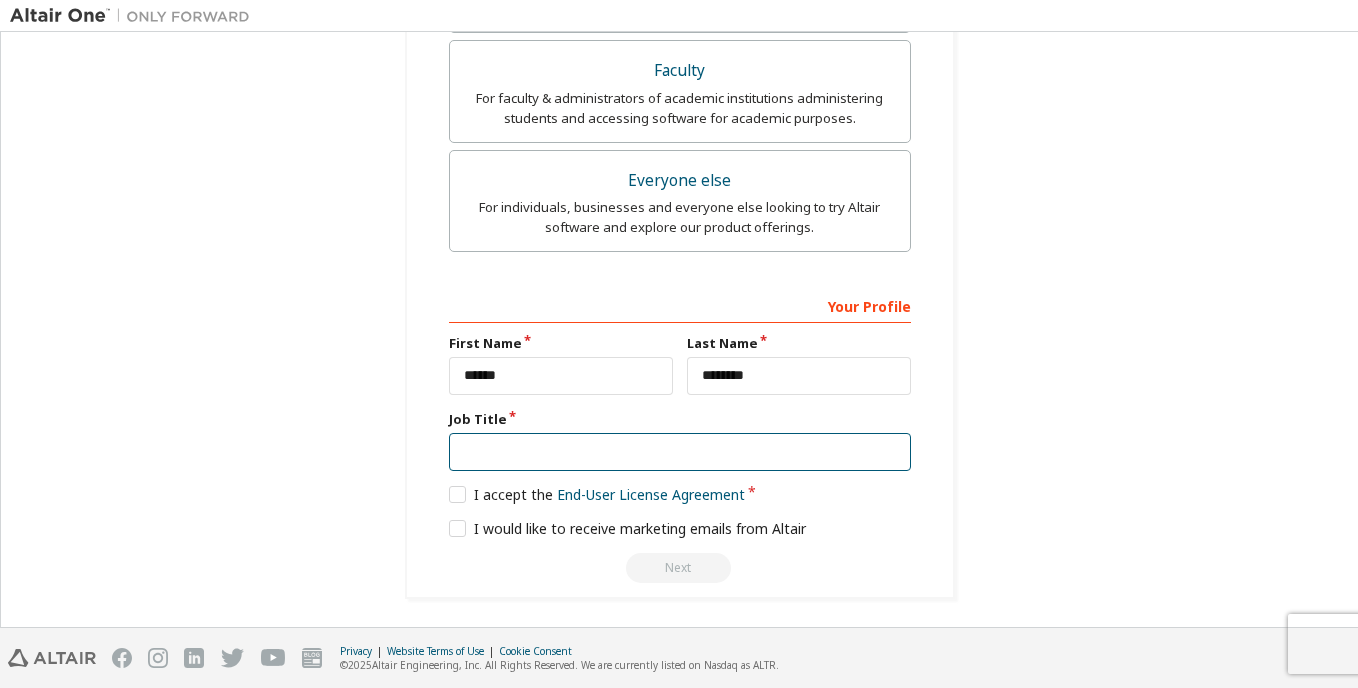 click at bounding box center (680, 452) 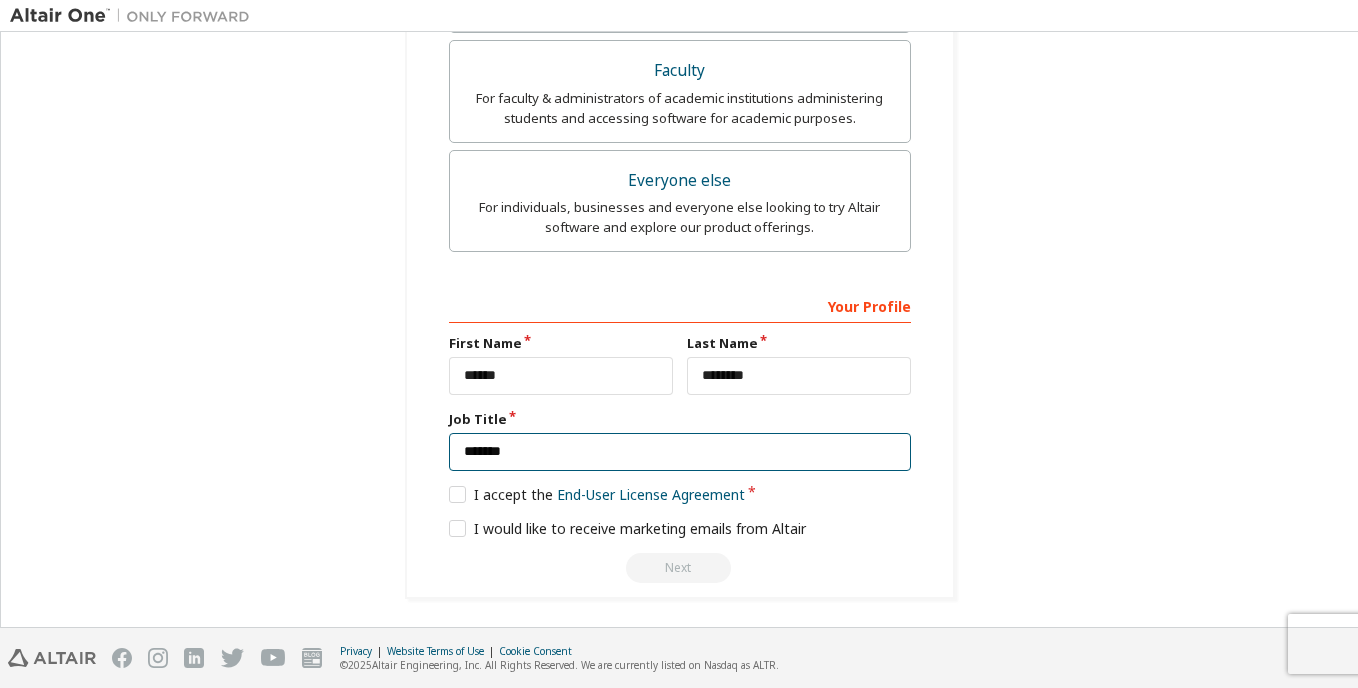 type on "*******" 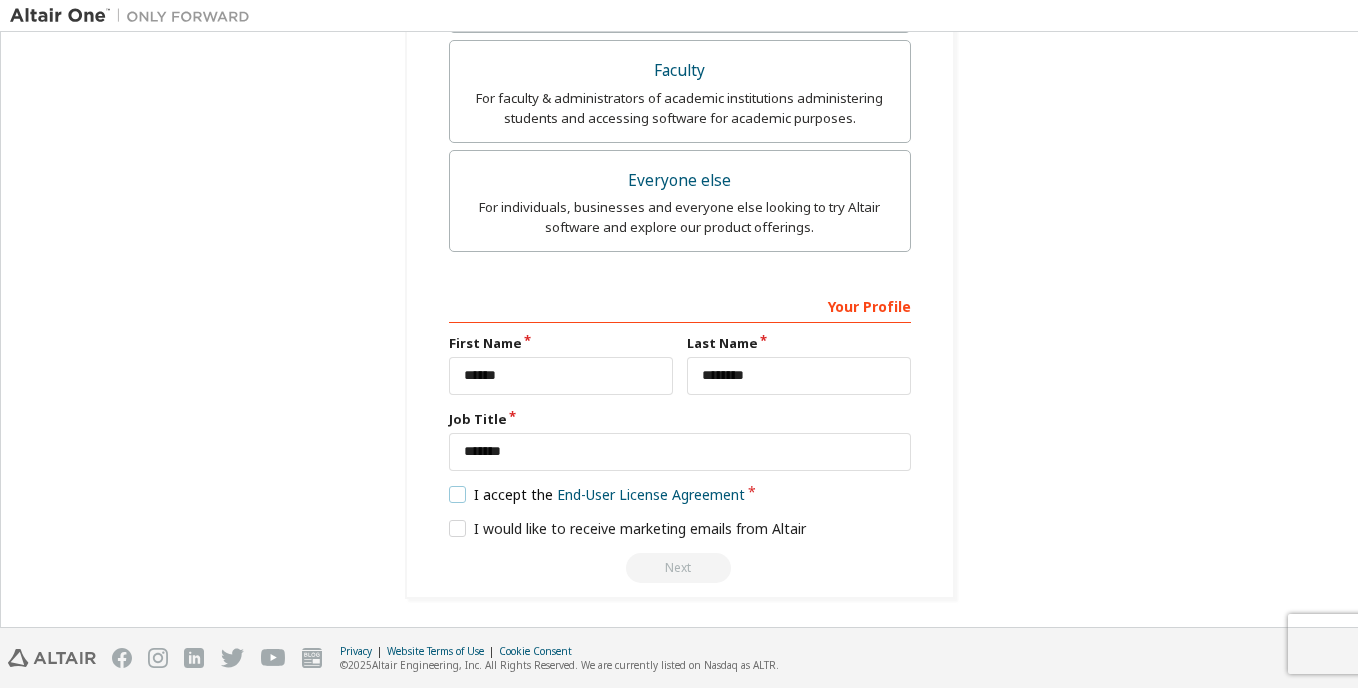 click on "I accept the    End-User License Agreement" at bounding box center (597, 494) 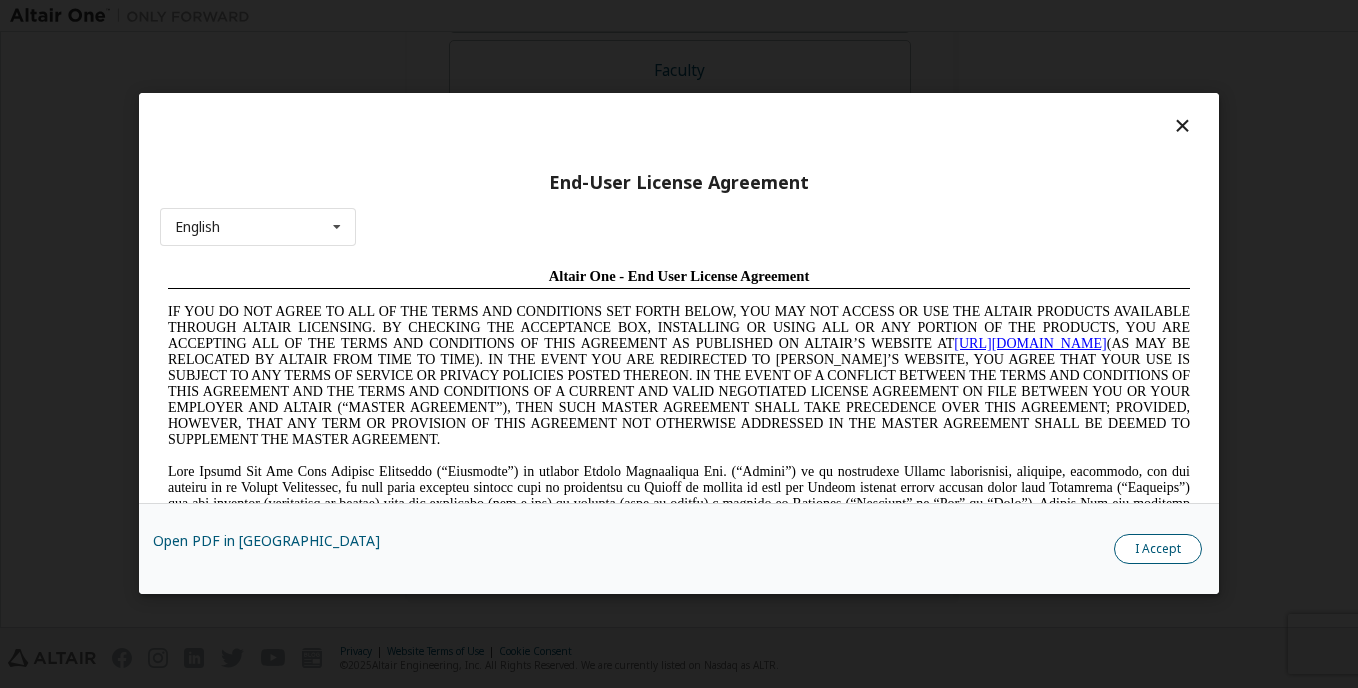 scroll, scrollTop: 0, scrollLeft: 0, axis: both 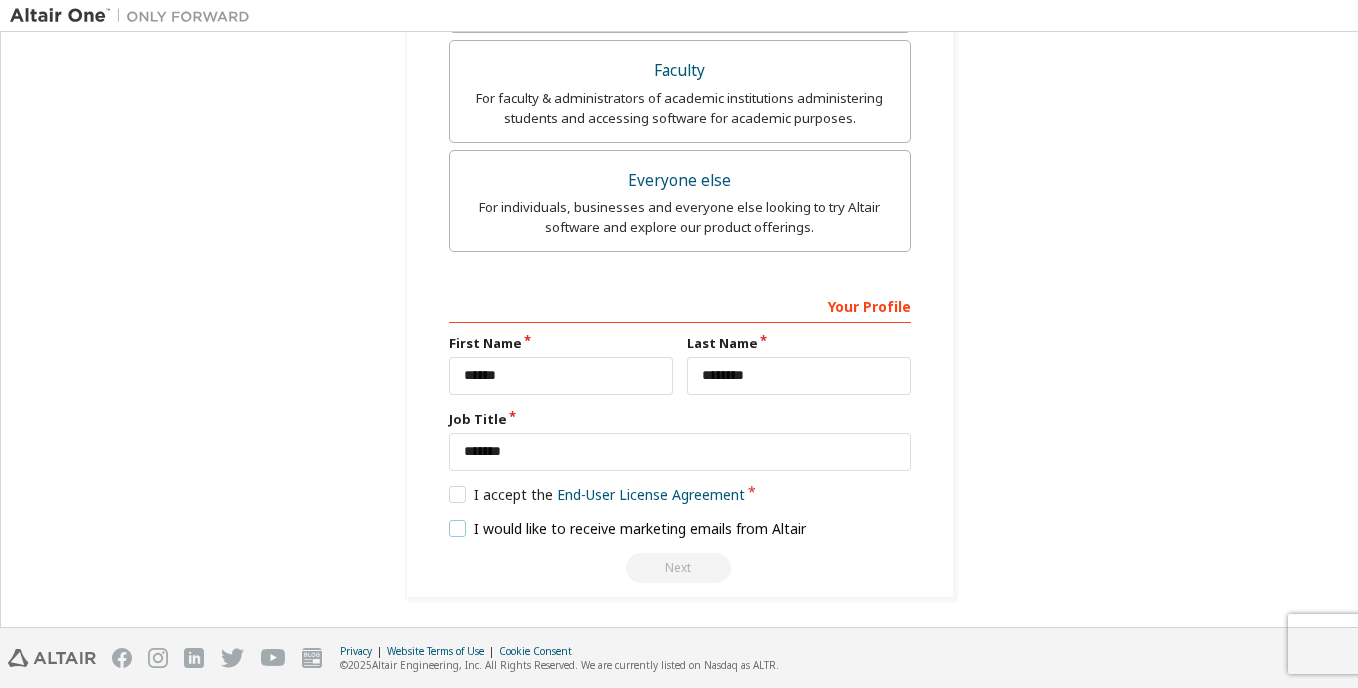 click on "I would like to receive marketing emails from Altair" at bounding box center [628, 528] 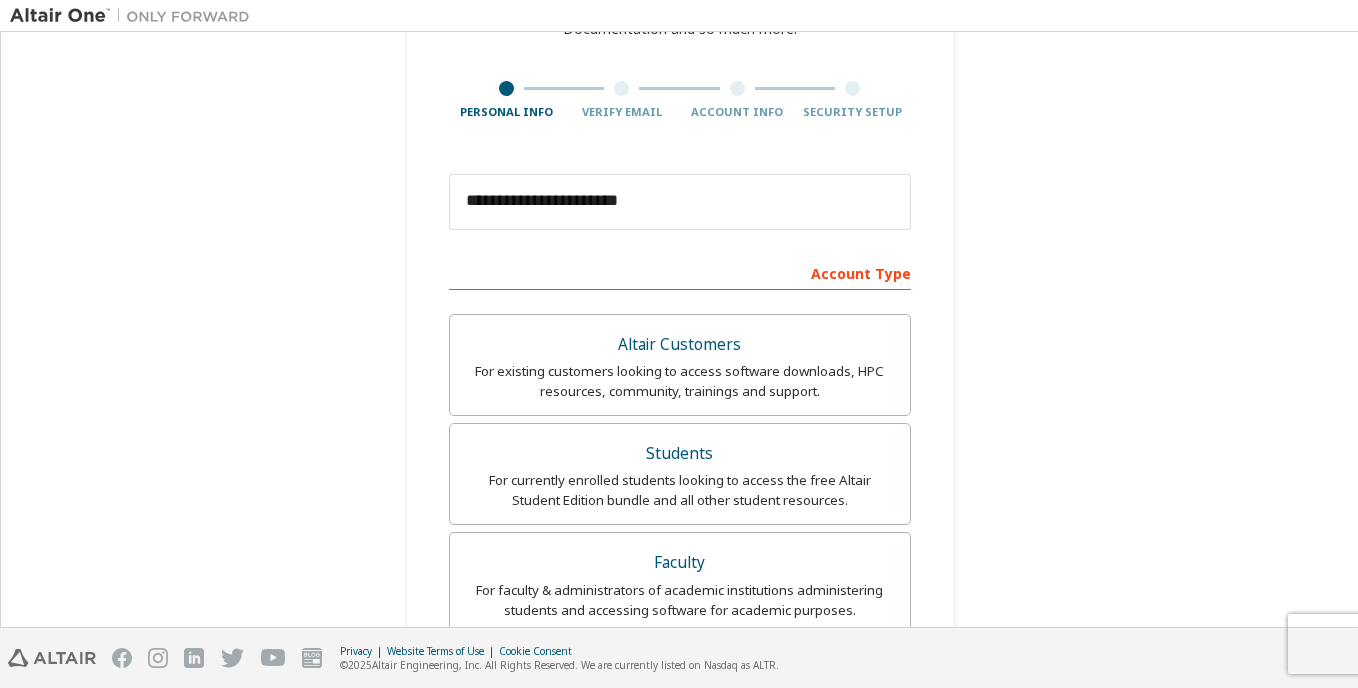scroll, scrollTop: 148, scrollLeft: 0, axis: vertical 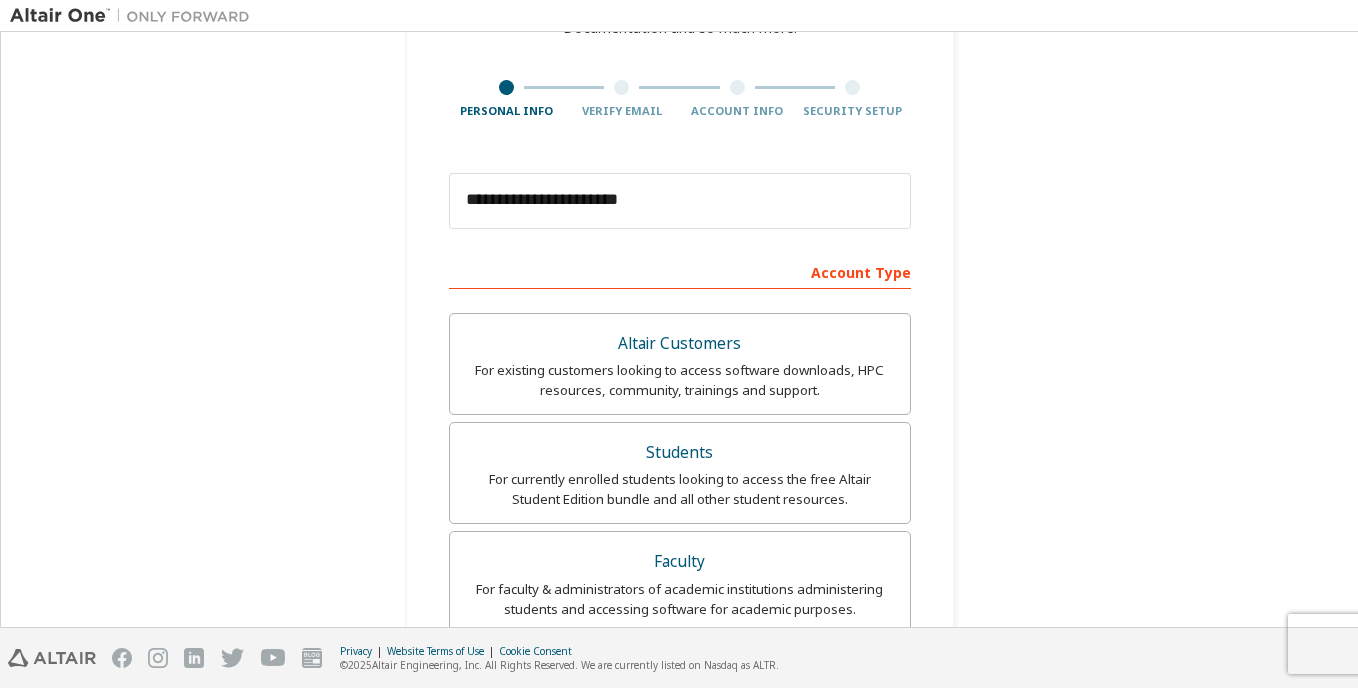 click on "Students" at bounding box center [680, 453] 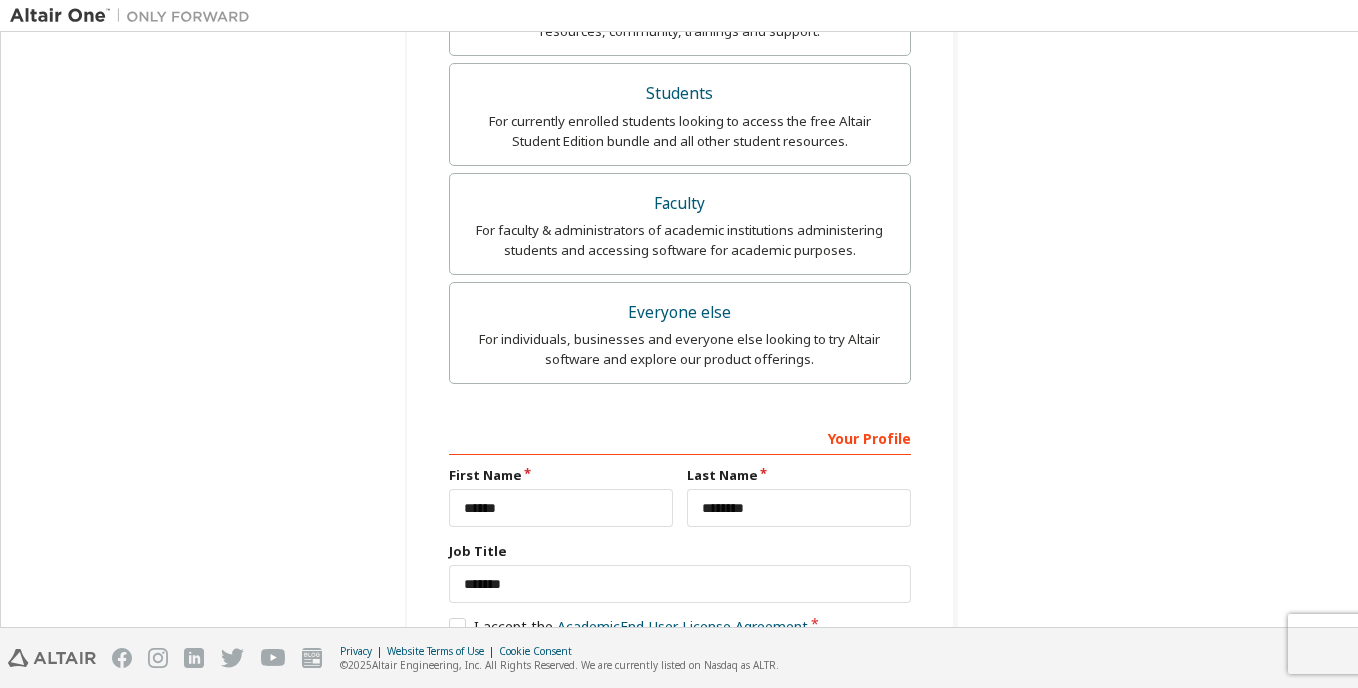 scroll, scrollTop: 714, scrollLeft: 0, axis: vertical 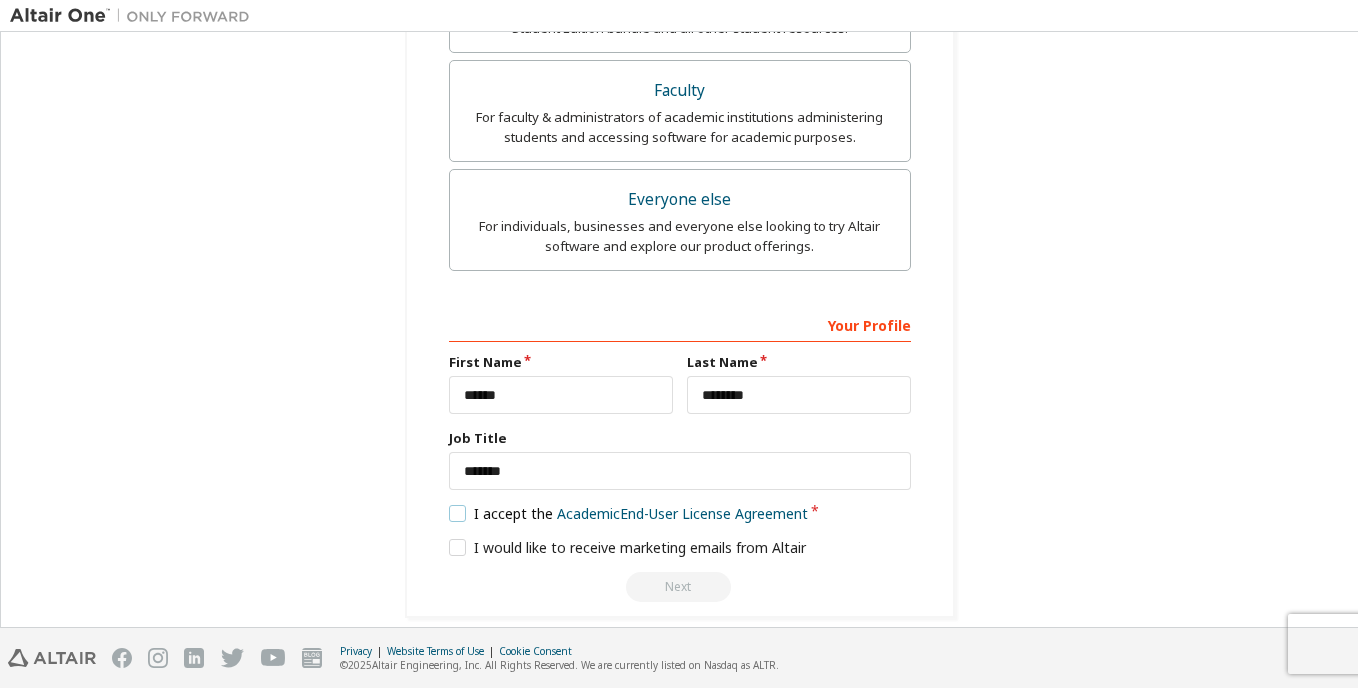 click on "I accept the   Academic   End-User License Agreement" at bounding box center [629, 513] 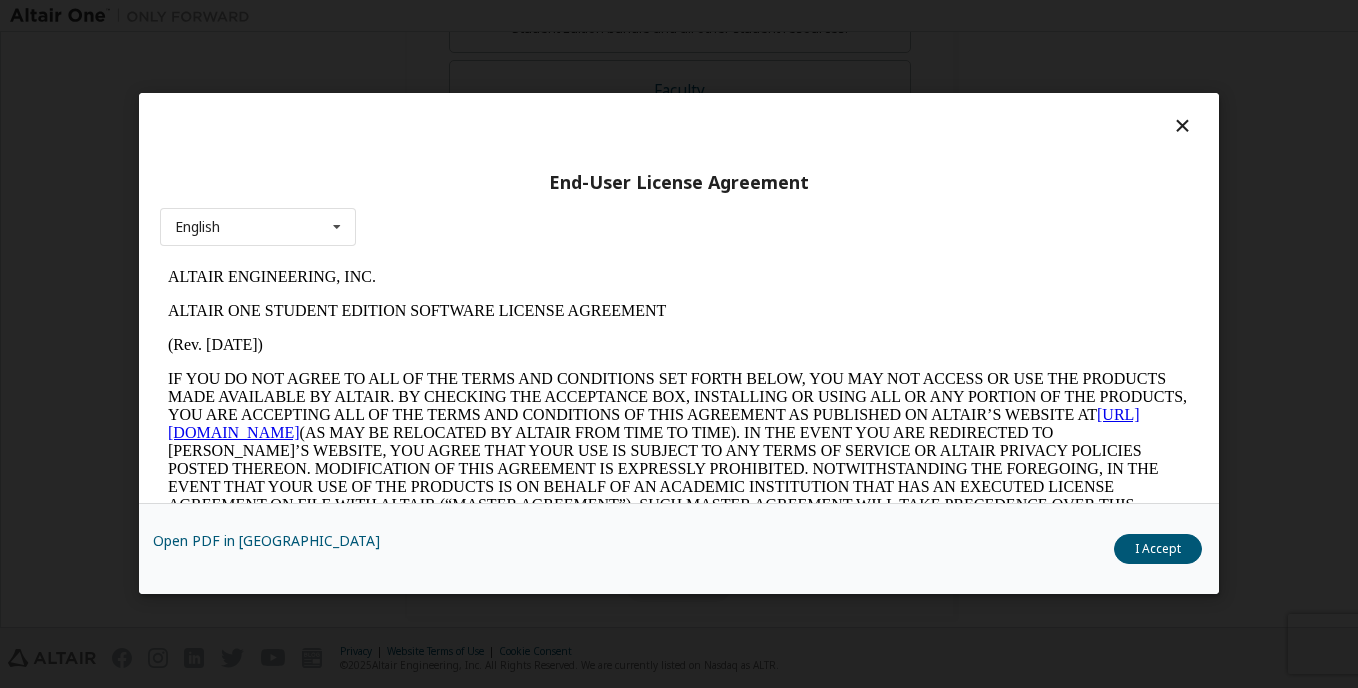scroll, scrollTop: 0, scrollLeft: 0, axis: both 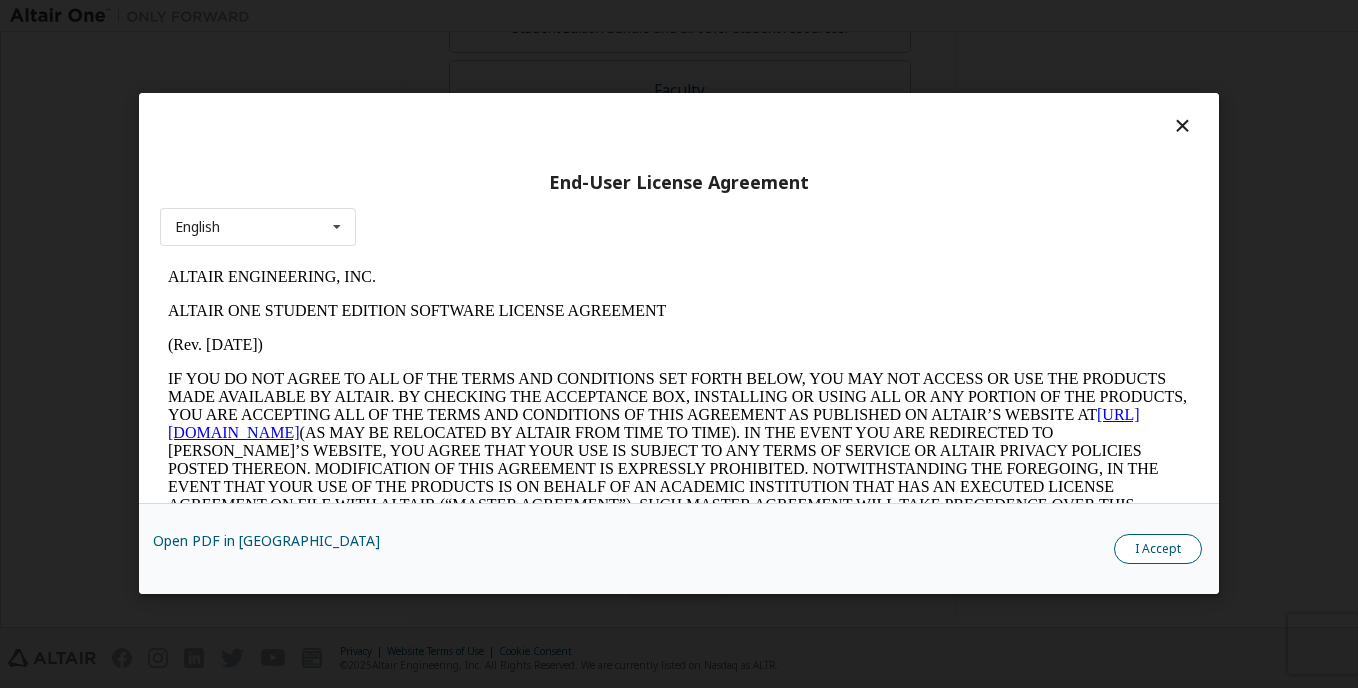 click on "I Accept" at bounding box center [1158, 550] 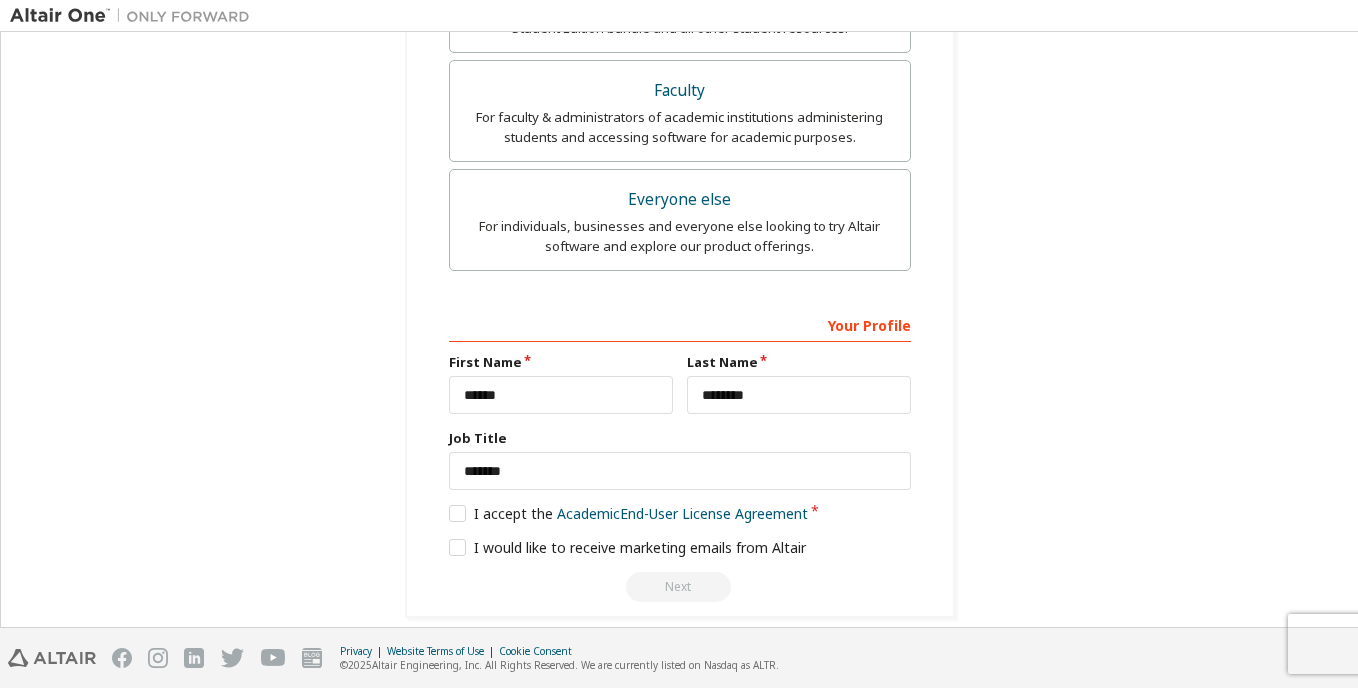 click on "Next" at bounding box center [680, 587] 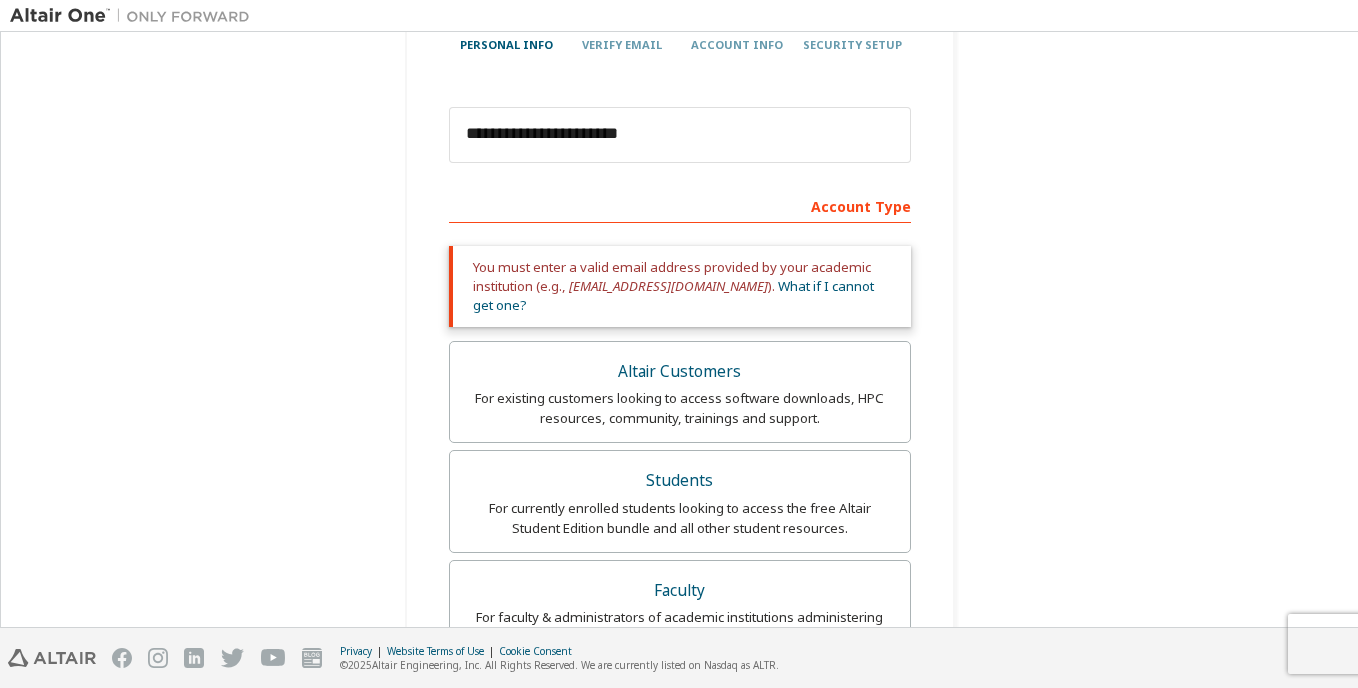 scroll, scrollTop: 0, scrollLeft: 0, axis: both 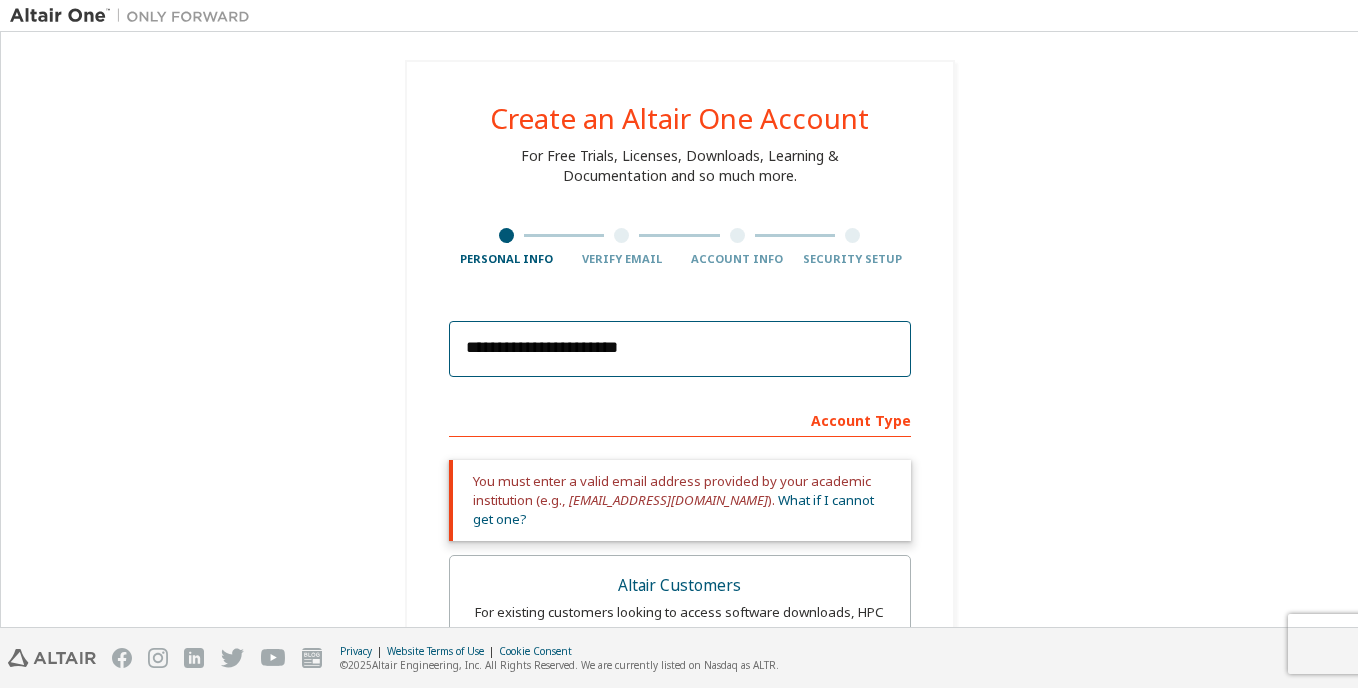 drag, startPoint x: 686, startPoint y: 340, endPoint x: 418, endPoint y: 360, distance: 268.74524 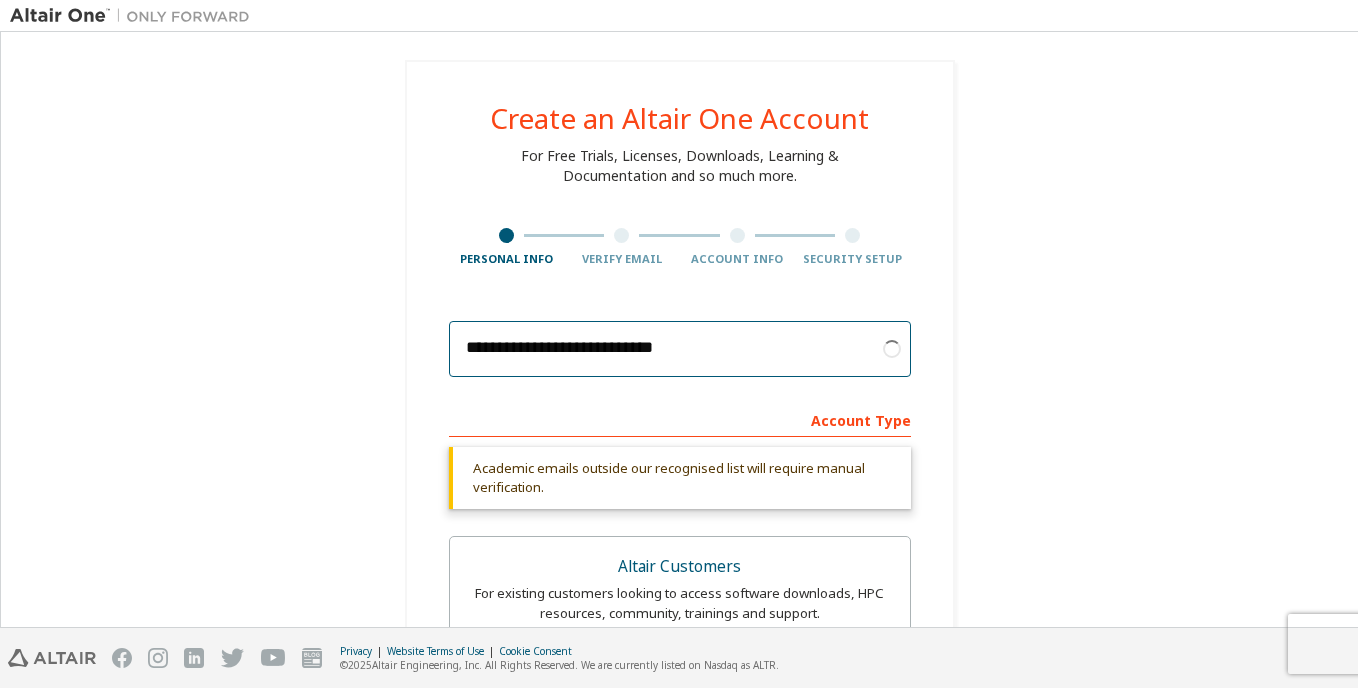 type on "**********" 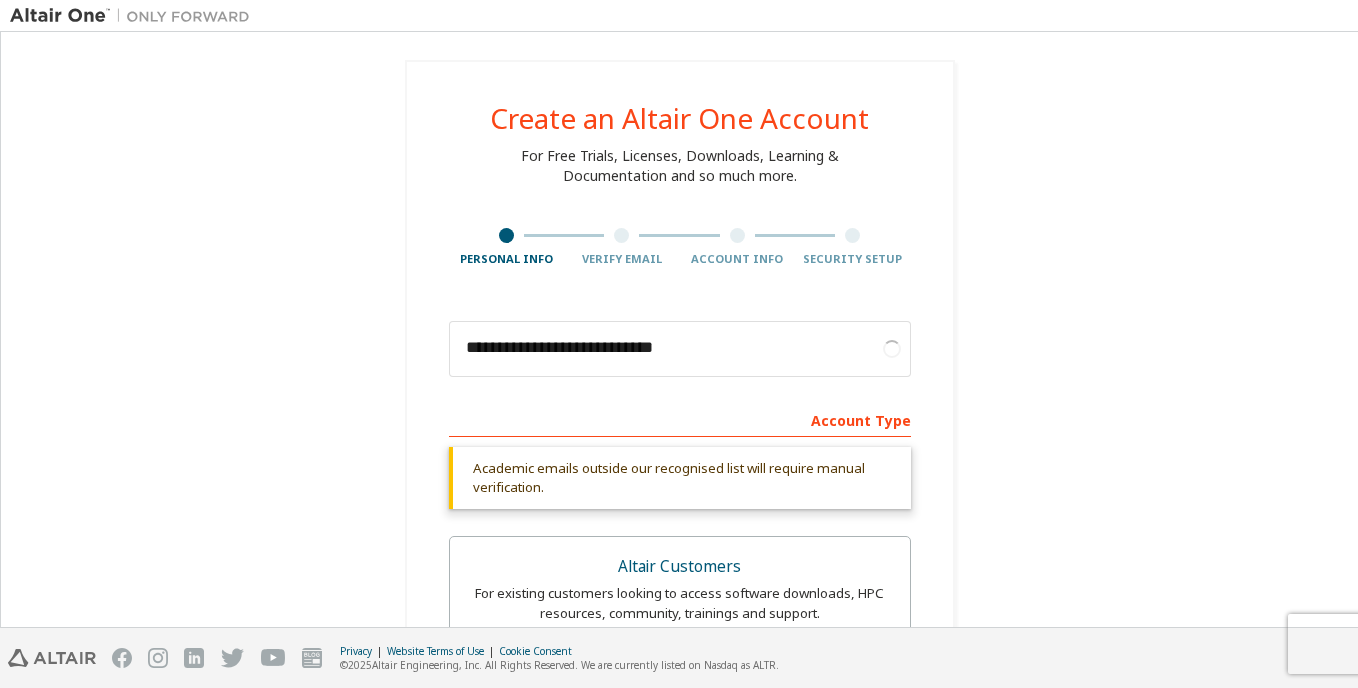 click on "**********" at bounding box center [680, 686] 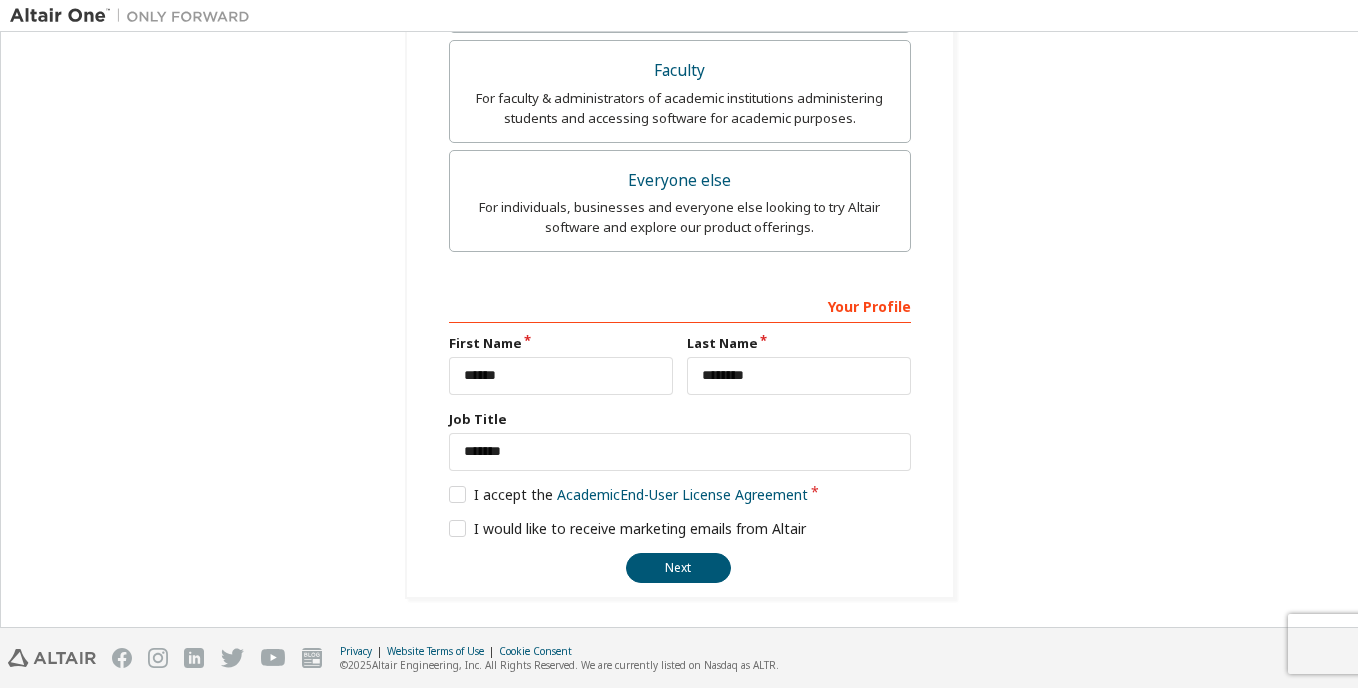 scroll, scrollTop: 639, scrollLeft: 0, axis: vertical 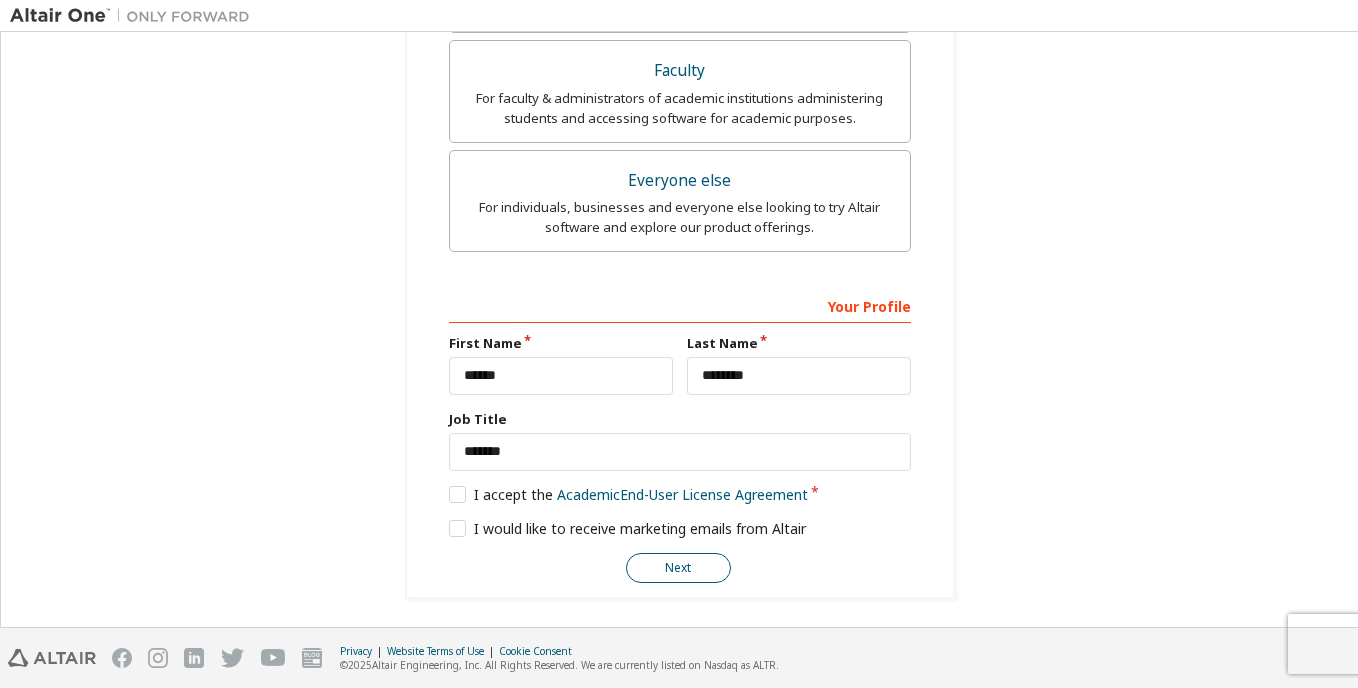 click on "Next" at bounding box center [678, 568] 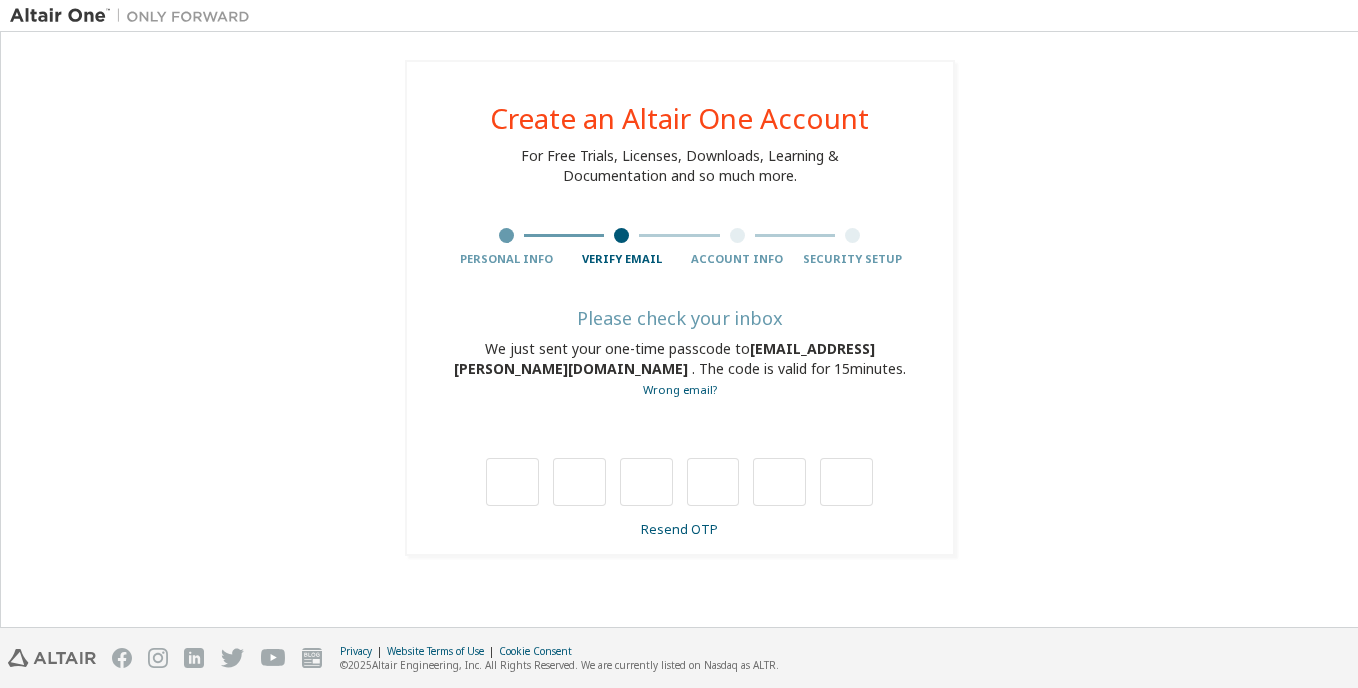 scroll, scrollTop: 0, scrollLeft: 0, axis: both 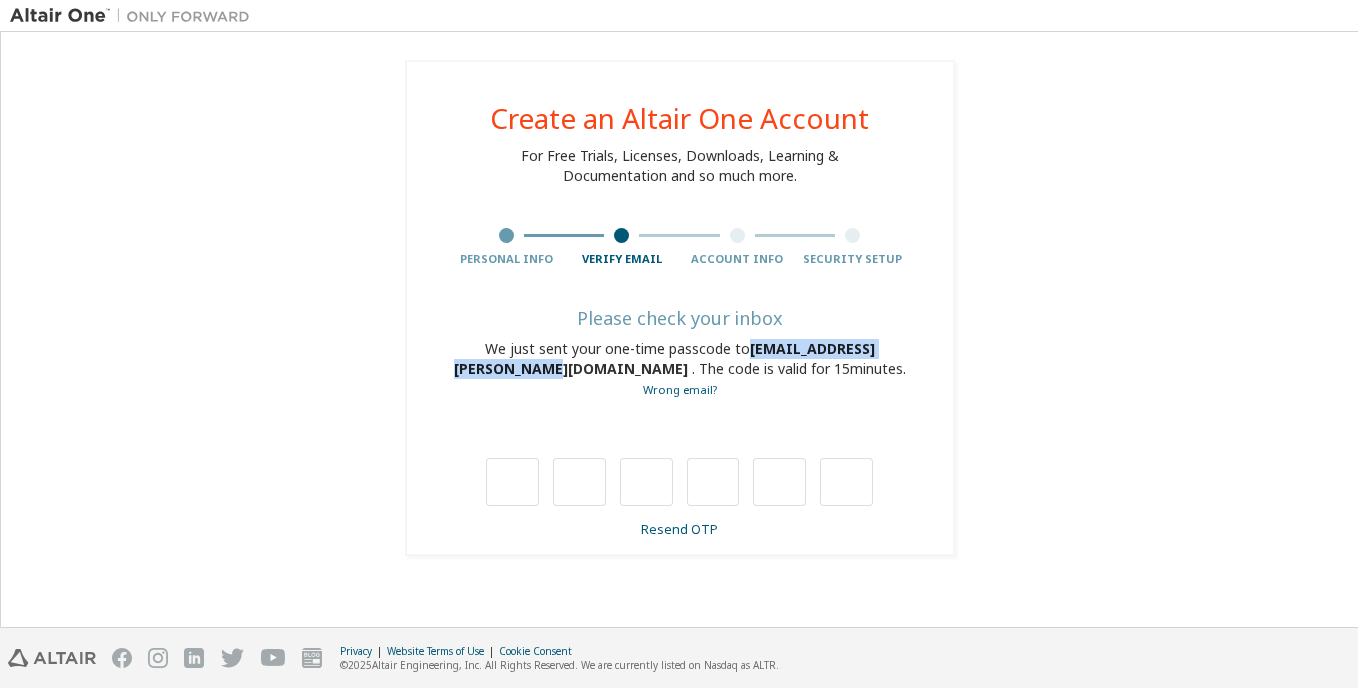 drag, startPoint x: 462, startPoint y: 366, endPoint x: 675, endPoint y: 370, distance: 213.03755 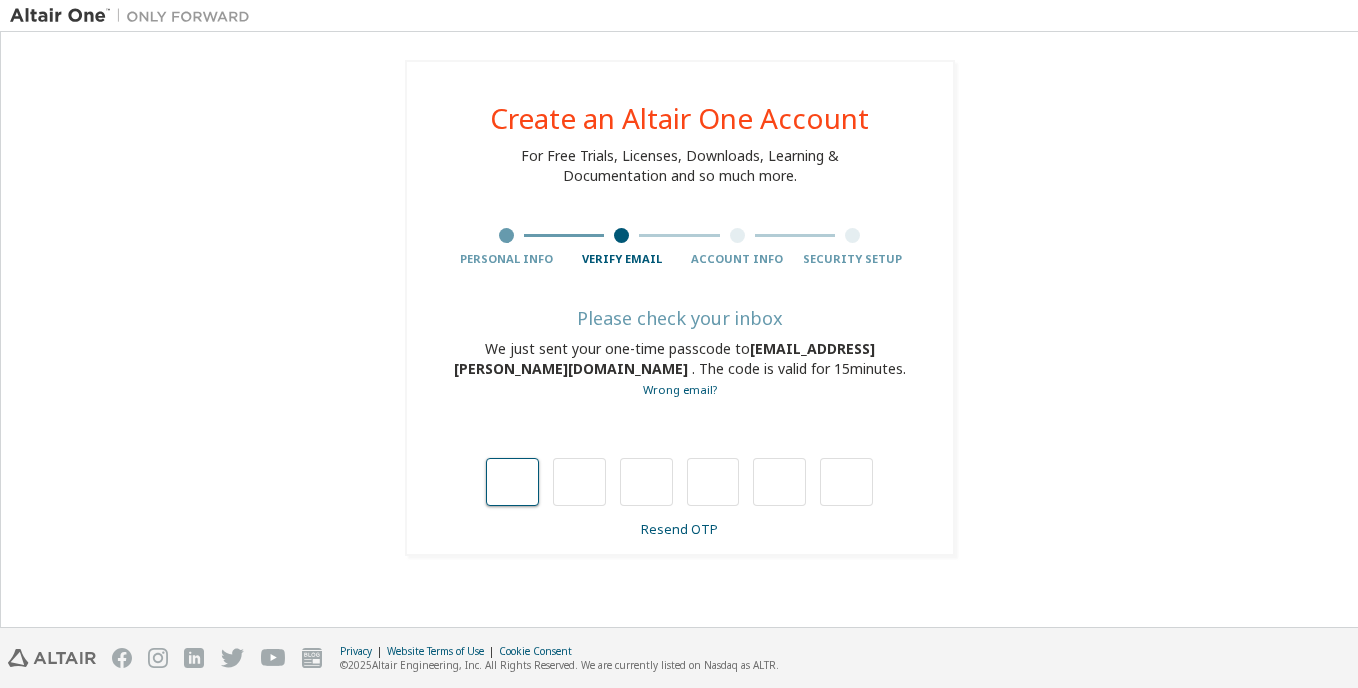 click at bounding box center [512, 482] 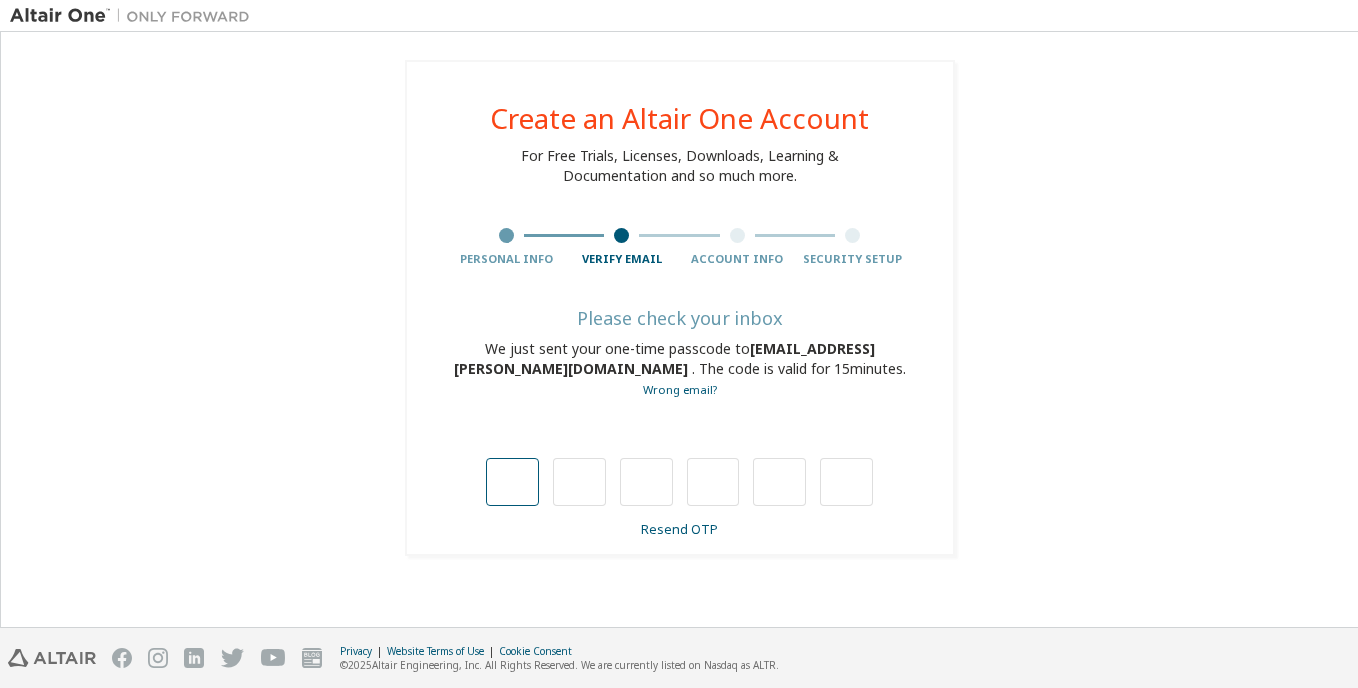 type on "*" 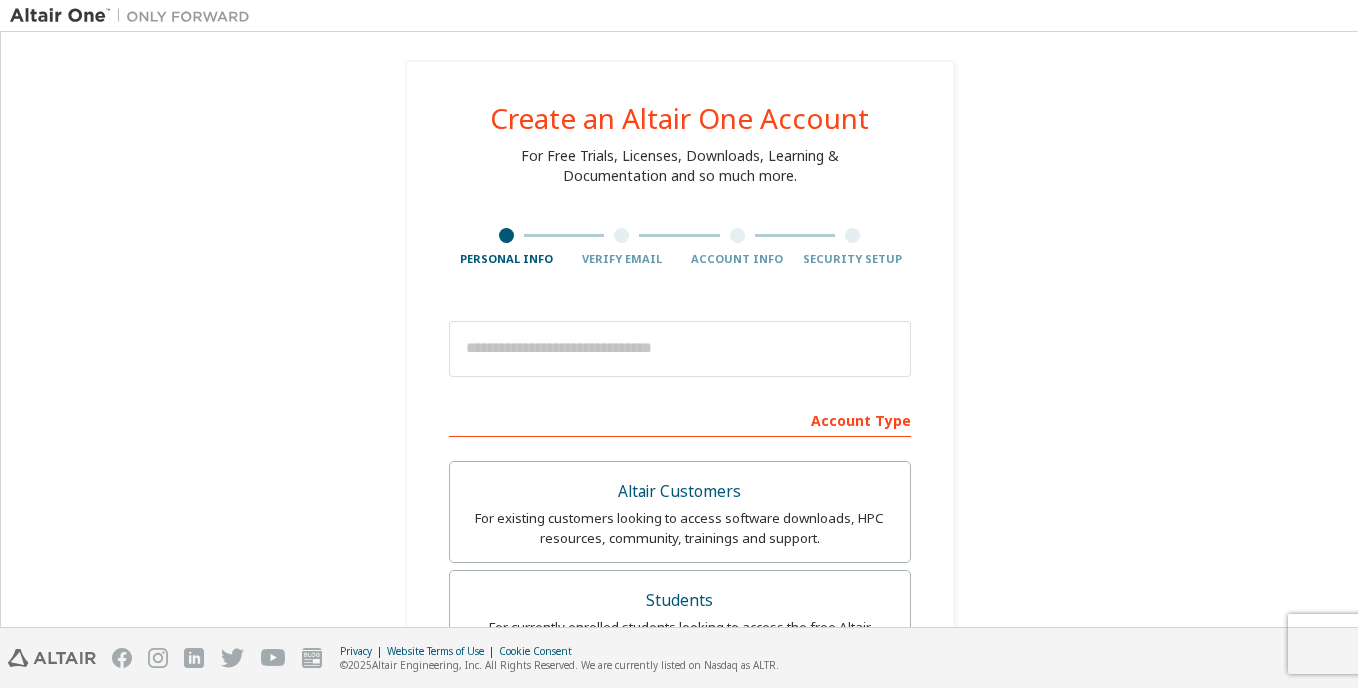 scroll, scrollTop: 0, scrollLeft: 0, axis: both 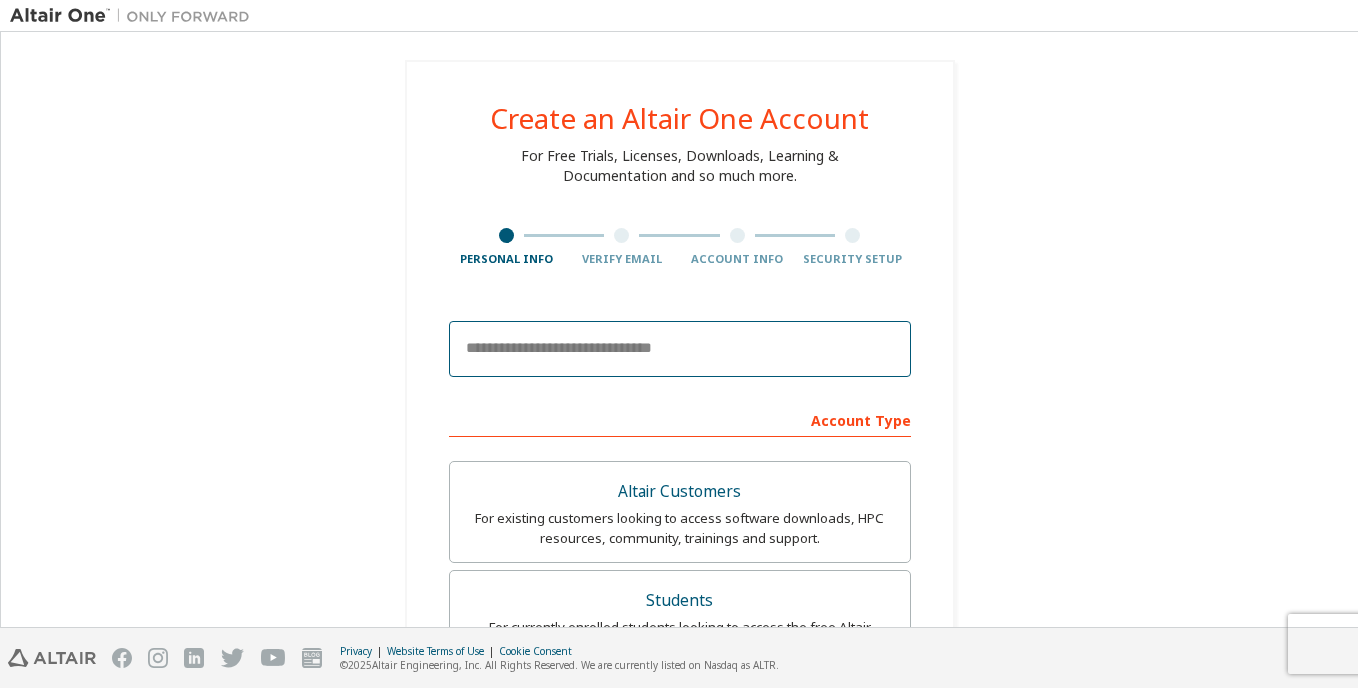 click at bounding box center [680, 349] 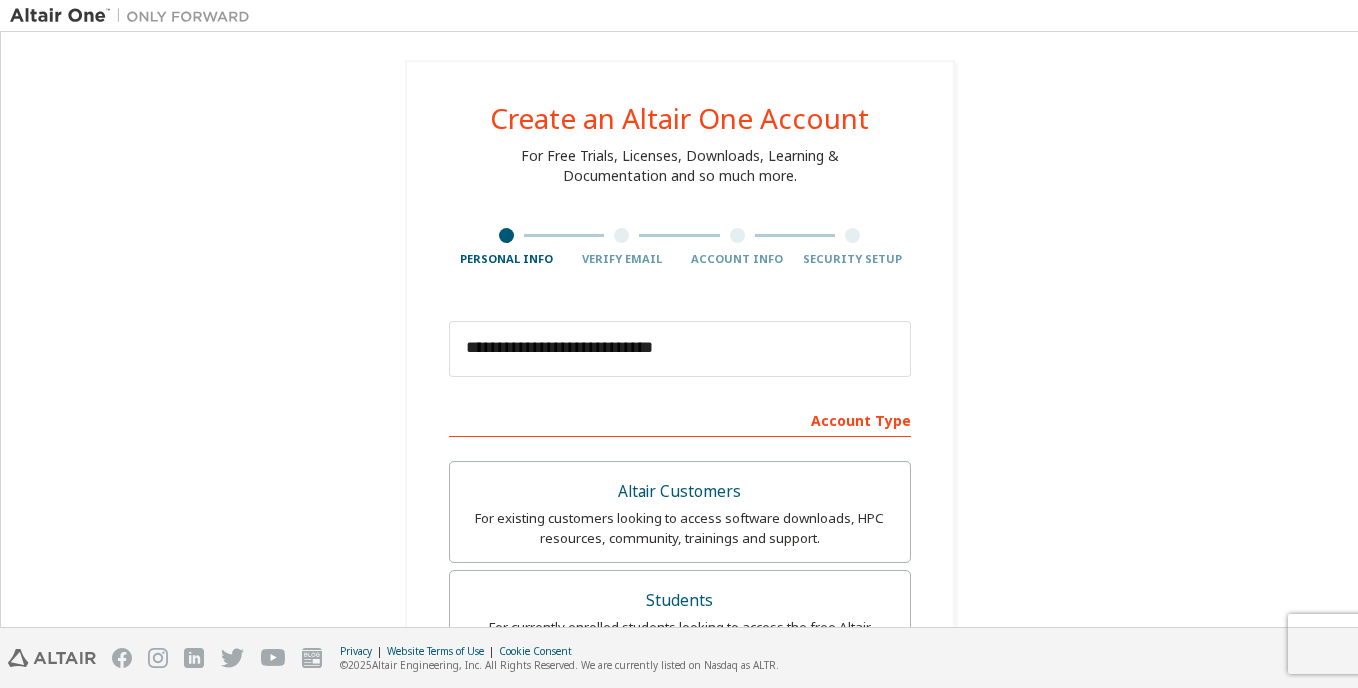type on "******" 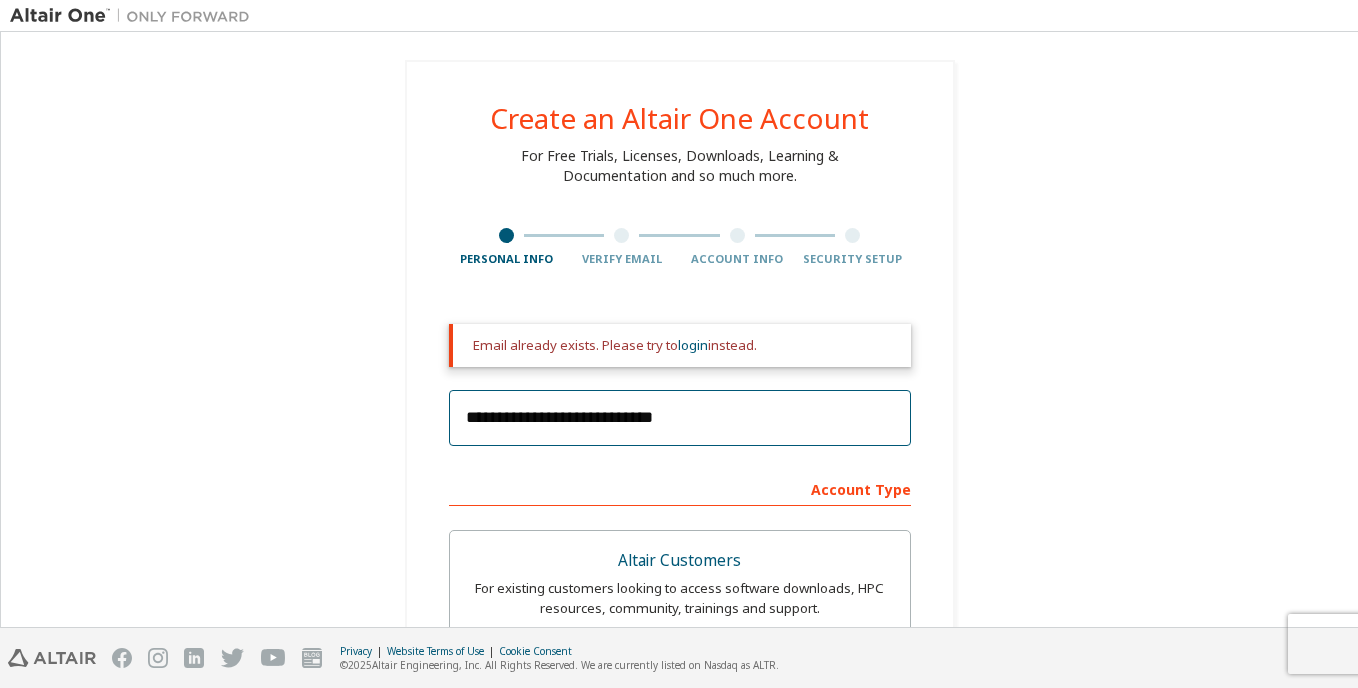 click on "**********" at bounding box center [680, 418] 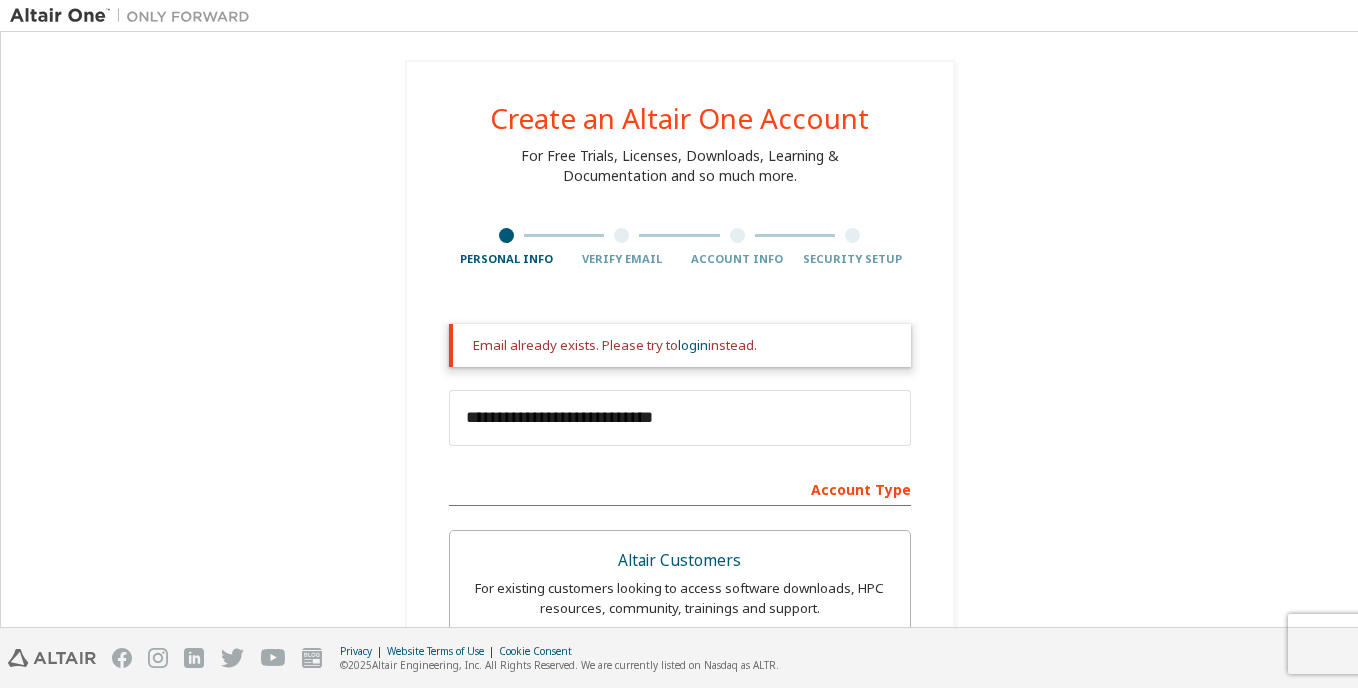 click on "**********" at bounding box center [679, 684] 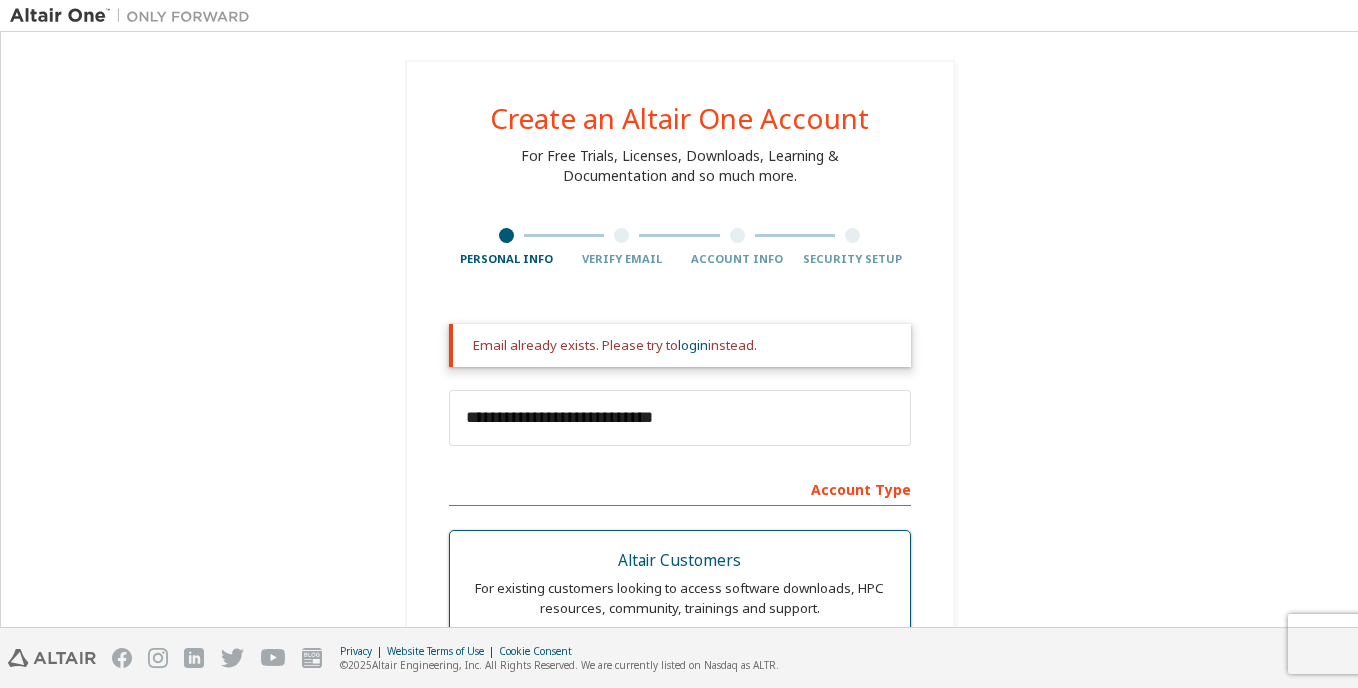 click on "Altair Customers For existing customers looking to access software downloads, HPC resources, community, trainings and support." at bounding box center (680, 581) 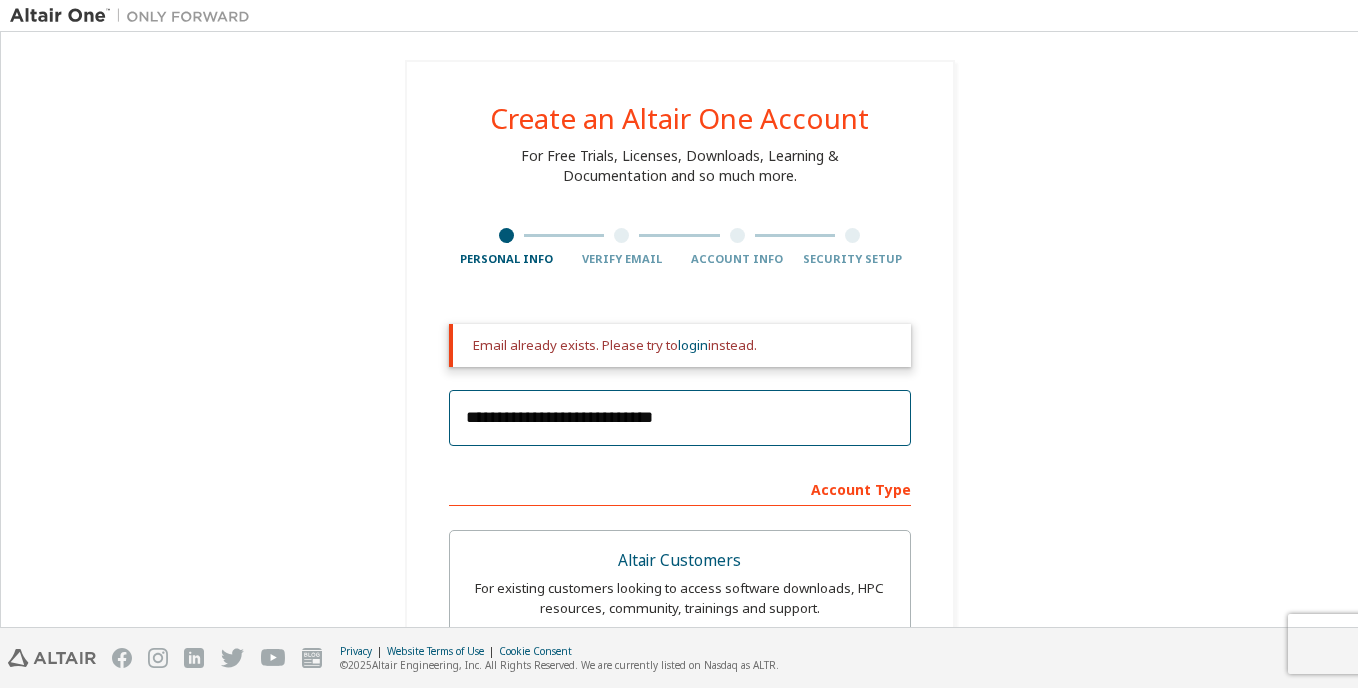click on "**********" at bounding box center (680, 418) 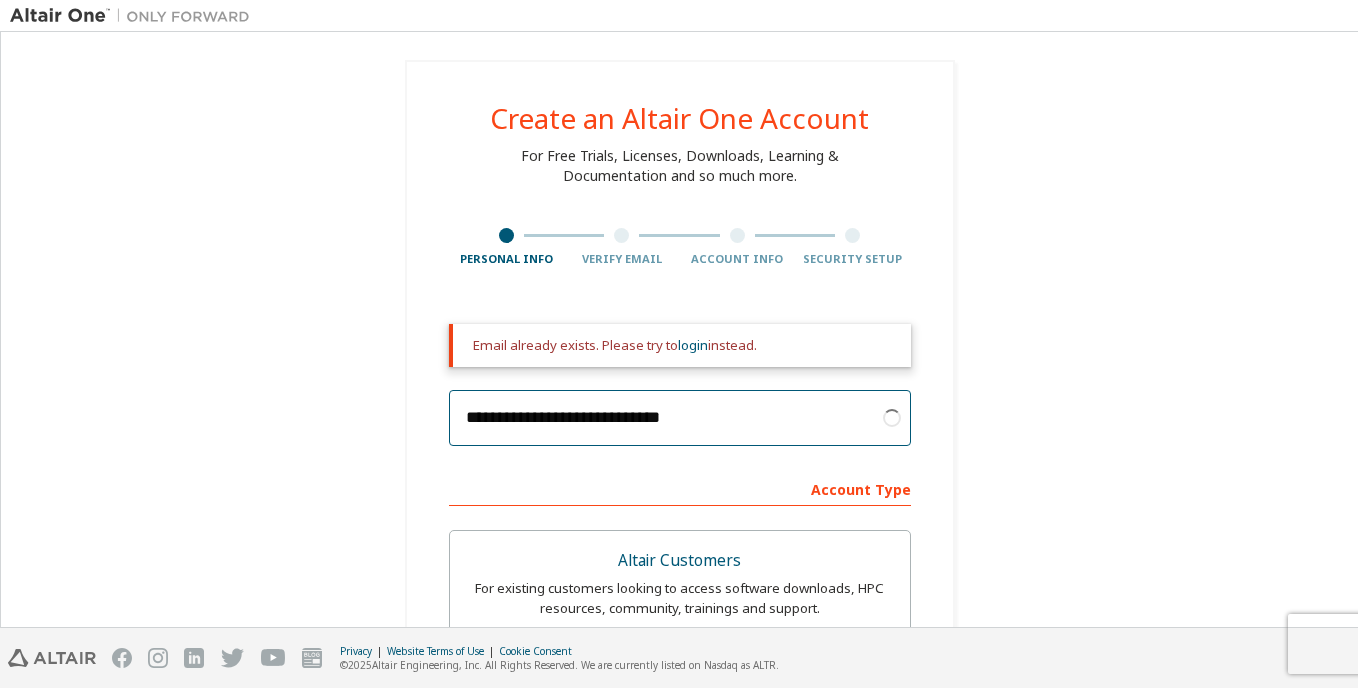 type on "**********" 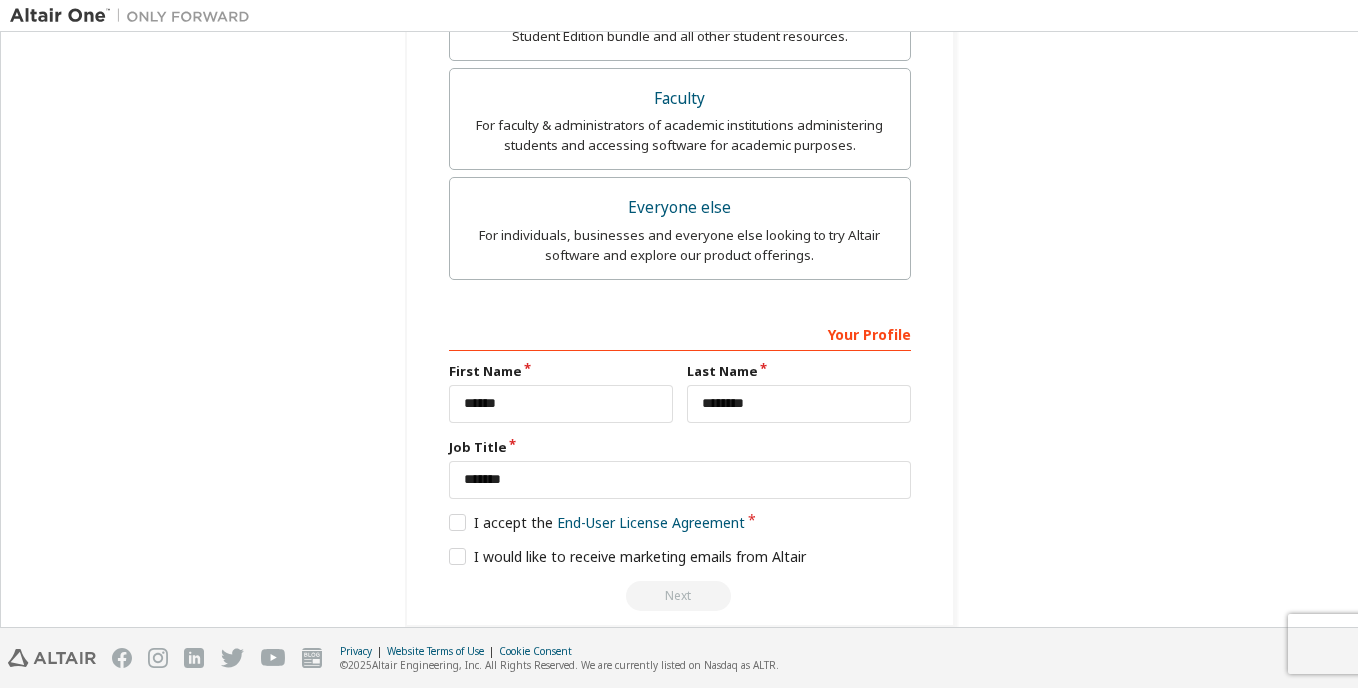 scroll, scrollTop: 683, scrollLeft: 0, axis: vertical 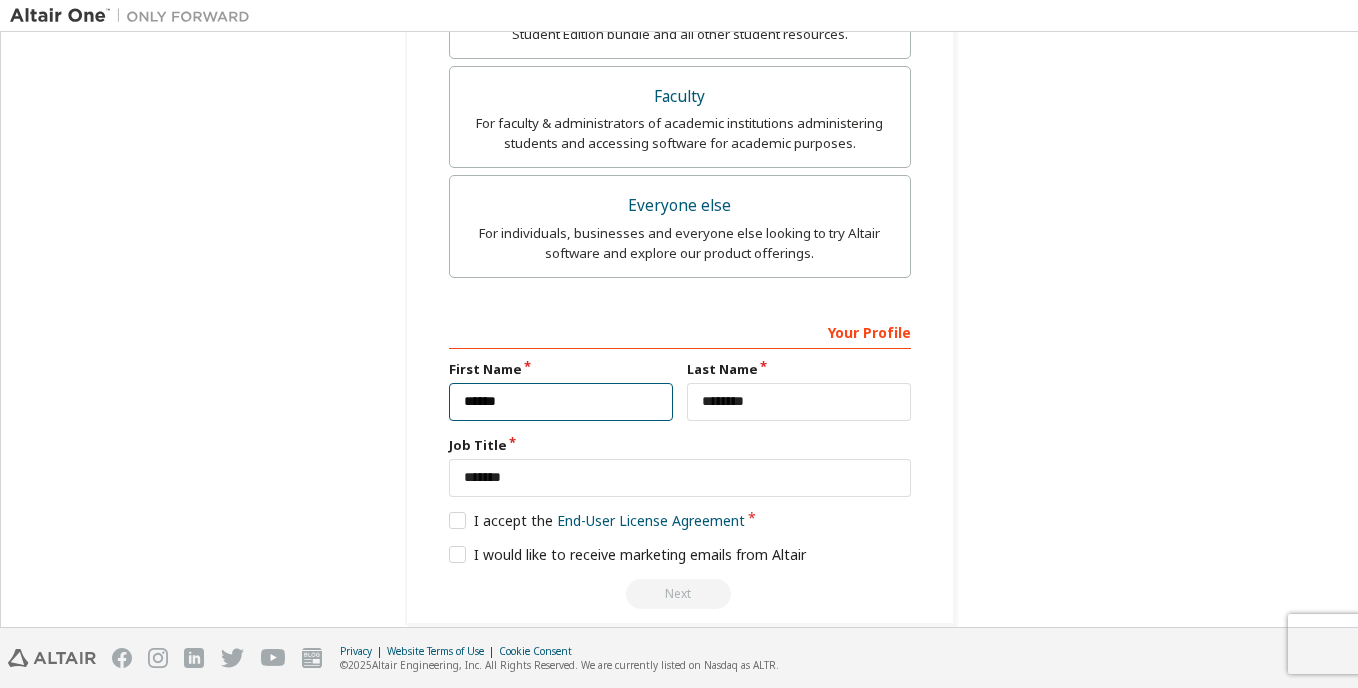 click on "******" at bounding box center [561, 402] 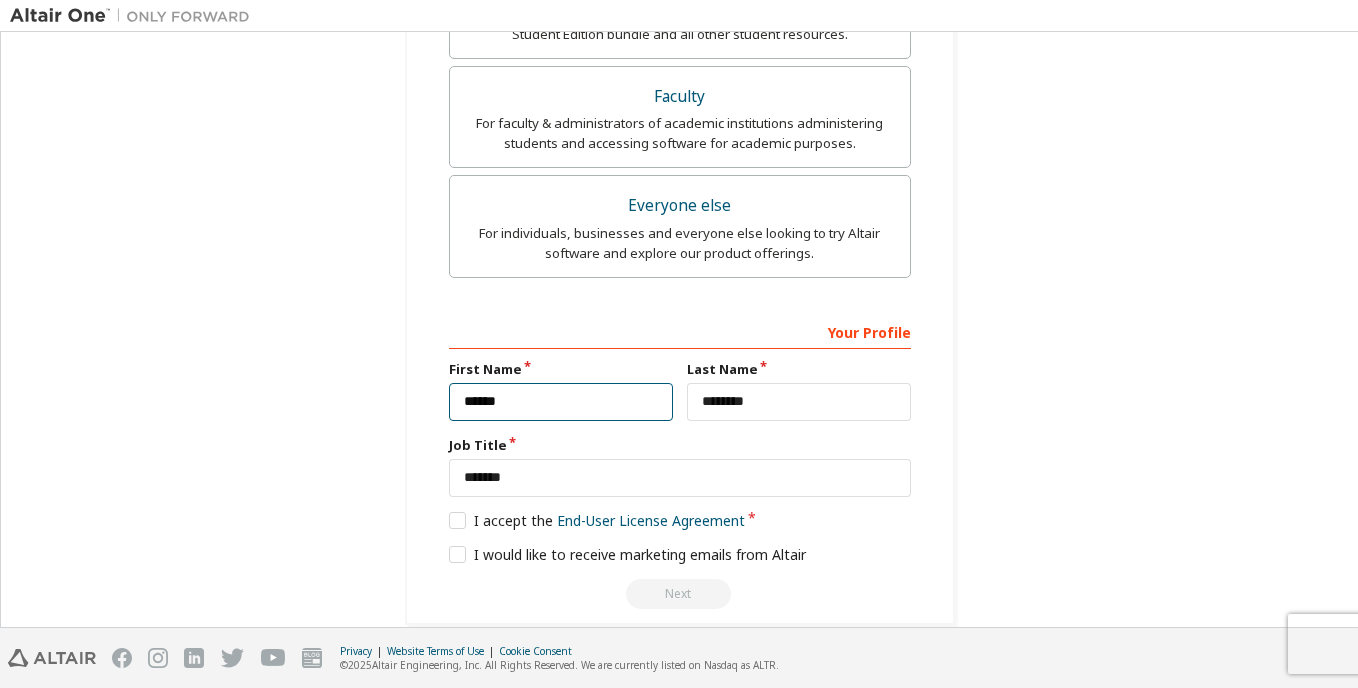 scroll, scrollTop: 689, scrollLeft: 0, axis: vertical 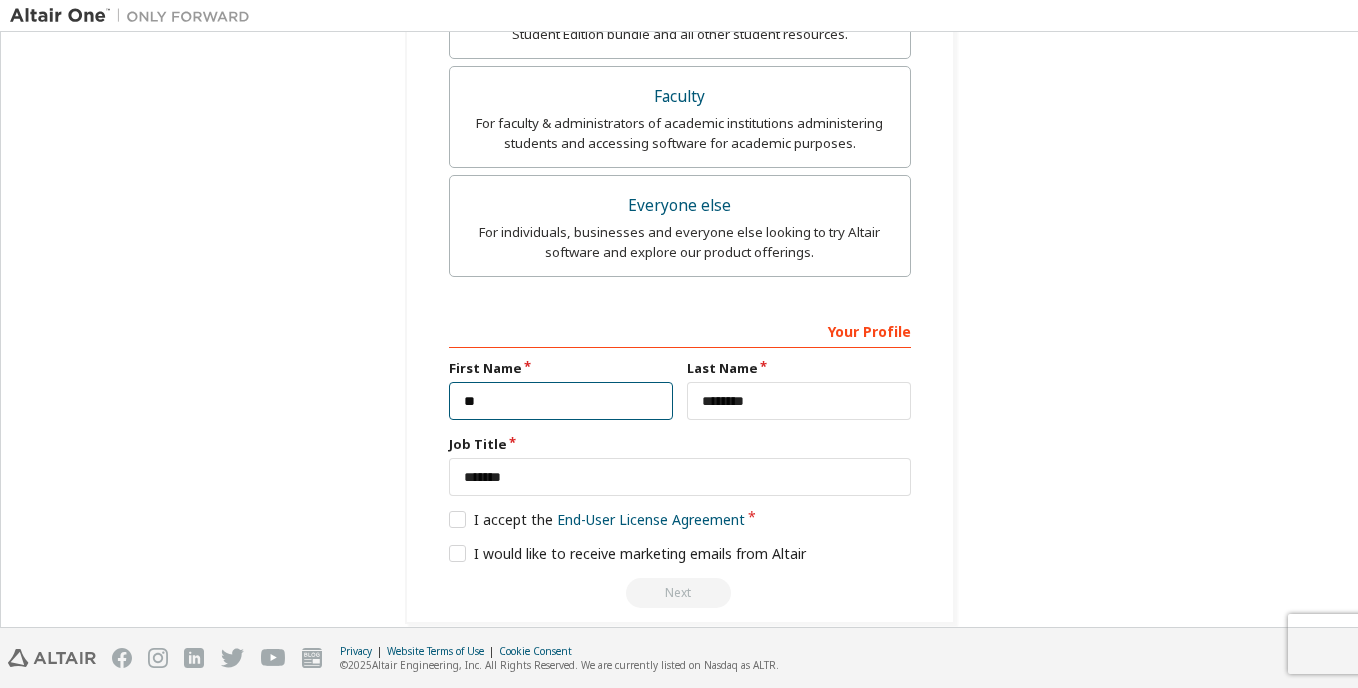 type on "*" 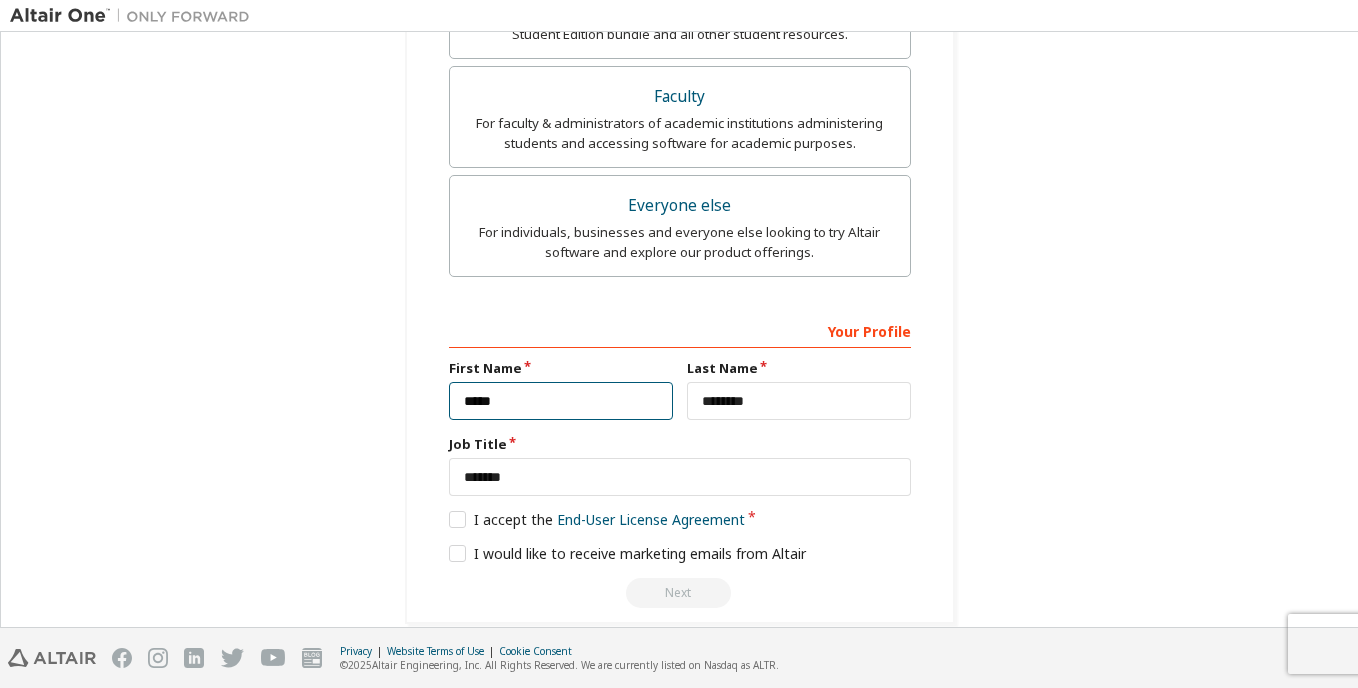 type on "******" 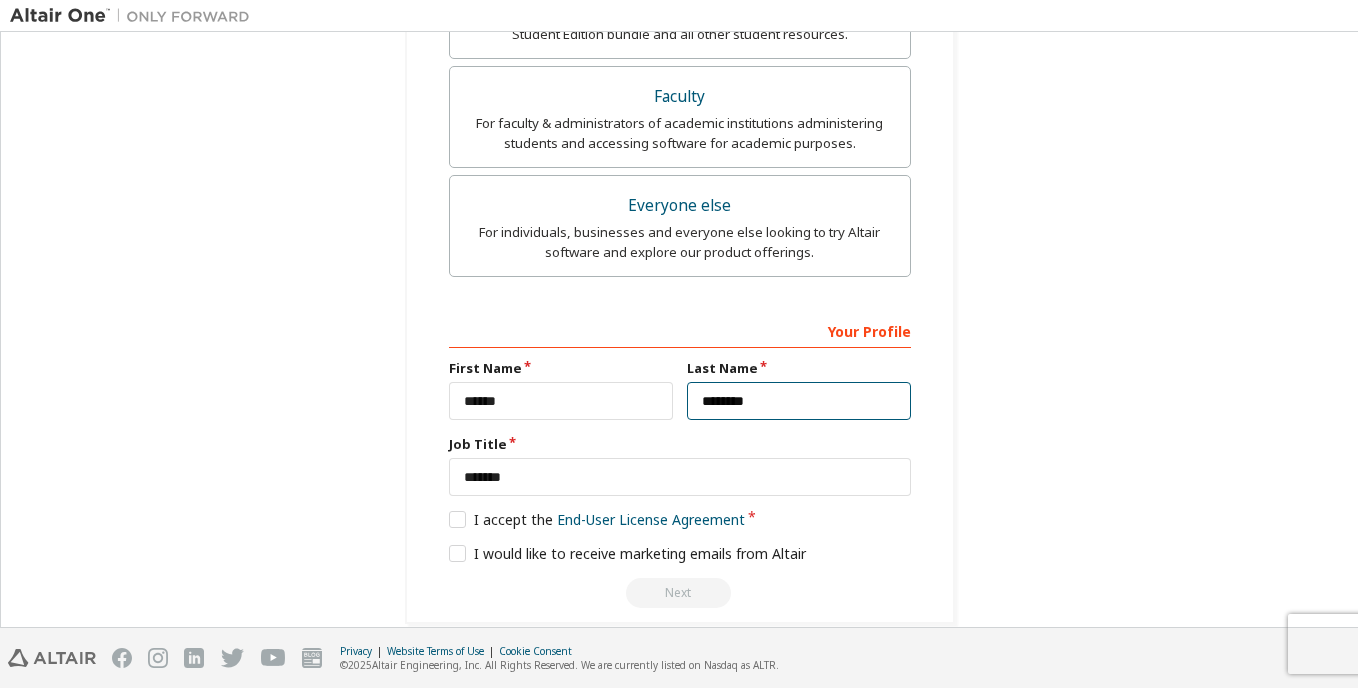click on "********" at bounding box center [799, 401] 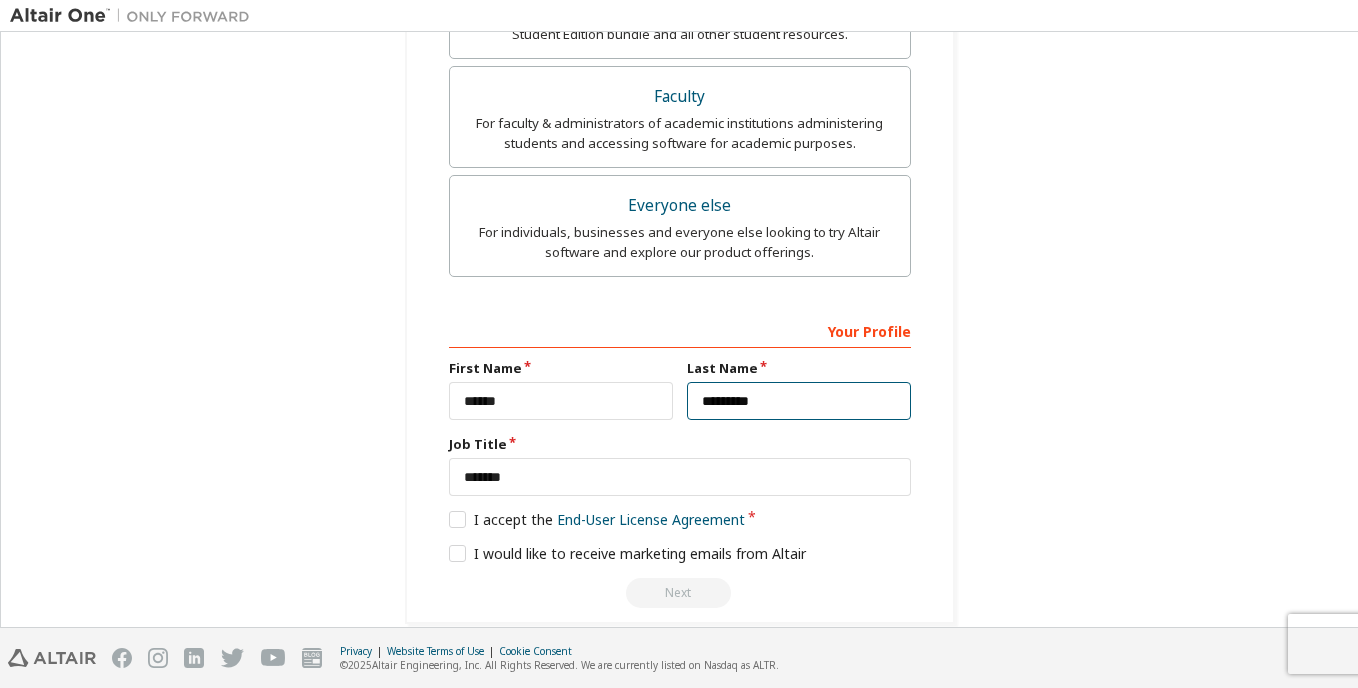 type on "********" 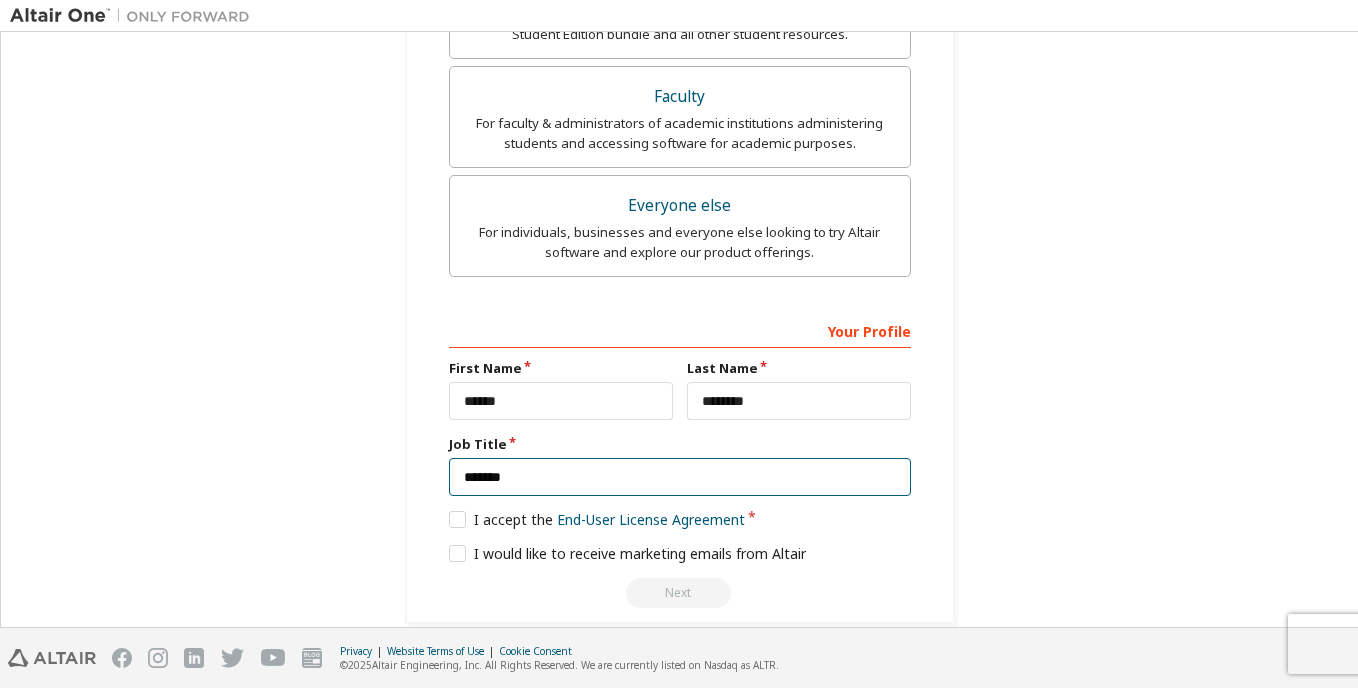 click on "*******" at bounding box center (680, 477) 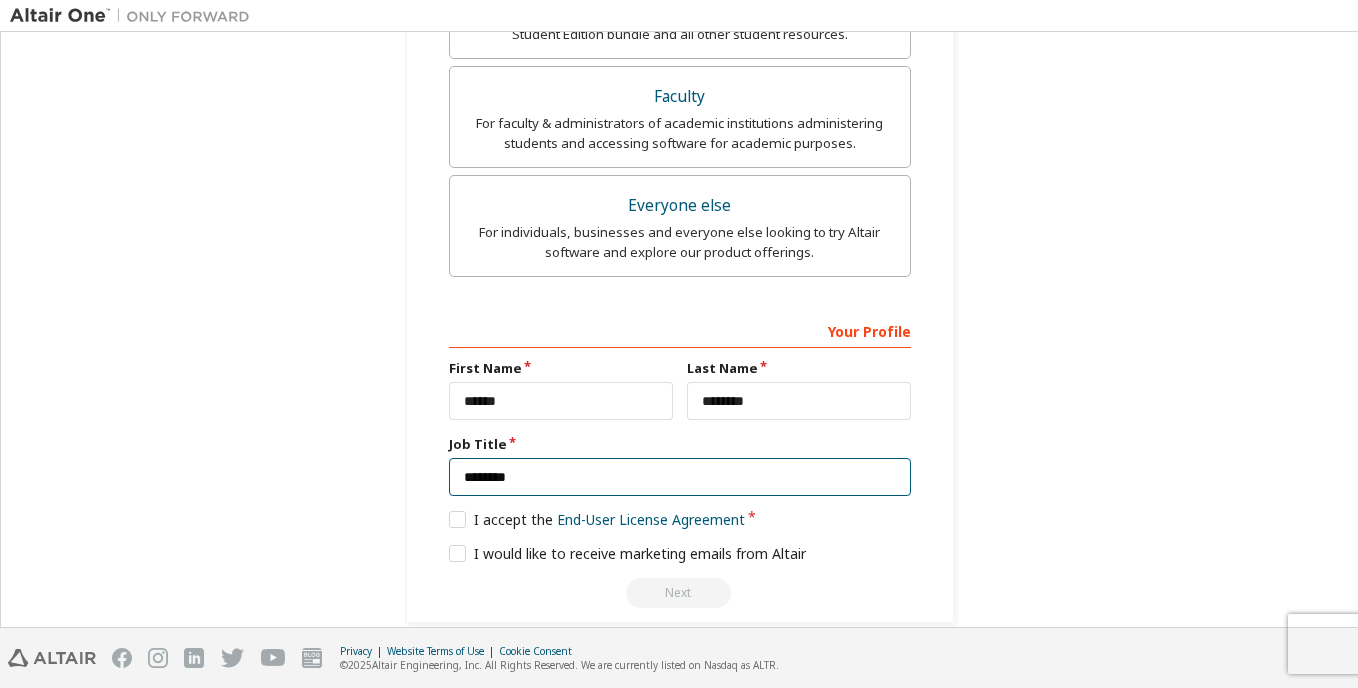 type on "*******" 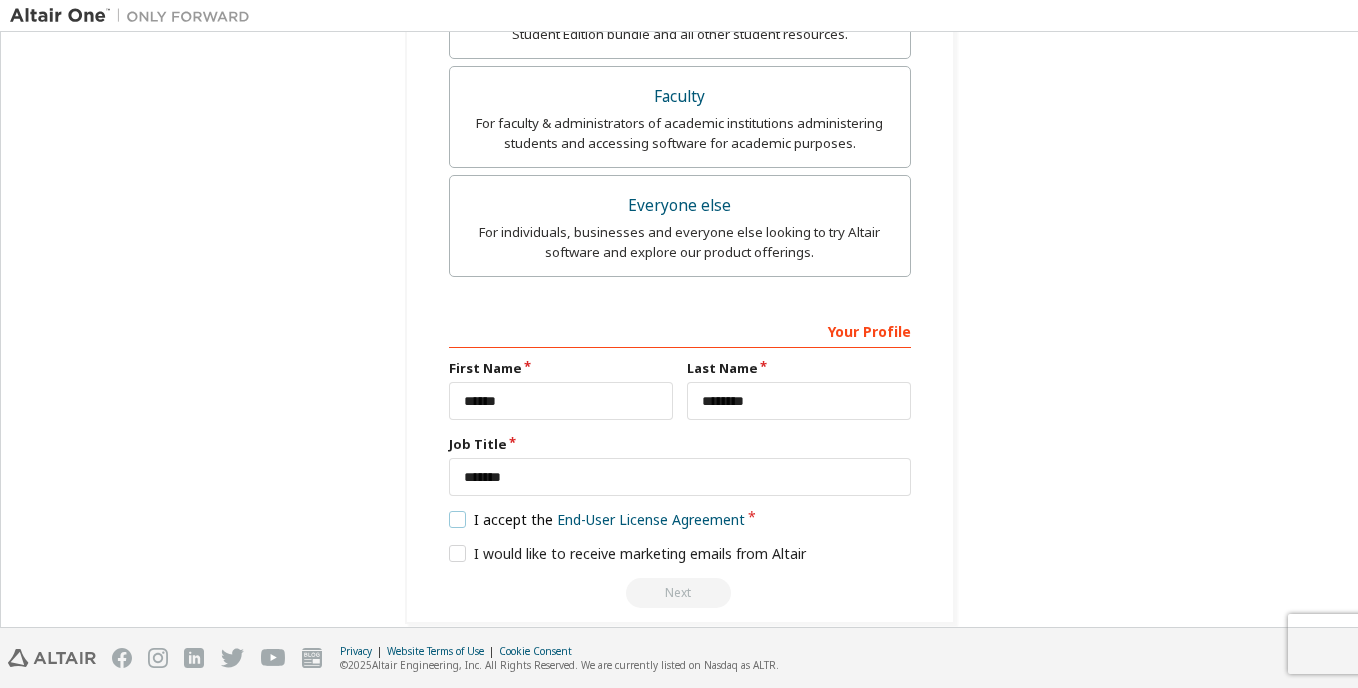 click on "I accept the    End-User License Agreement" at bounding box center [597, 519] 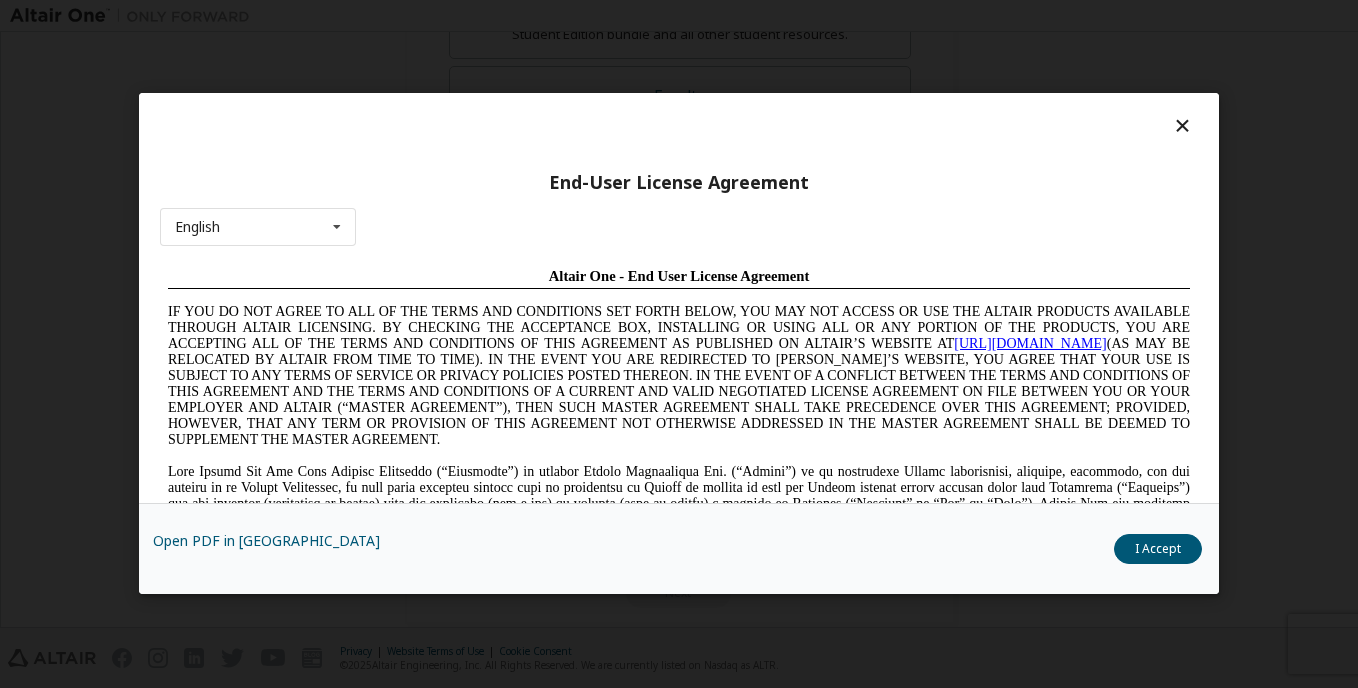 scroll, scrollTop: 0, scrollLeft: 0, axis: both 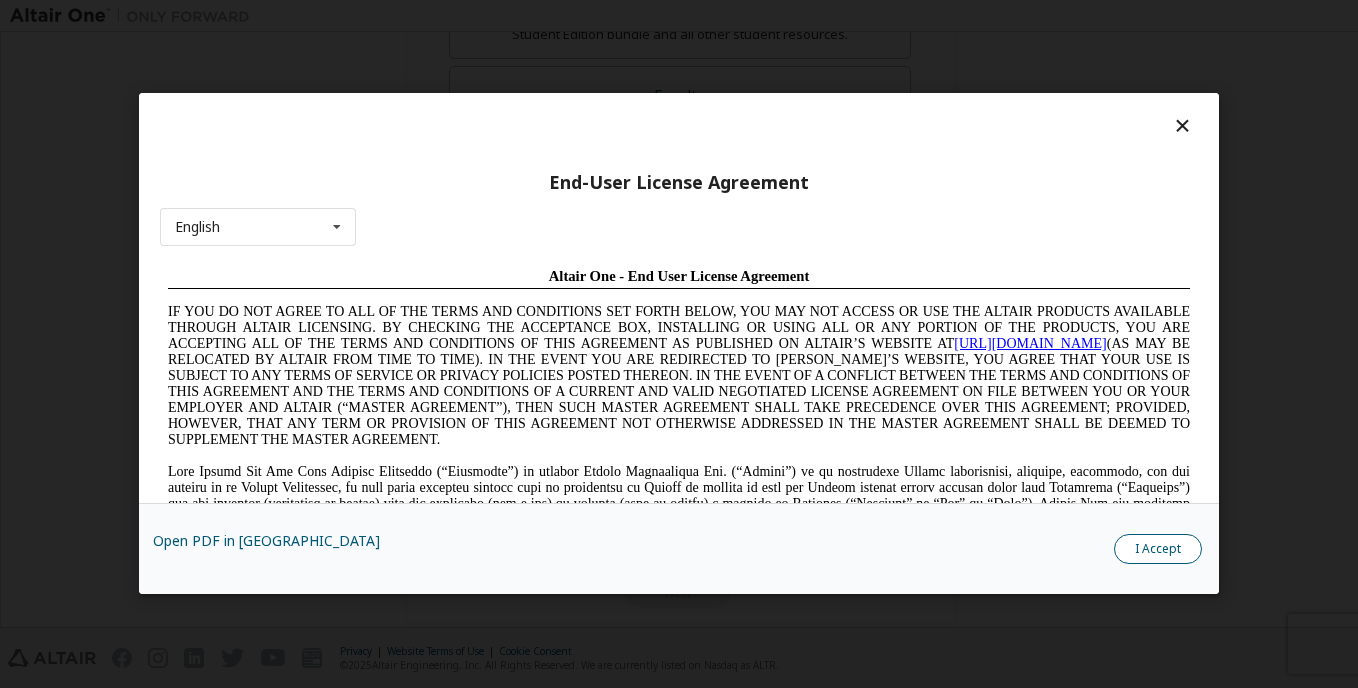 click on "I Accept" at bounding box center [1158, 550] 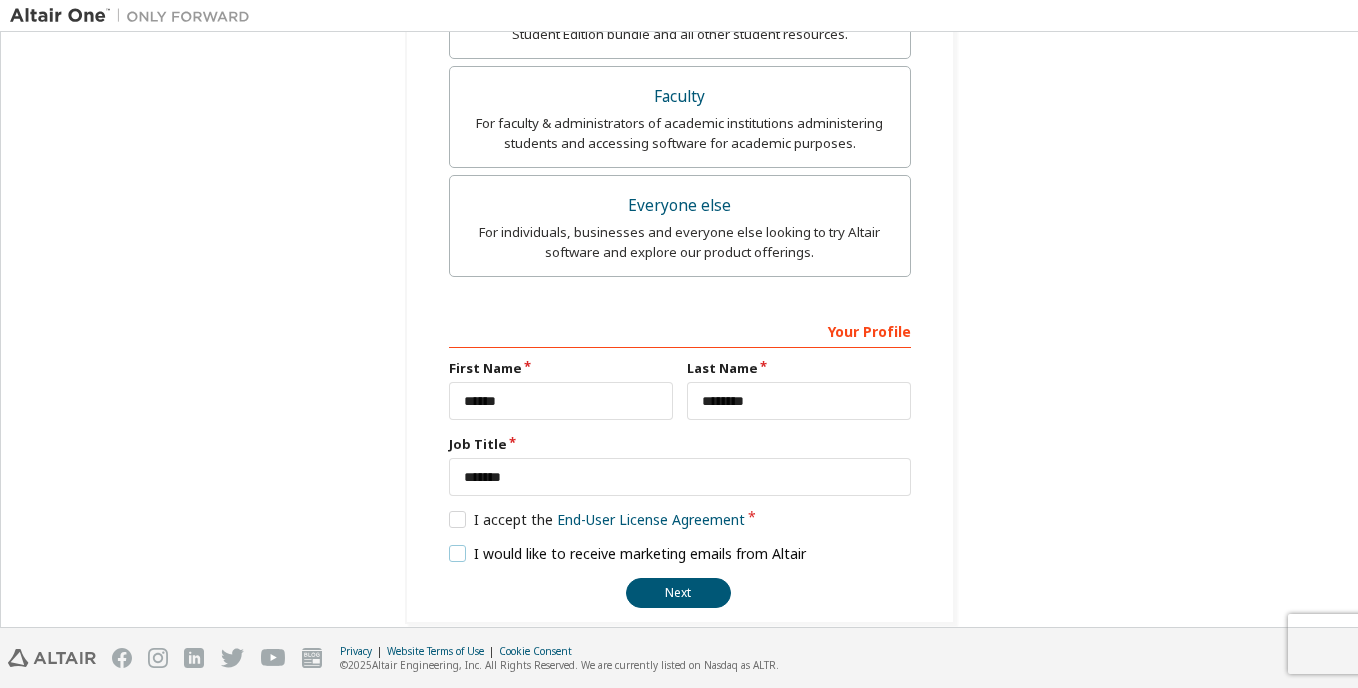 click on "I would like to receive marketing emails from Altair" at bounding box center (628, 553) 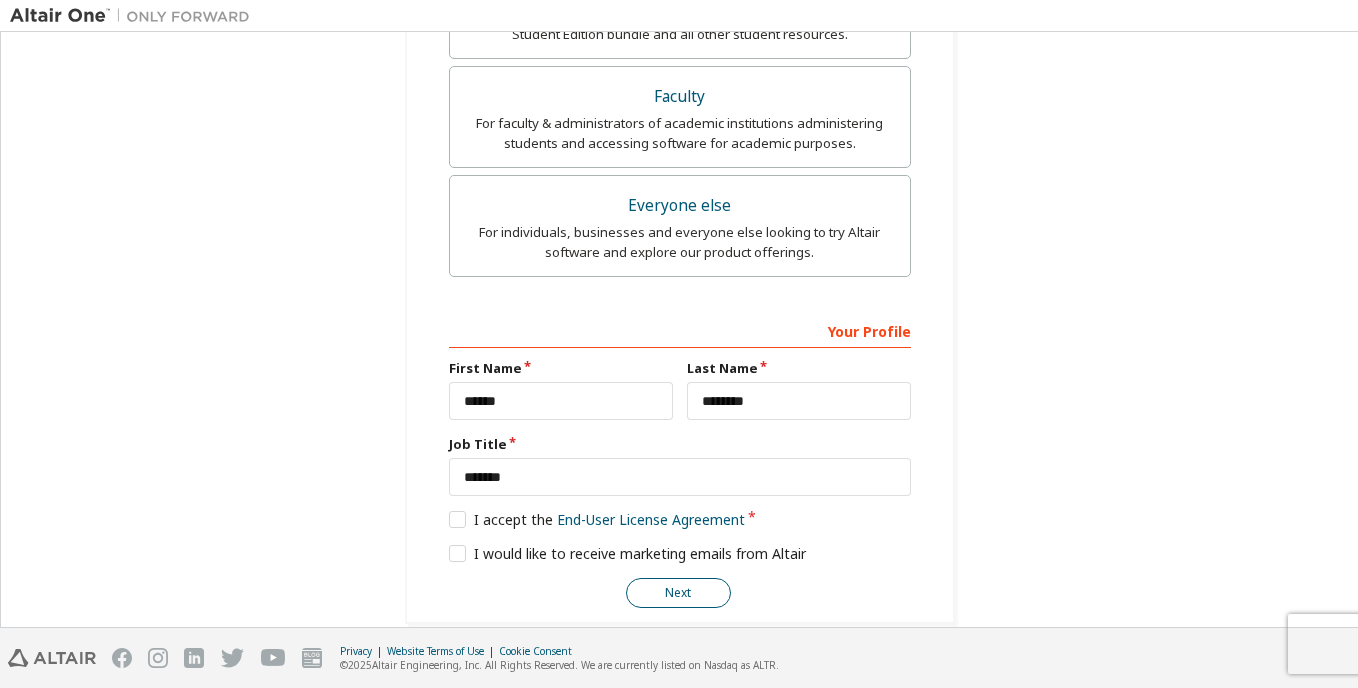 click on "Next" at bounding box center [678, 593] 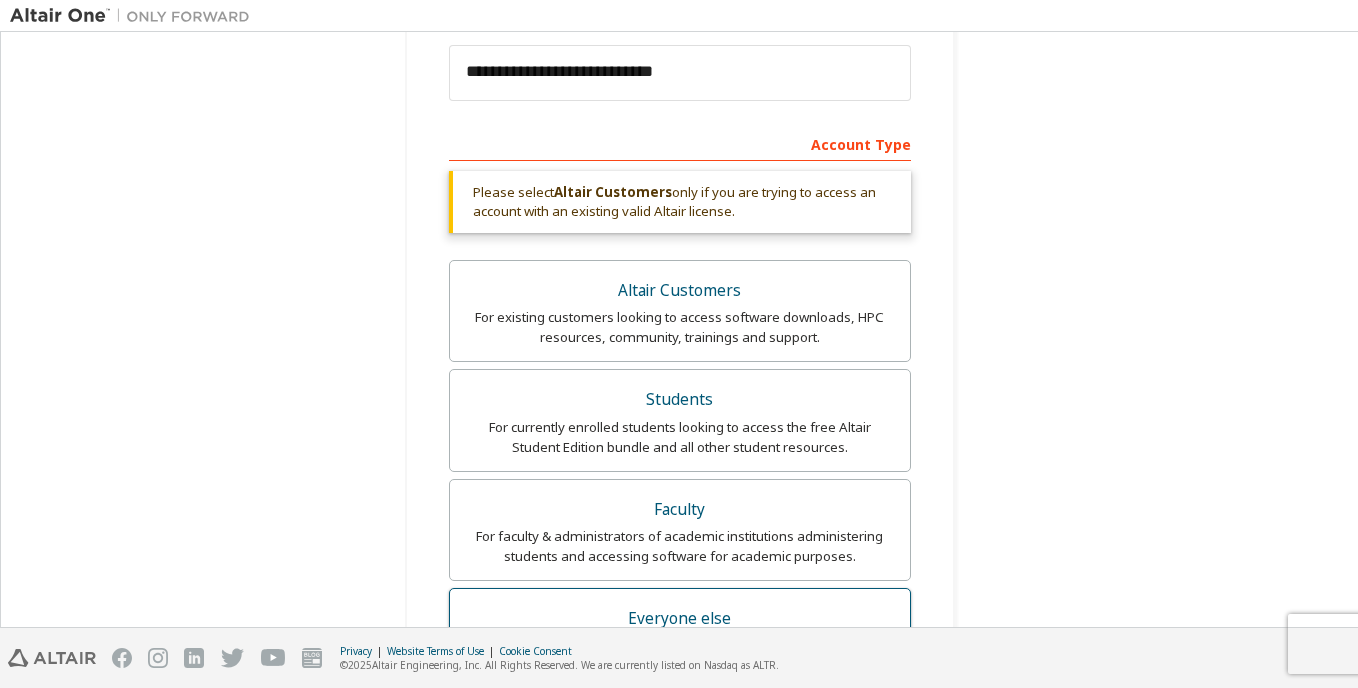scroll, scrollTop: 771, scrollLeft: 0, axis: vertical 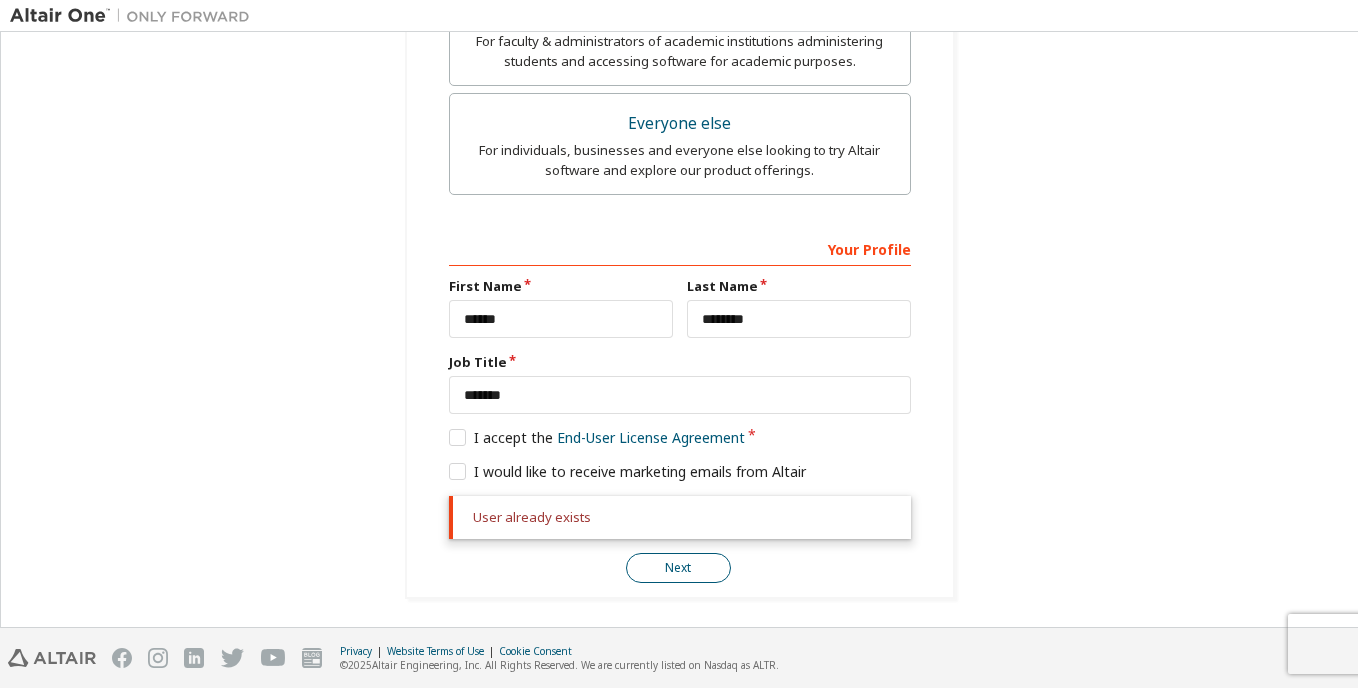 click on "Next" at bounding box center (678, 568) 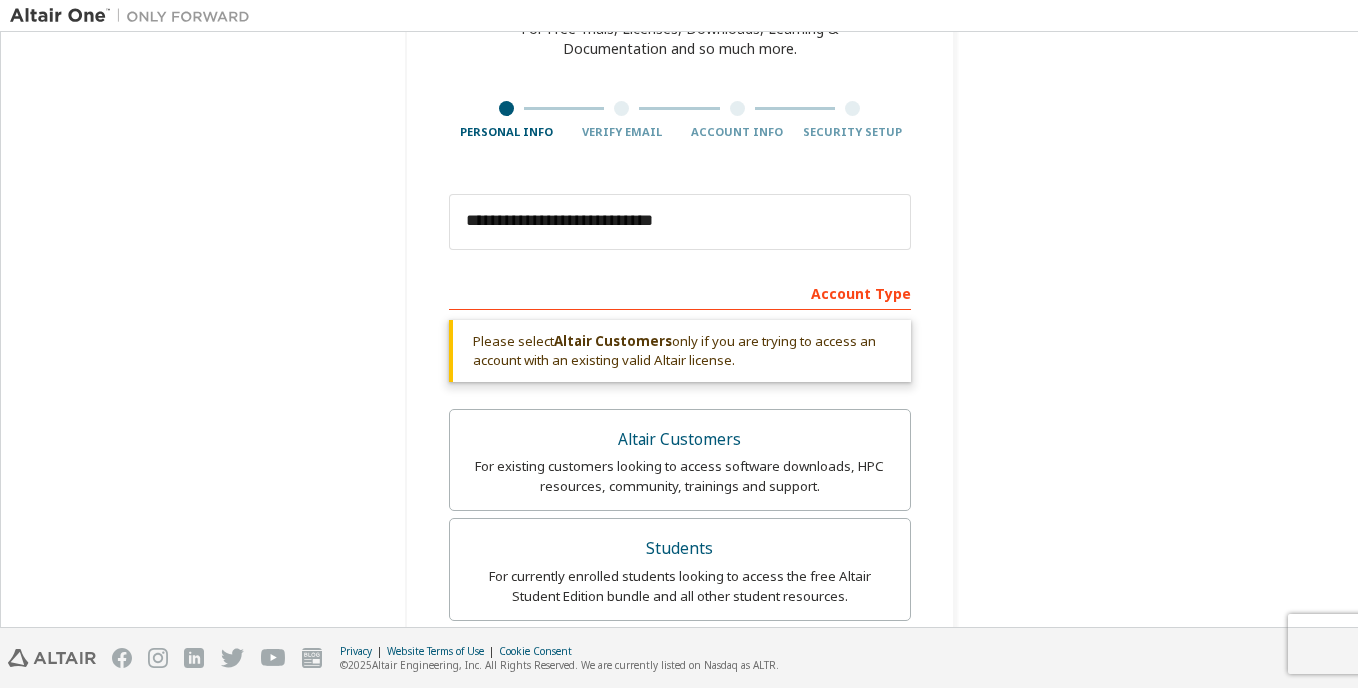 scroll, scrollTop: 127, scrollLeft: 0, axis: vertical 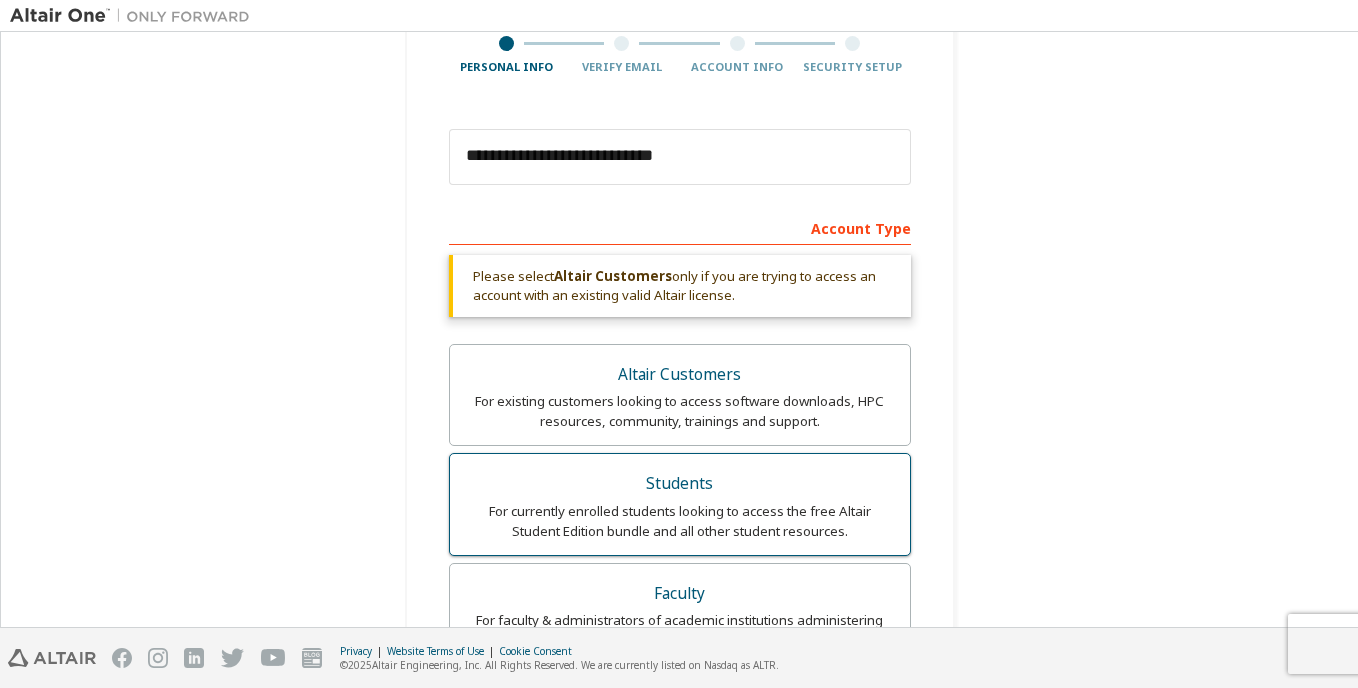 click on "For currently enrolled students looking to access the free Altair Student Edition bundle and all other student resources." at bounding box center [680, 521] 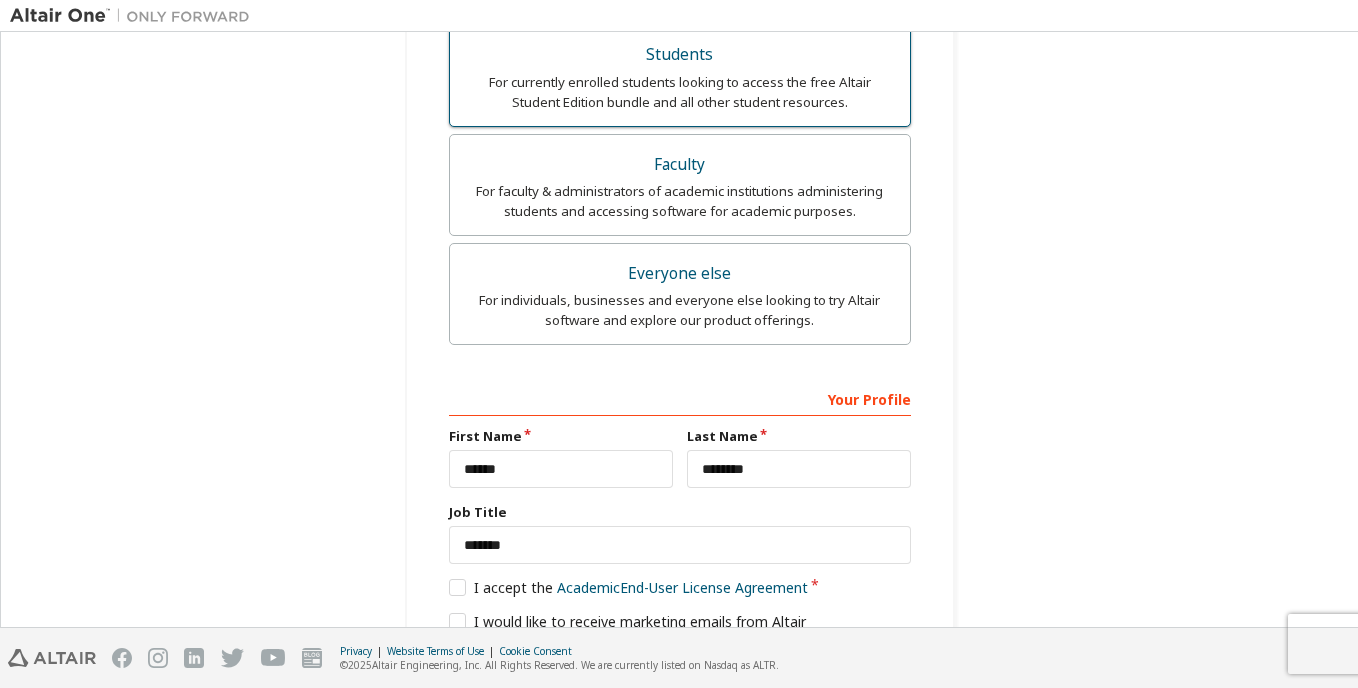 scroll, scrollTop: 771, scrollLeft: 0, axis: vertical 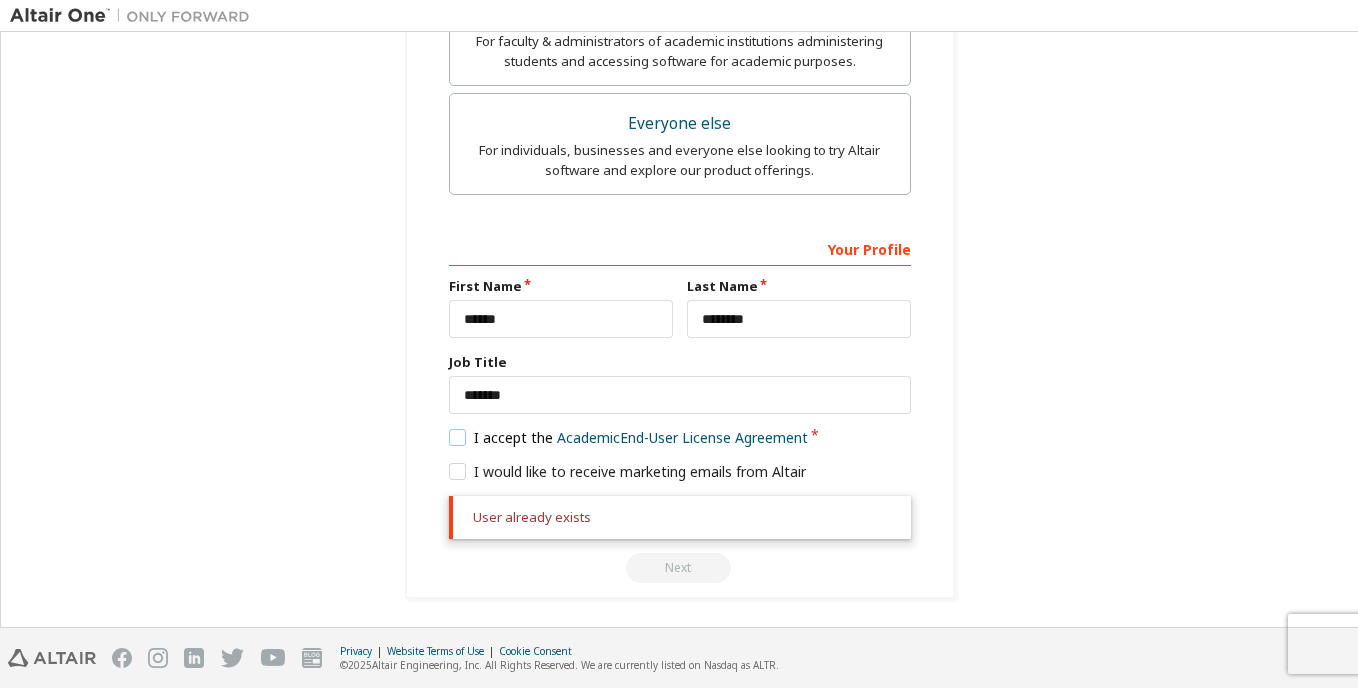 click on "I accept the   Academic   End-User License Agreement" at bounding box center (629, 437) 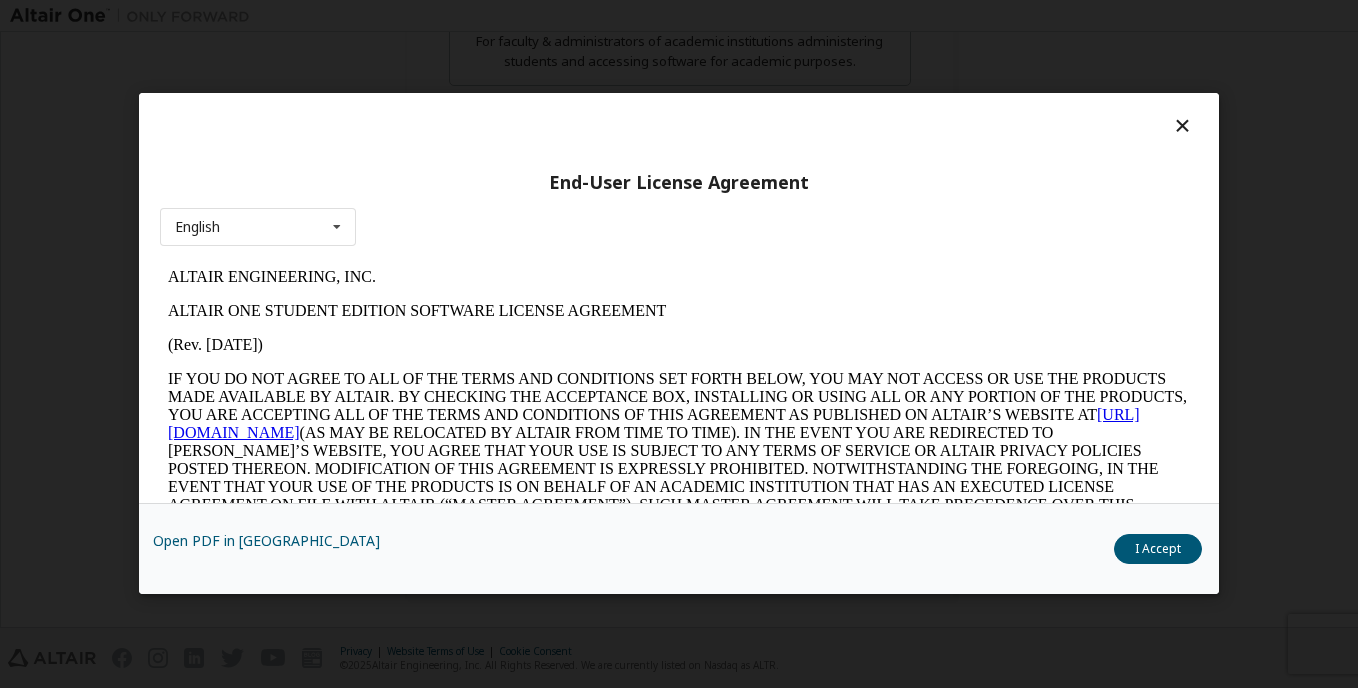 scroll, scrollTop: 0, scrollLeft: 0, axis: both 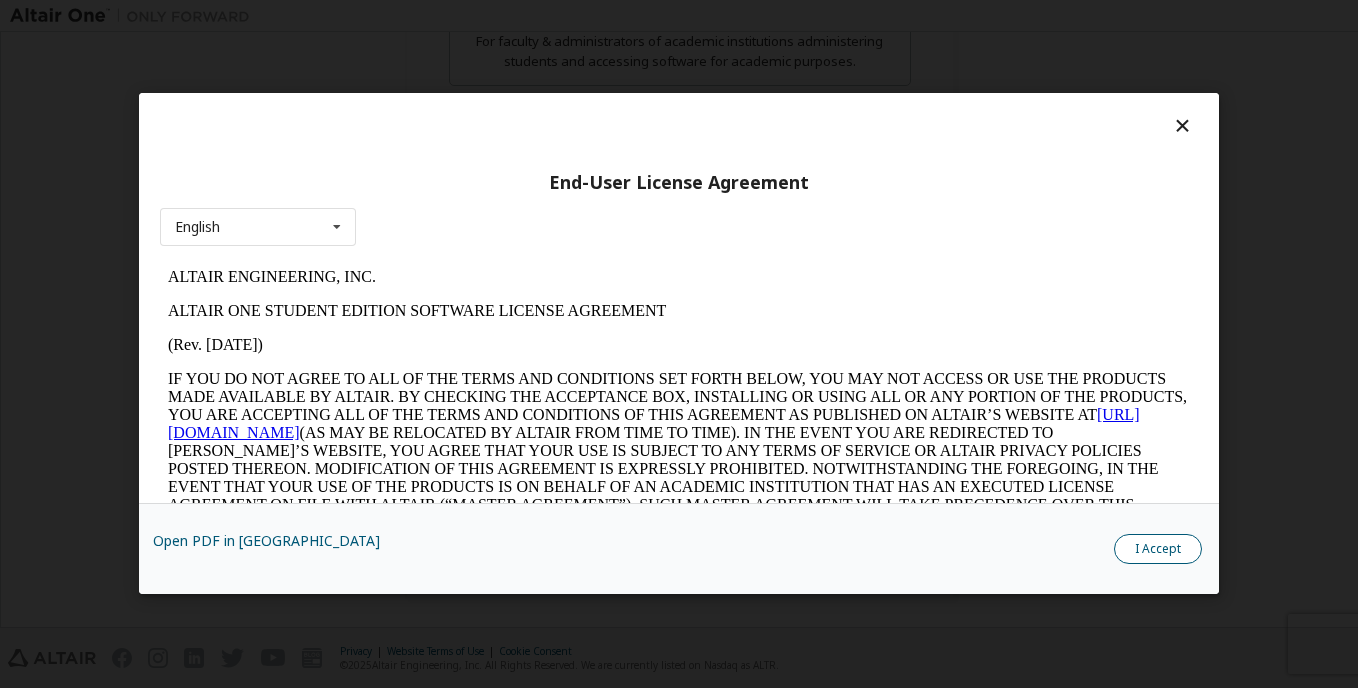 click on "I Accept" at bounding box center (1158, 550) 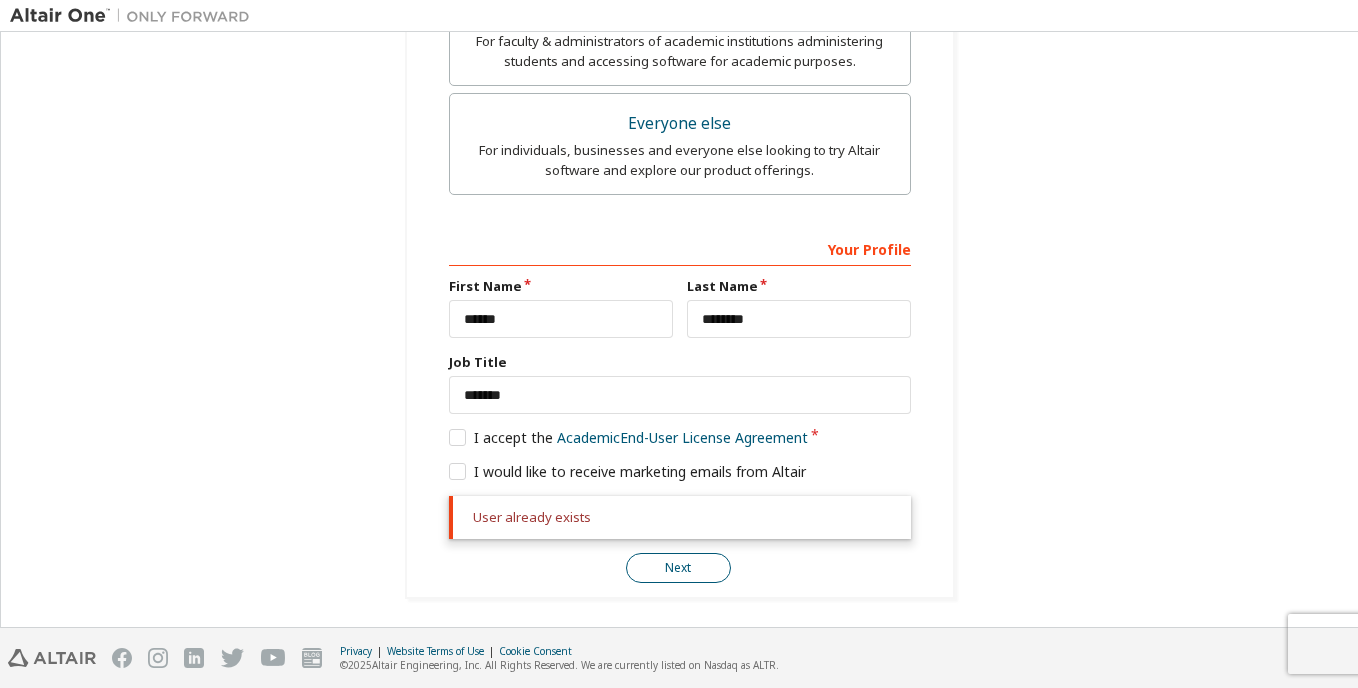 click on "Next" at bounding box center (678, 568) 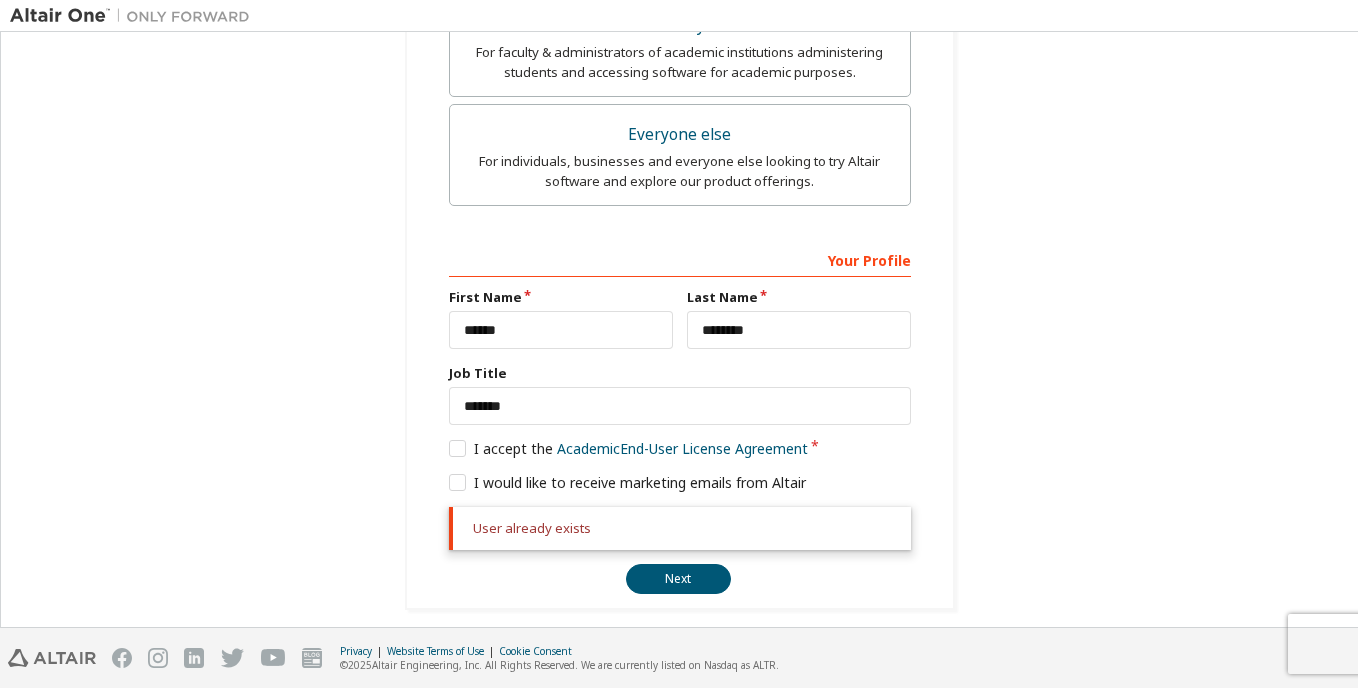 scroll, scrollTop: 771, scrollLeft: 0, axis: vertical 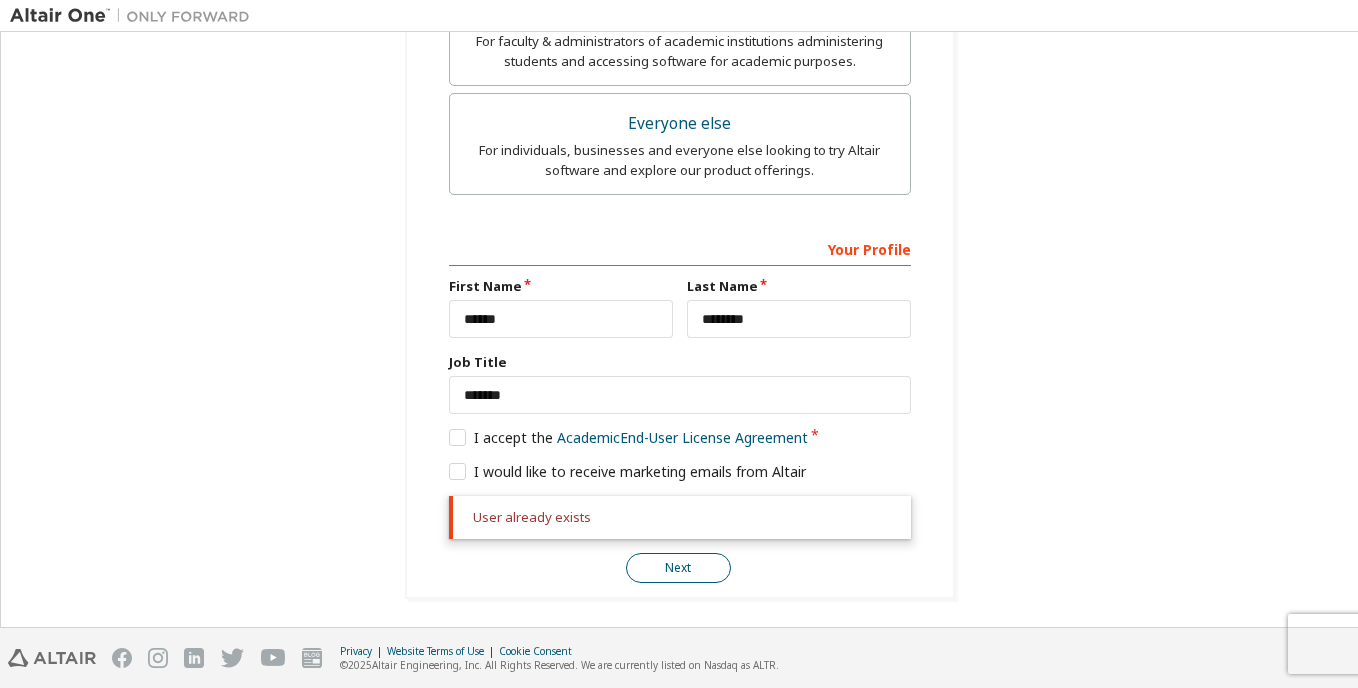 click on "Next" at bounding box center [678, 568] 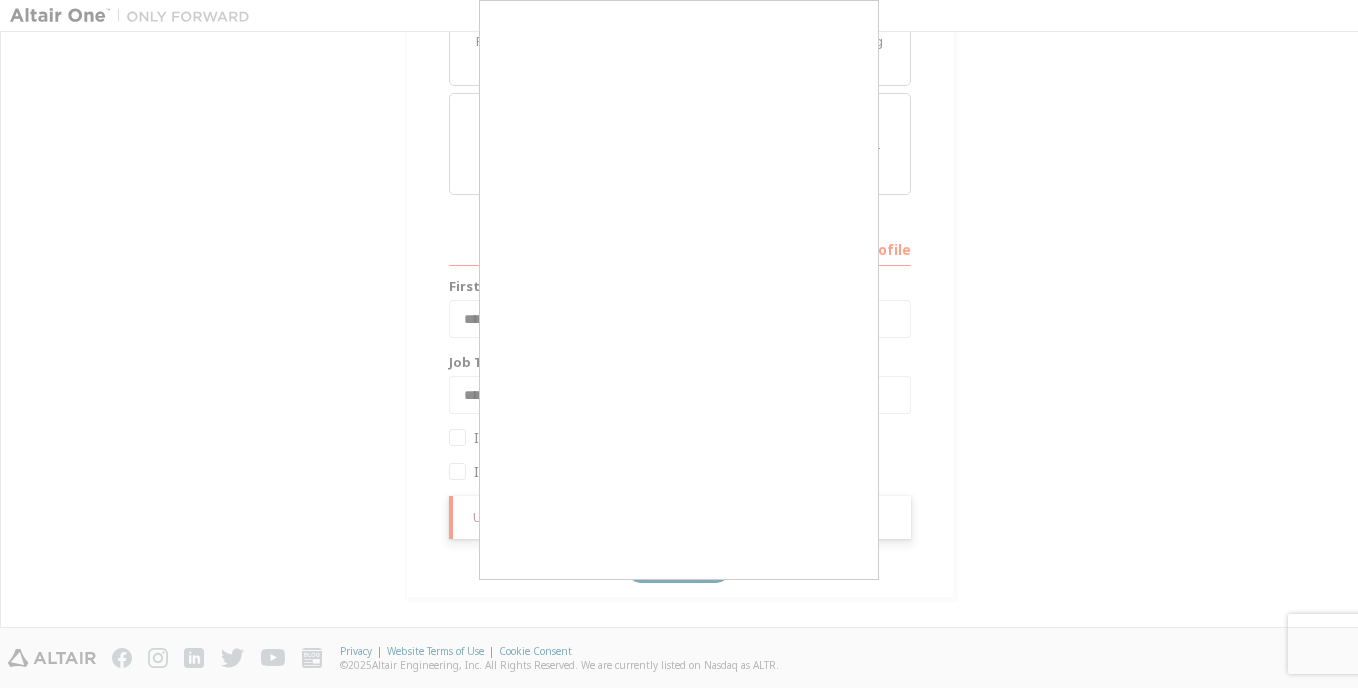 click at bounding box center (679, 344) 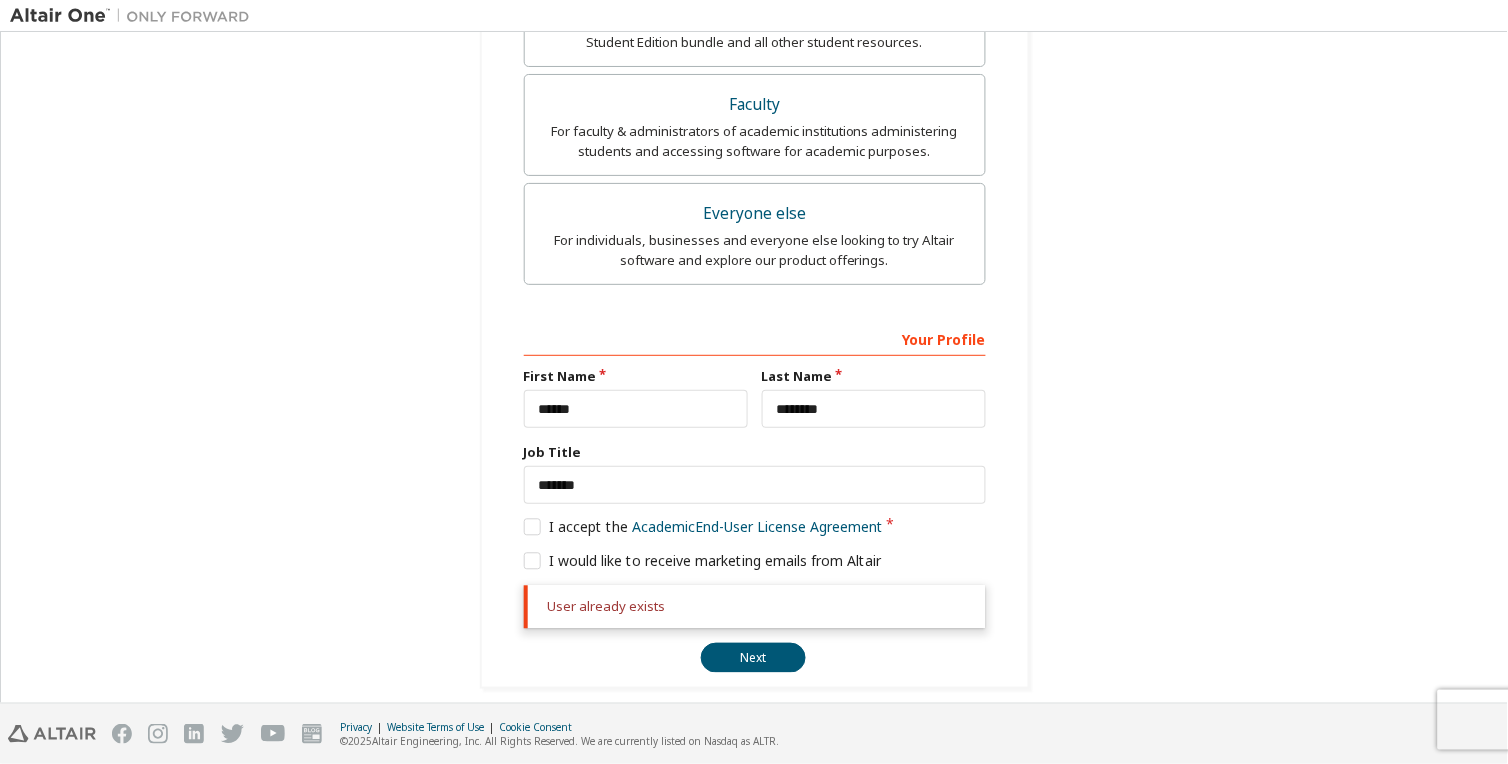 scroll, scrollTop: 694, scrollLeft: 0, axis: vertical 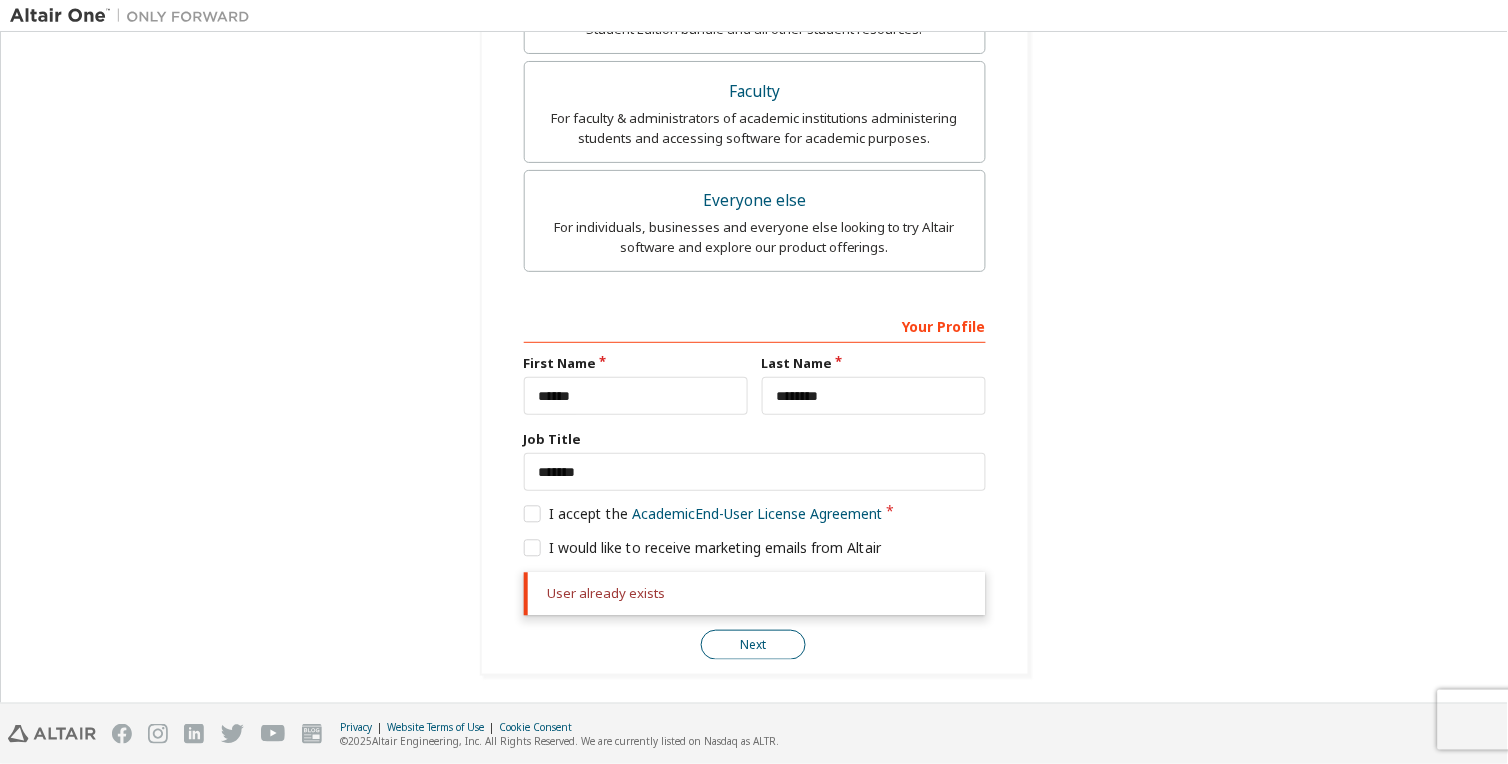 click on "Next" at bounding box center (753, 645) 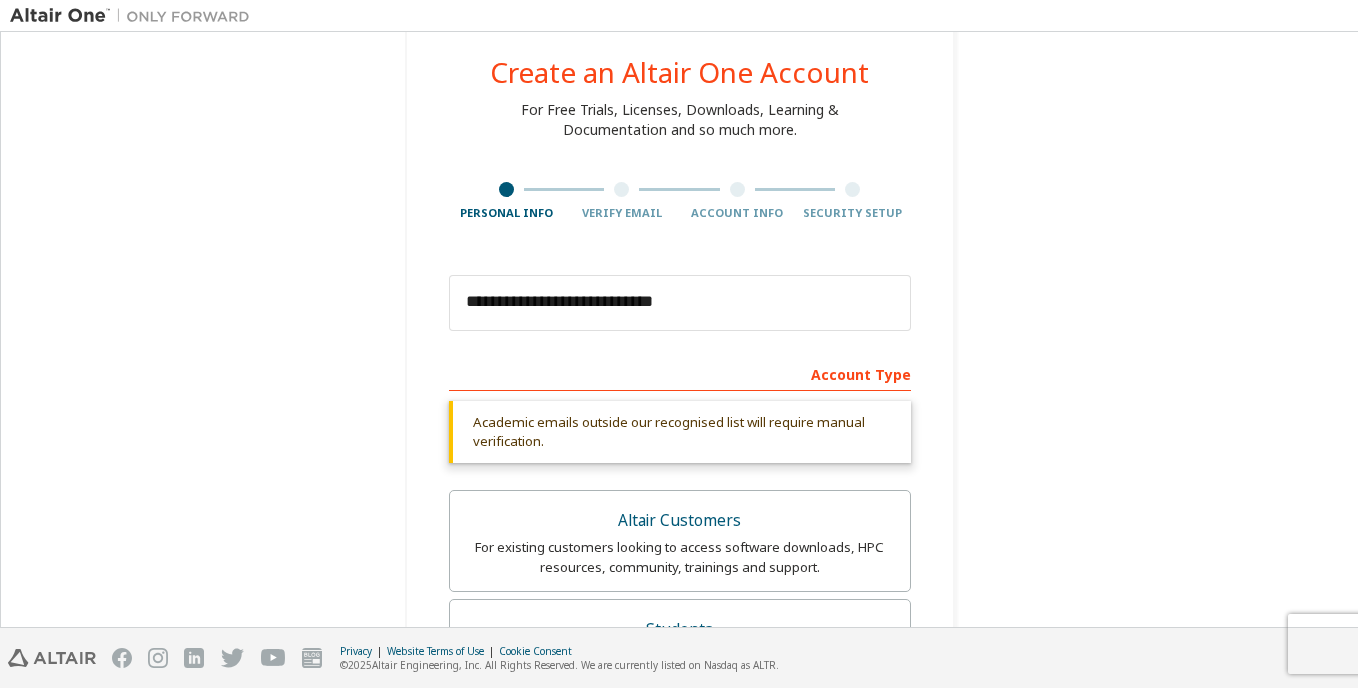 scroll, scrollTop: 46, scrollLeft: 0, axis: vertical 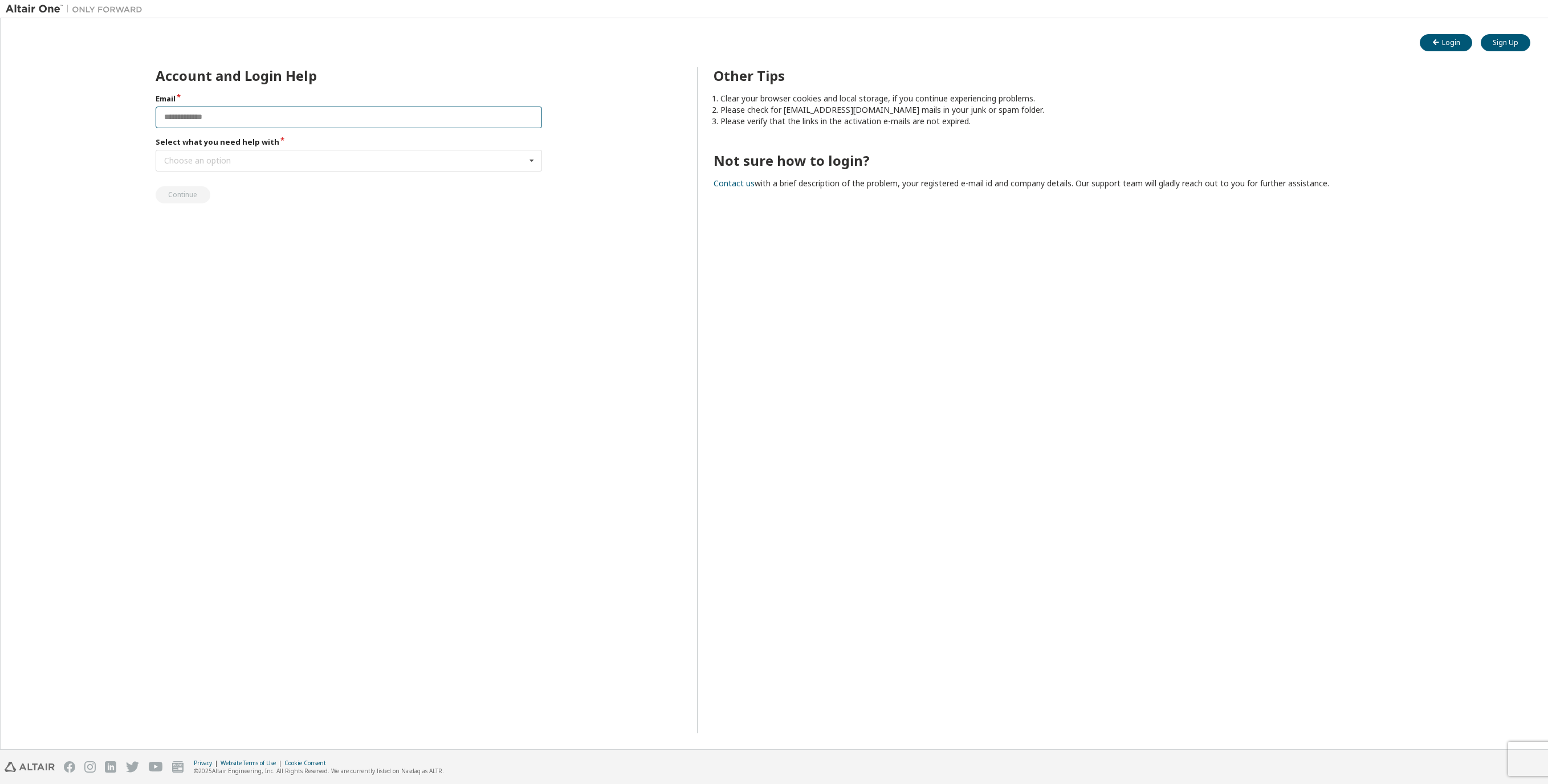 click at bounding box center (349, 117) 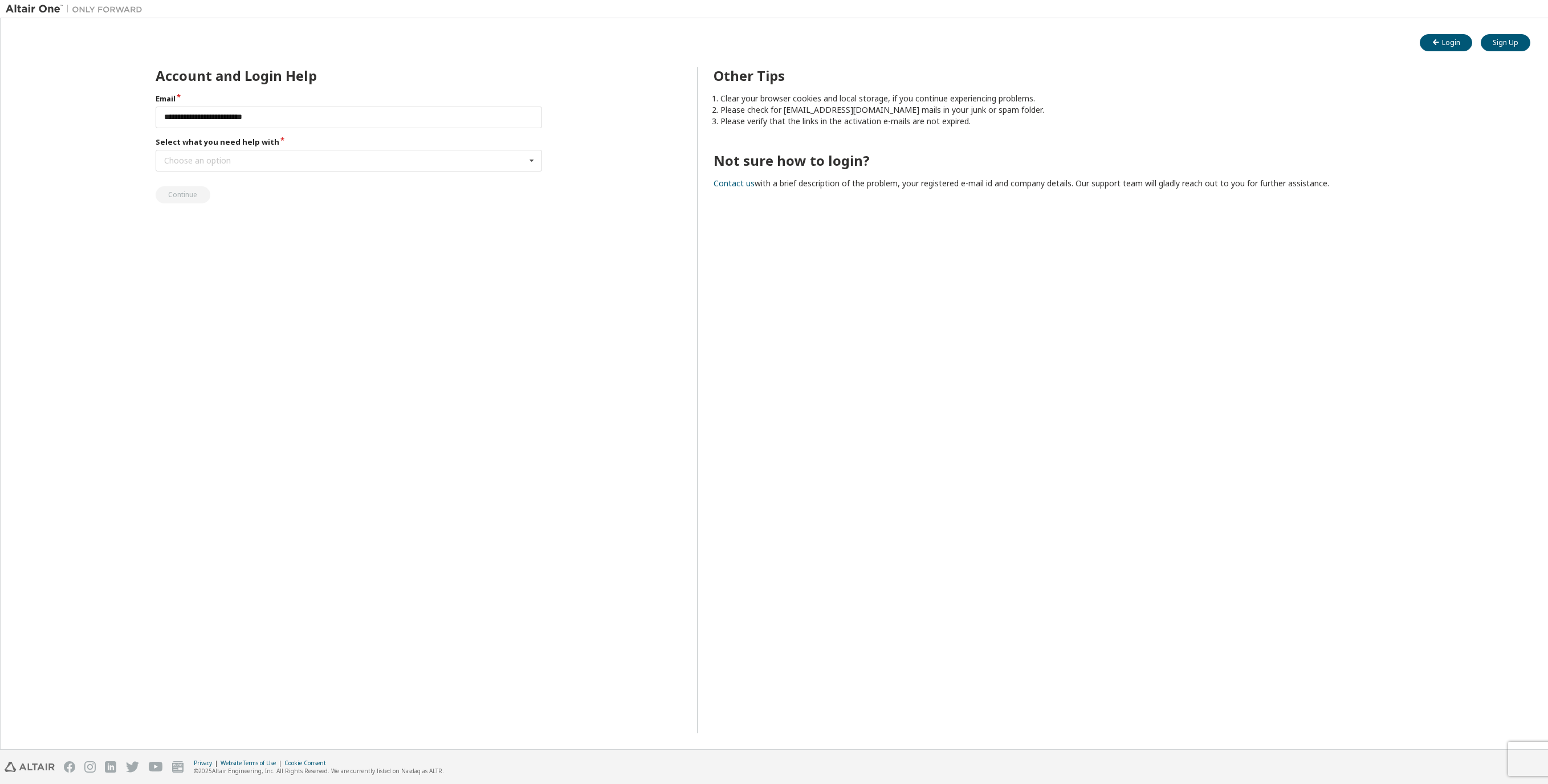 click on "**********" at bounding box center (310, 400) 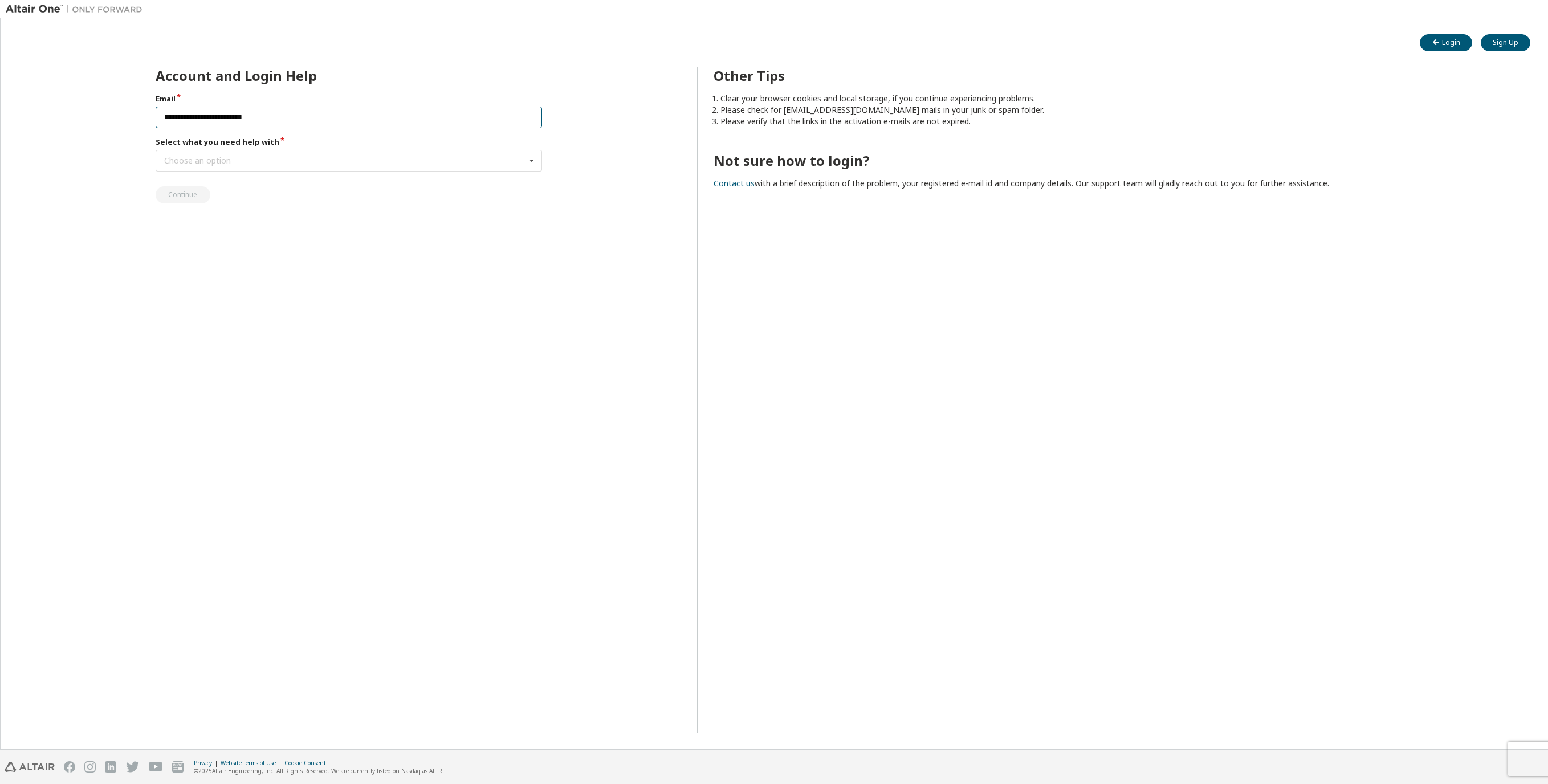 click on "**********" at bounding box center (349, 117) 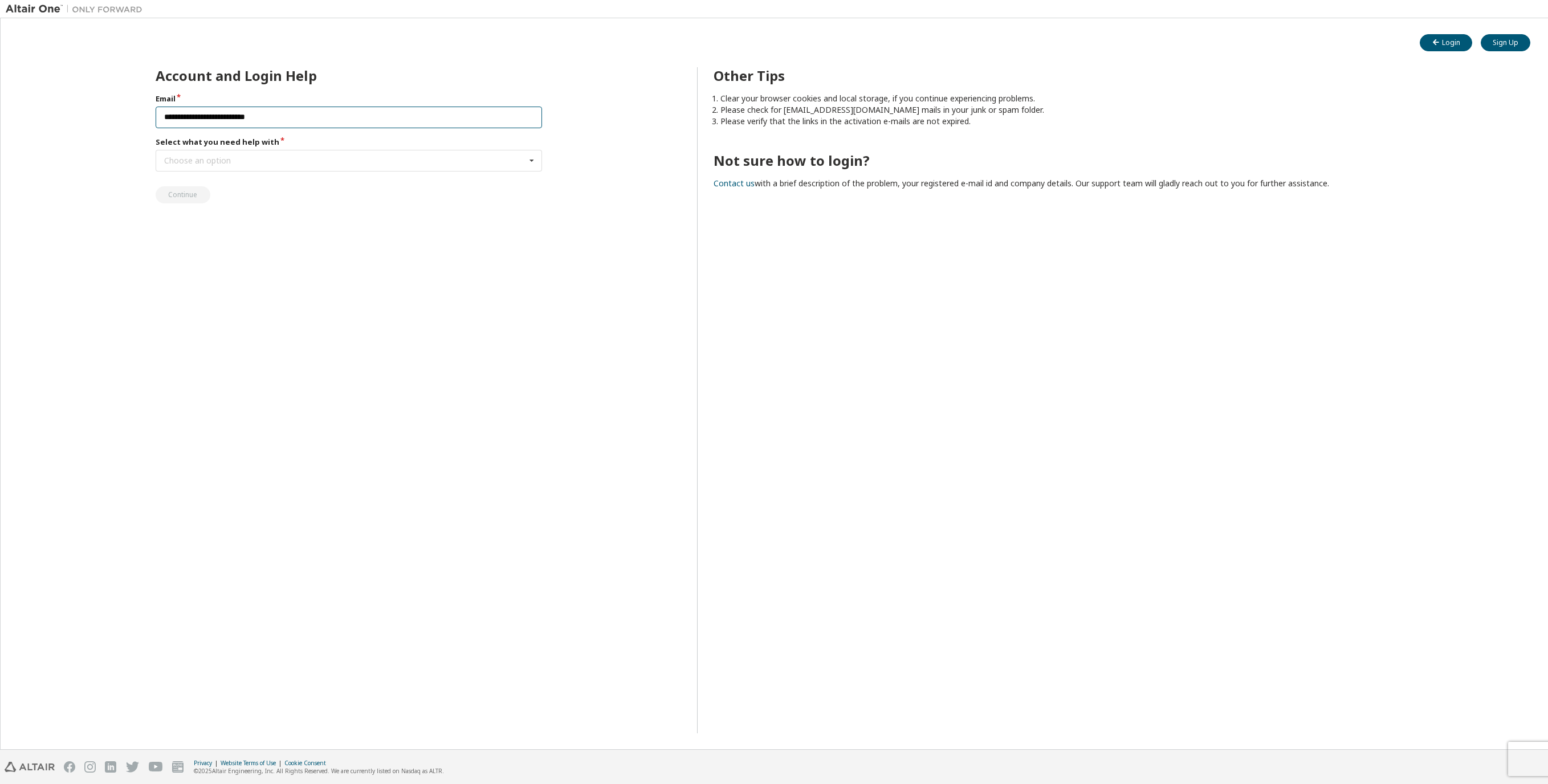 type on "**********" 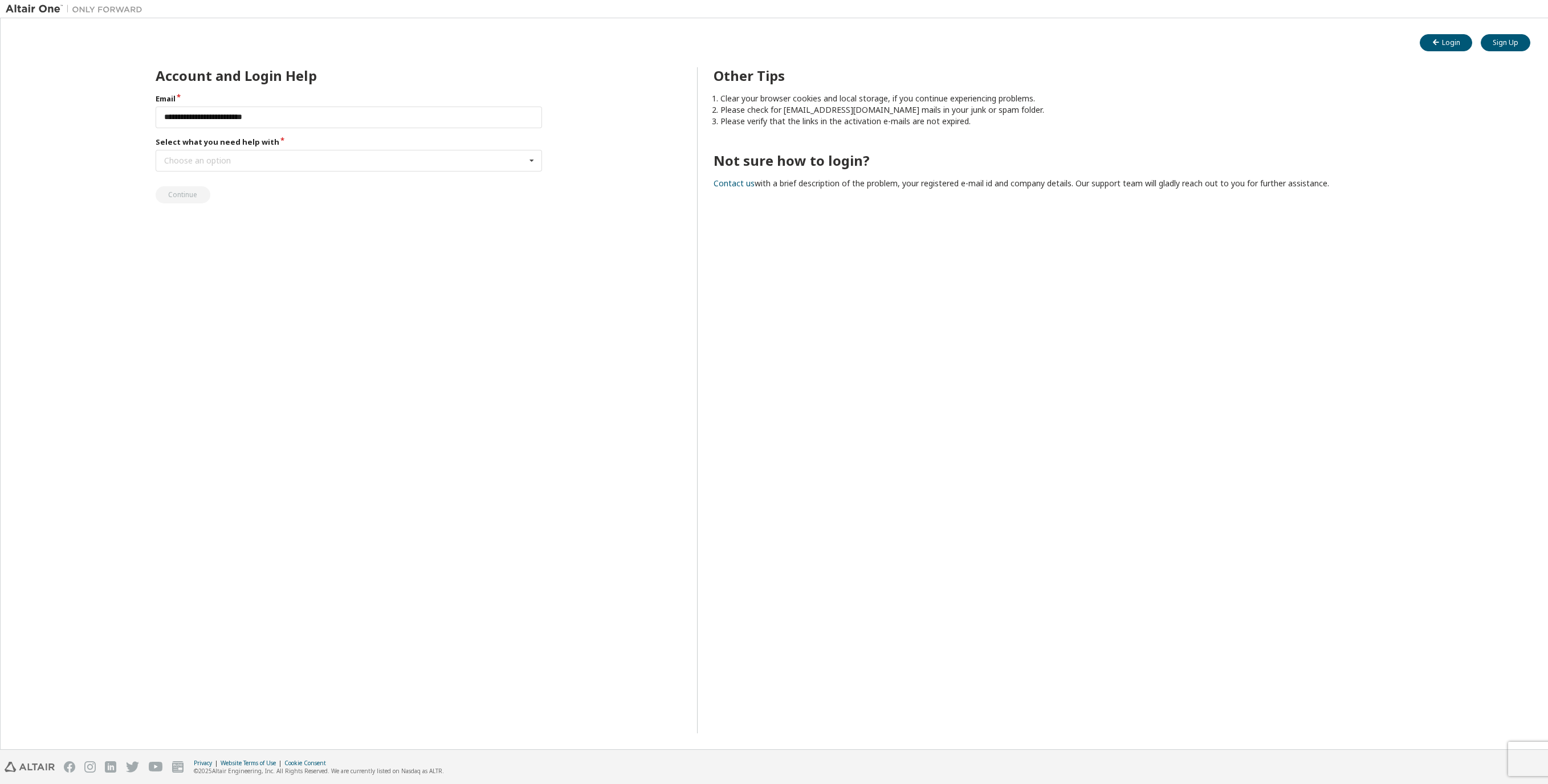 click on "**********" at bounding box center (310, 400) 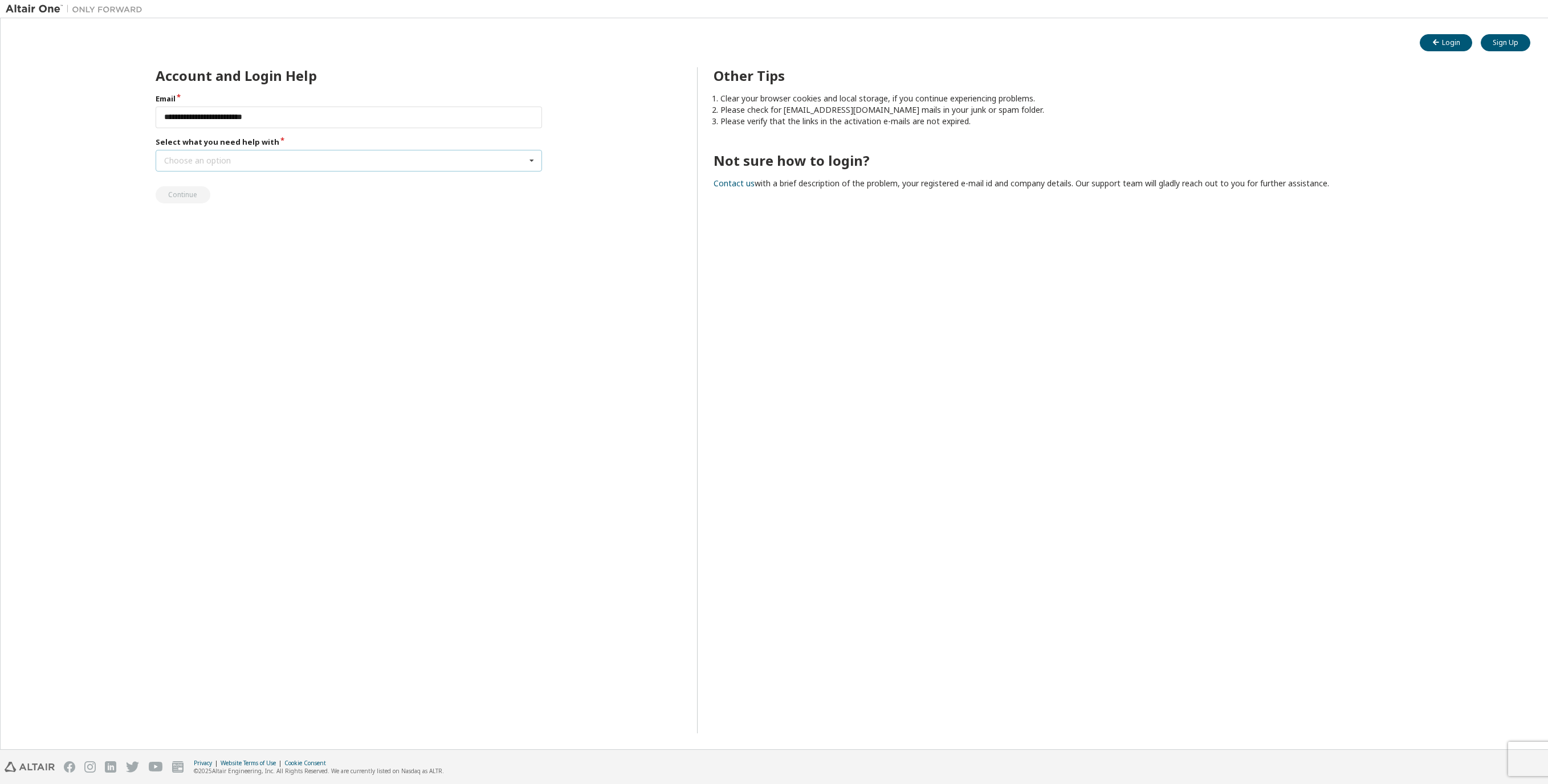 click on "Choose an option I forgot my password I did not receive activation mail My activation mail expired My account is locked I want to reset multi-factor authentication I don't know but can't login" at bounding box center [349, 161] 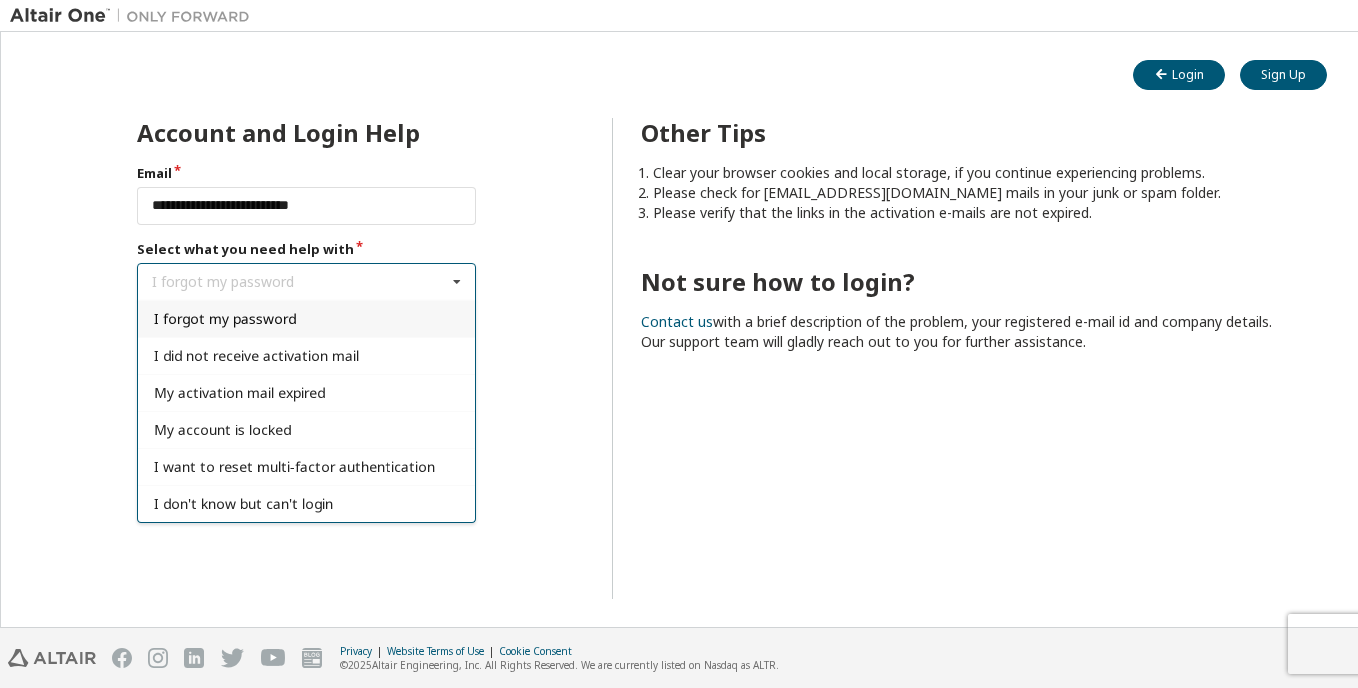 click on "I forgot my password" at bounding box center (306, 318) 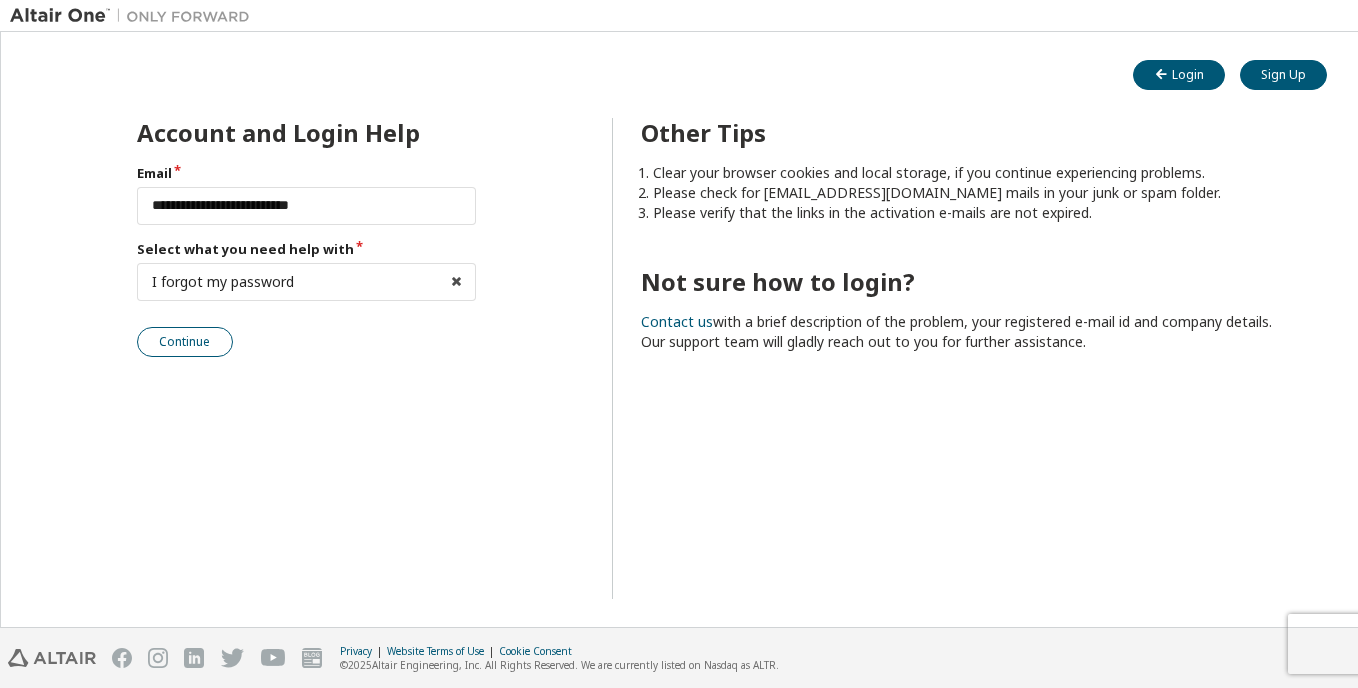 click on "Continue" at bounding box center [185, 342] 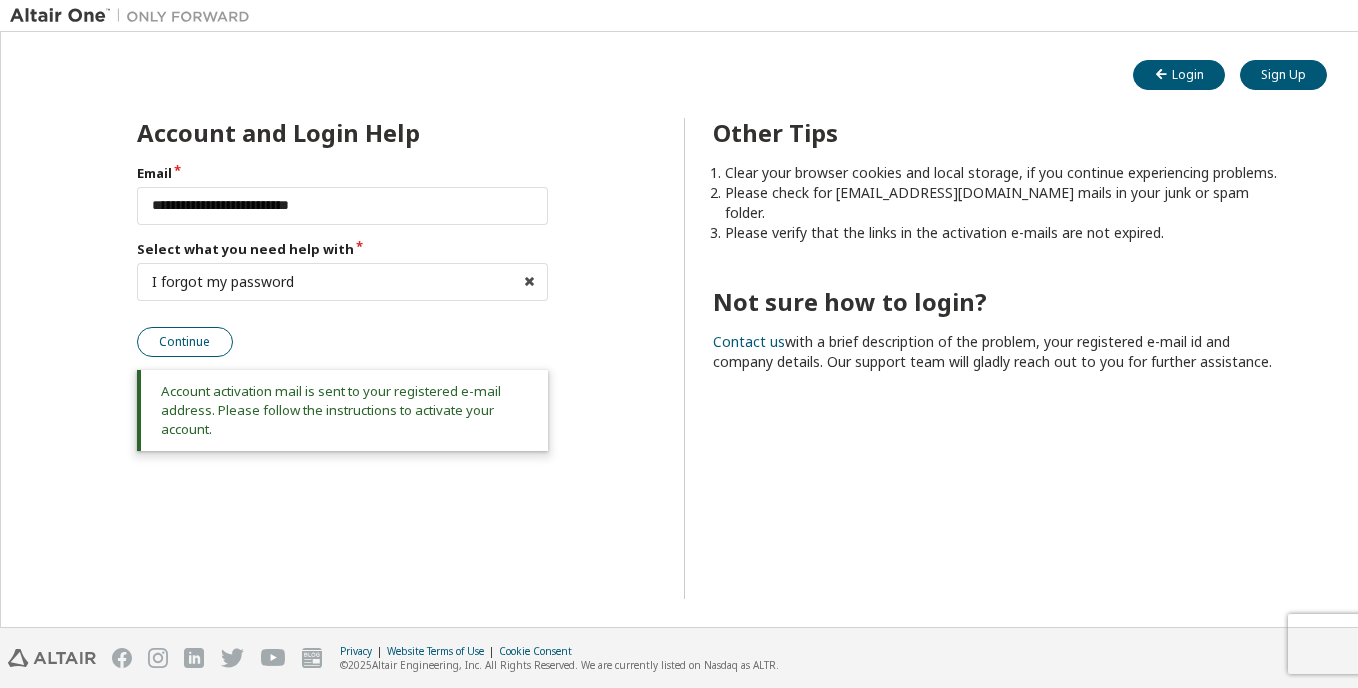 click on "Continue" at bounding box center [185, 342] 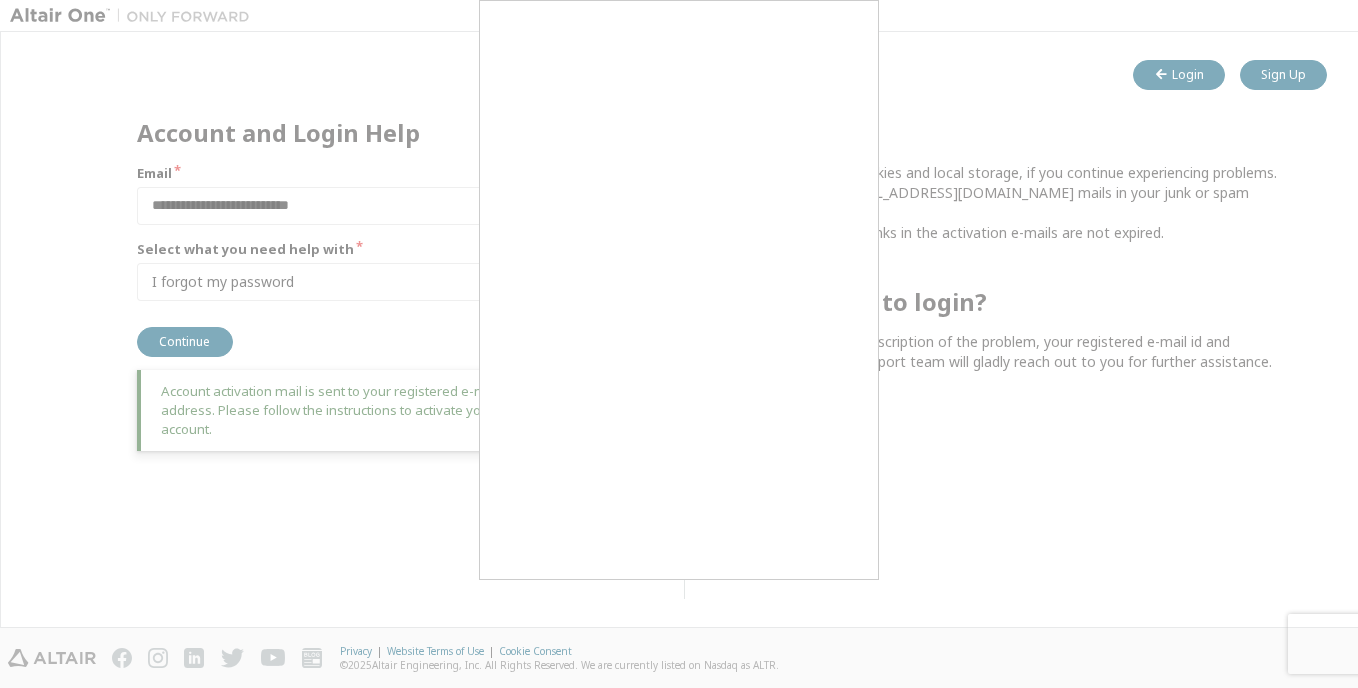 click at bounding box center [679, 344] 